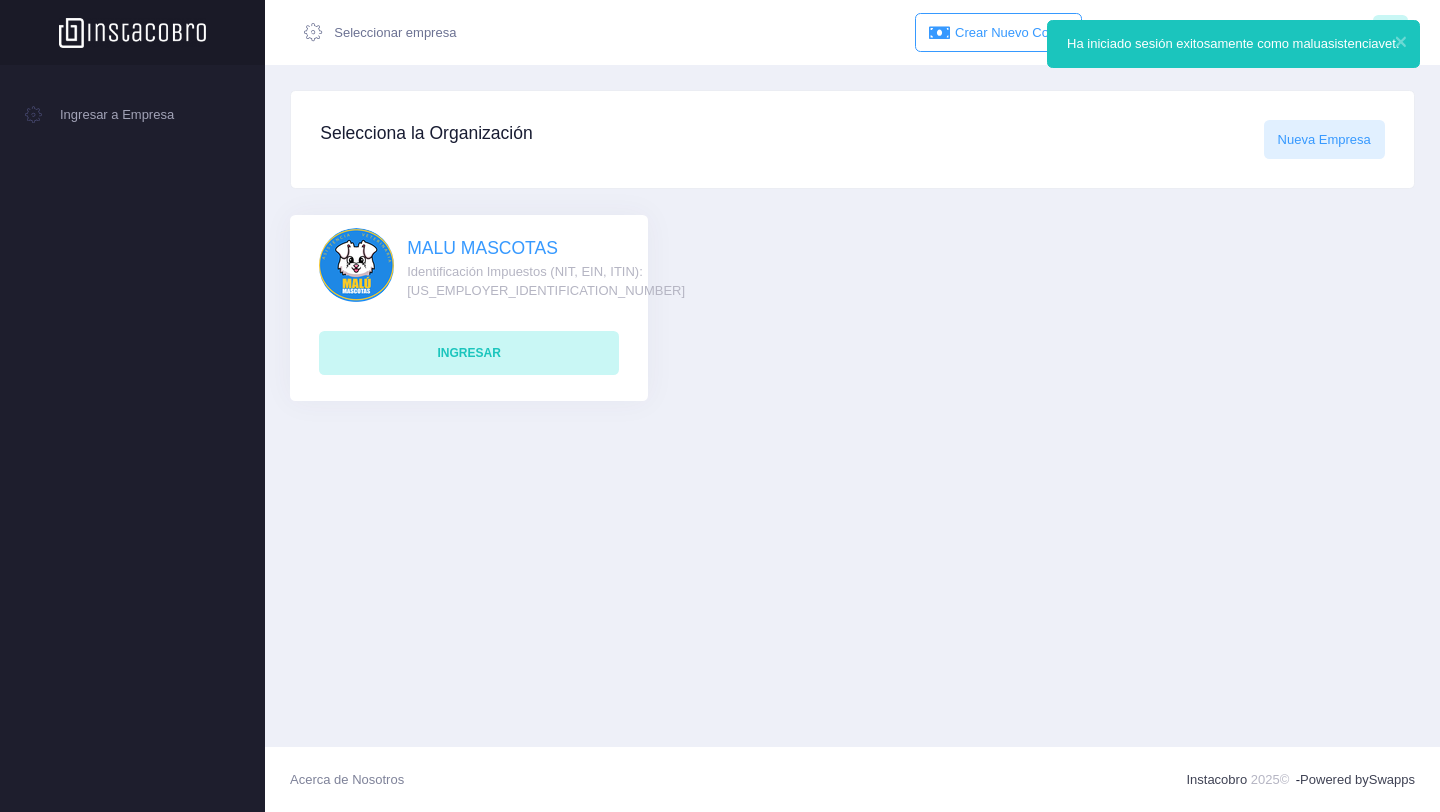 scroll, scrollTop: 0, scrollLeft: 0, axis: both 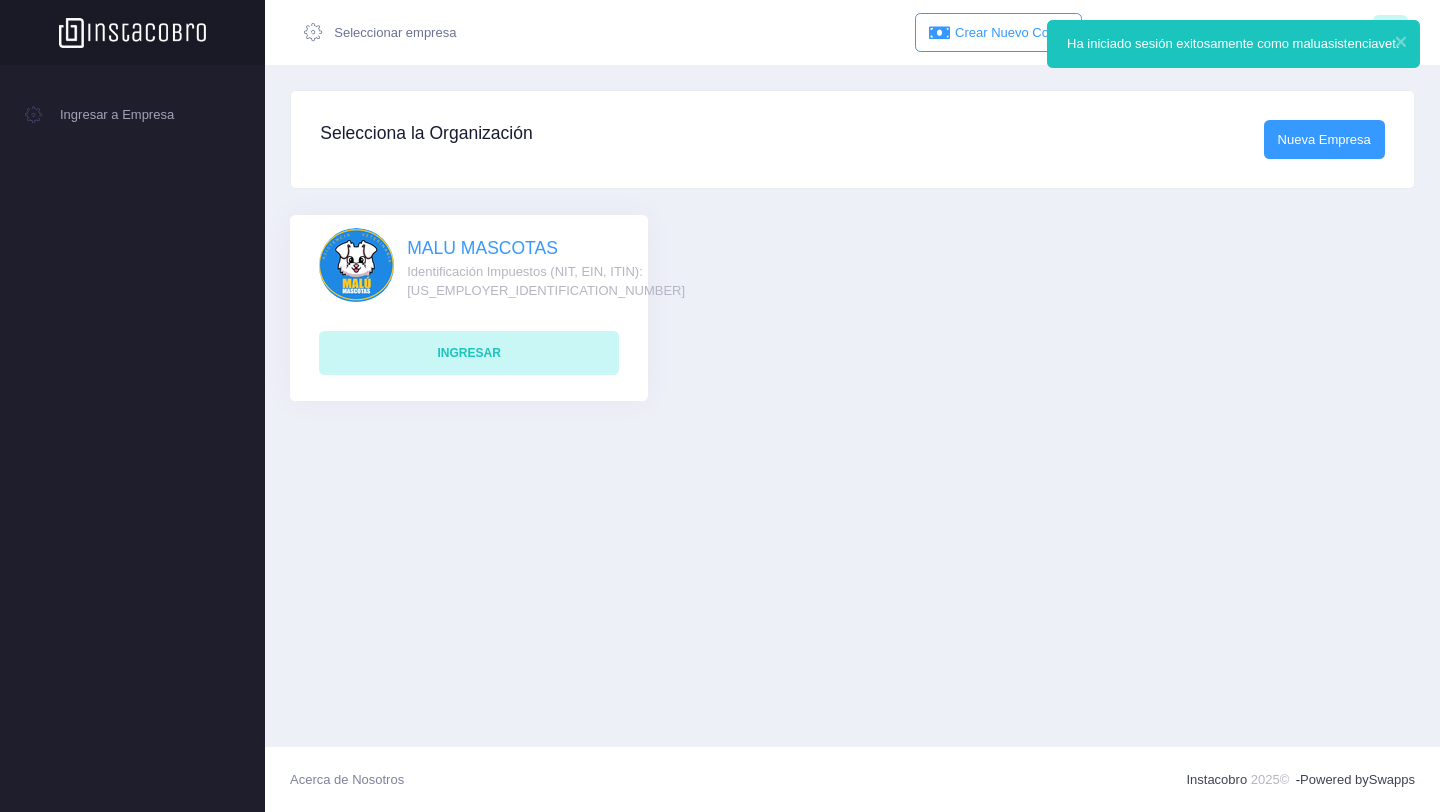 click on "Nueva Empresa" at bounding box center [1324, 139] 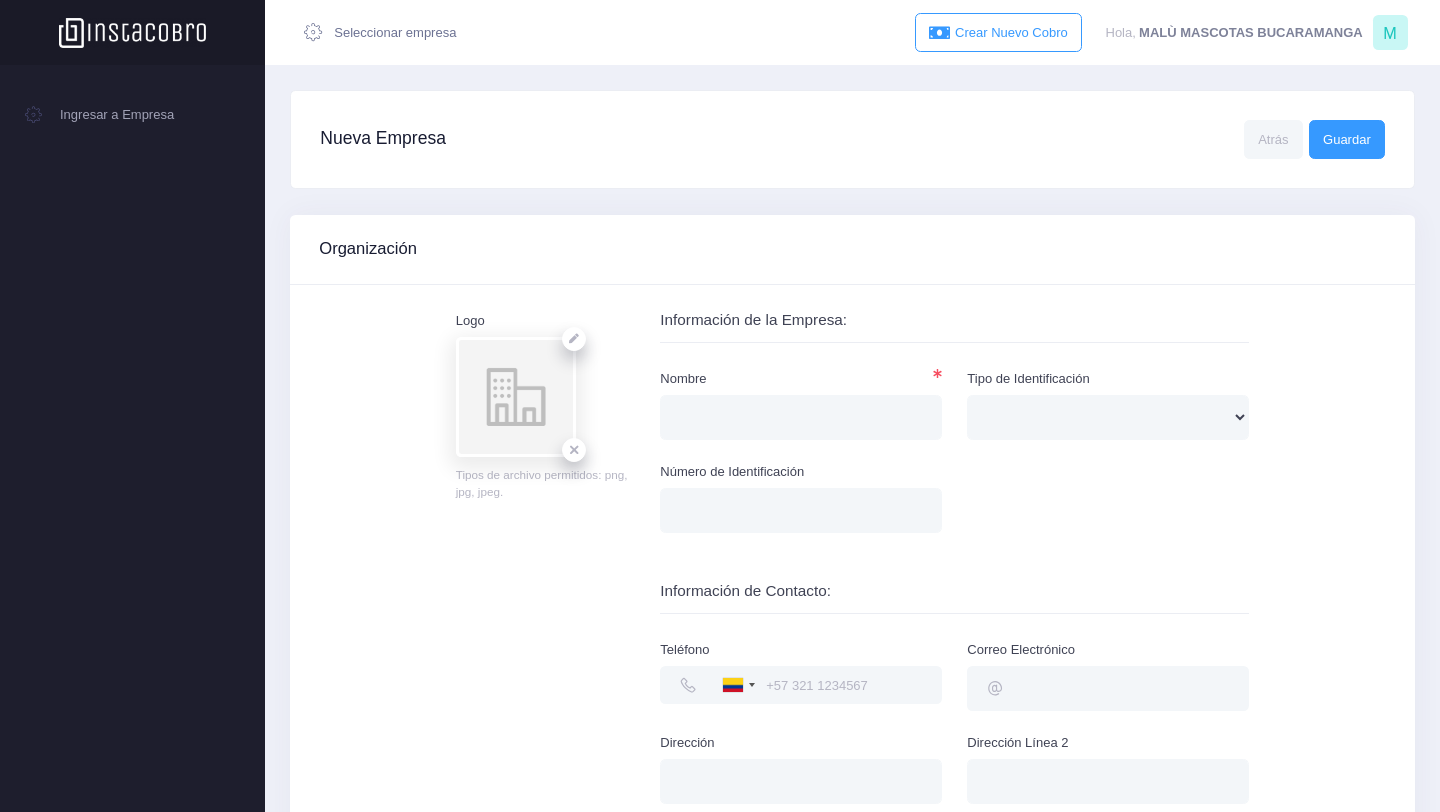 scroll, scrollTop: 0, scrollLeft: 0, axis: both 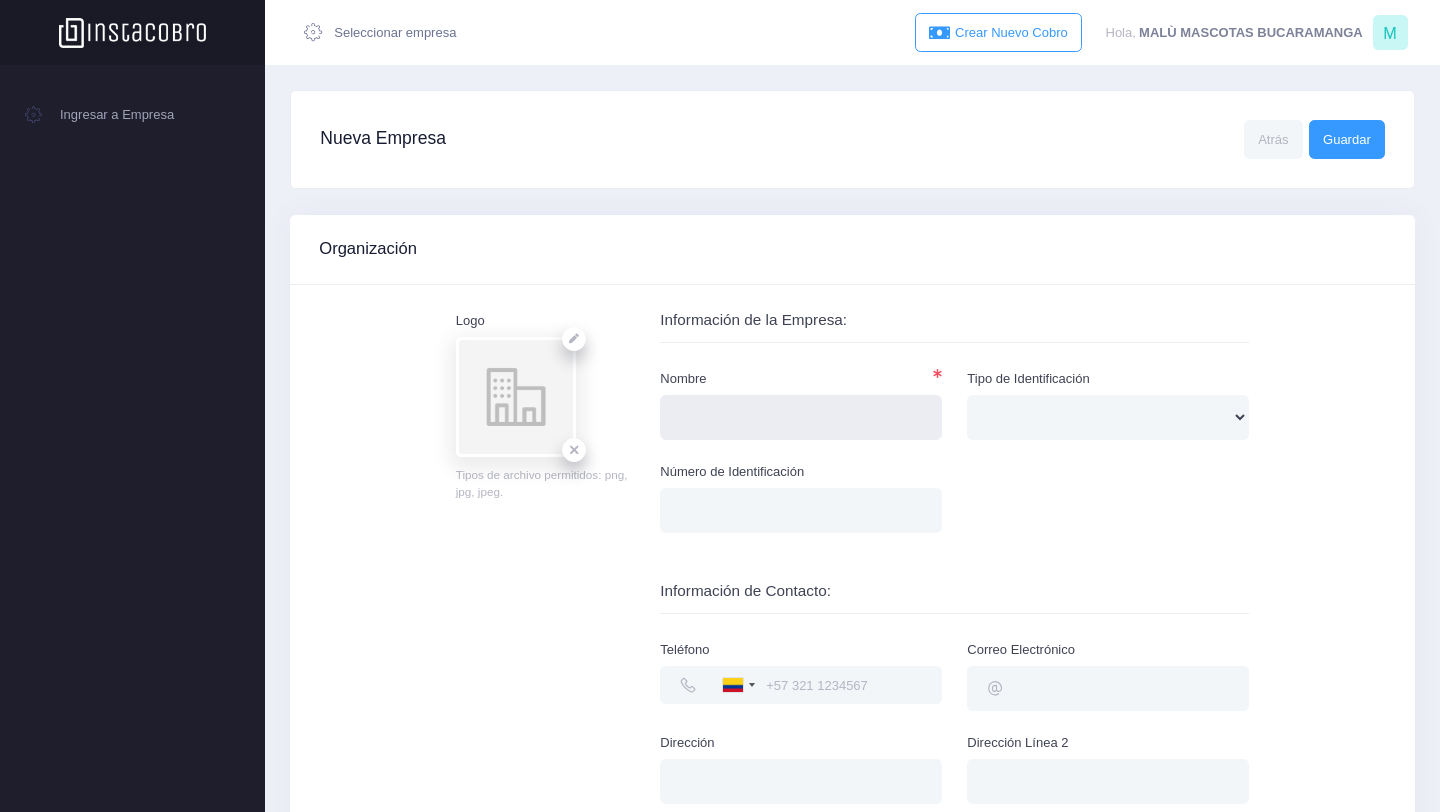 click on "Nombre" at bounding box center (801, 417) 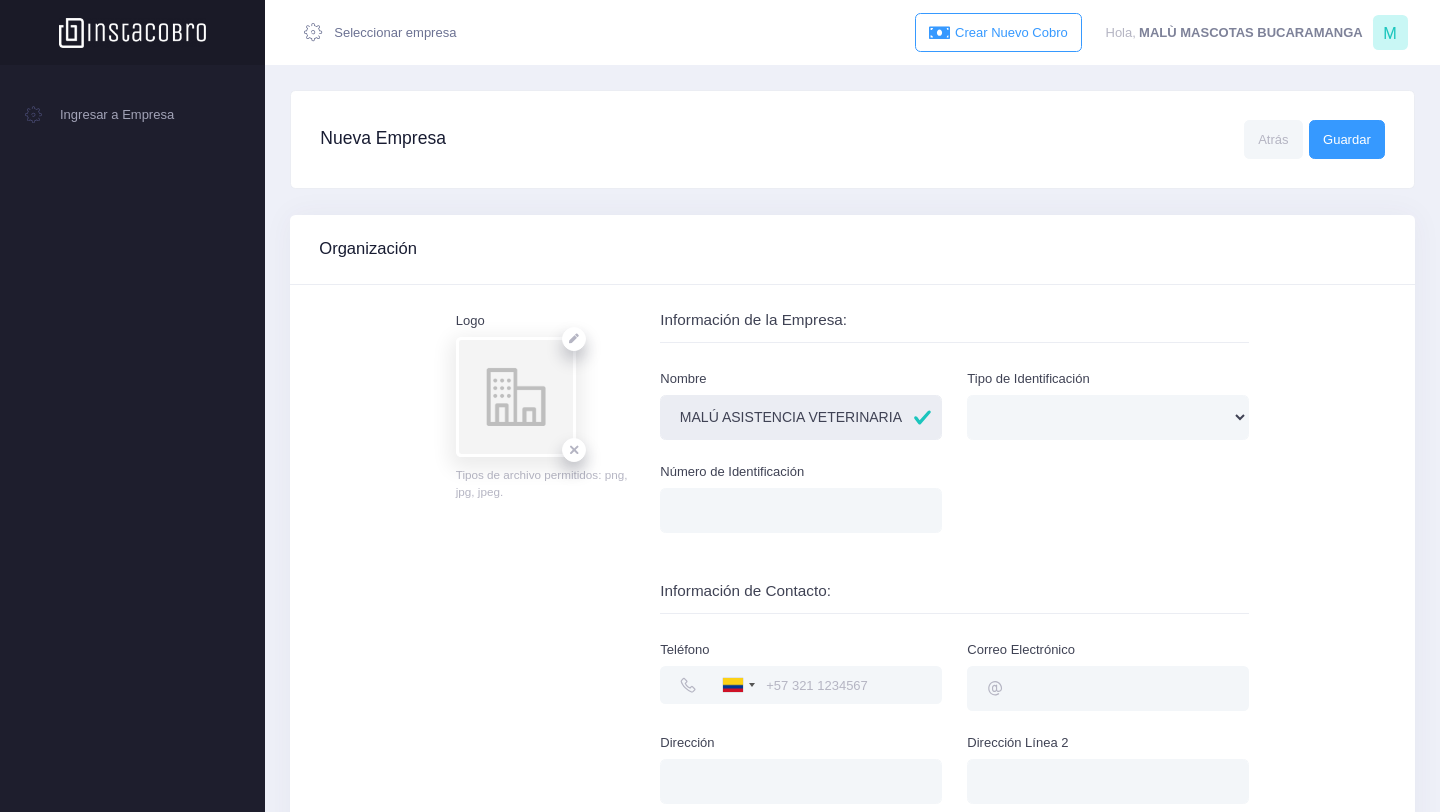 type on "MALÚ ASISTENCIA VETERINARIA" 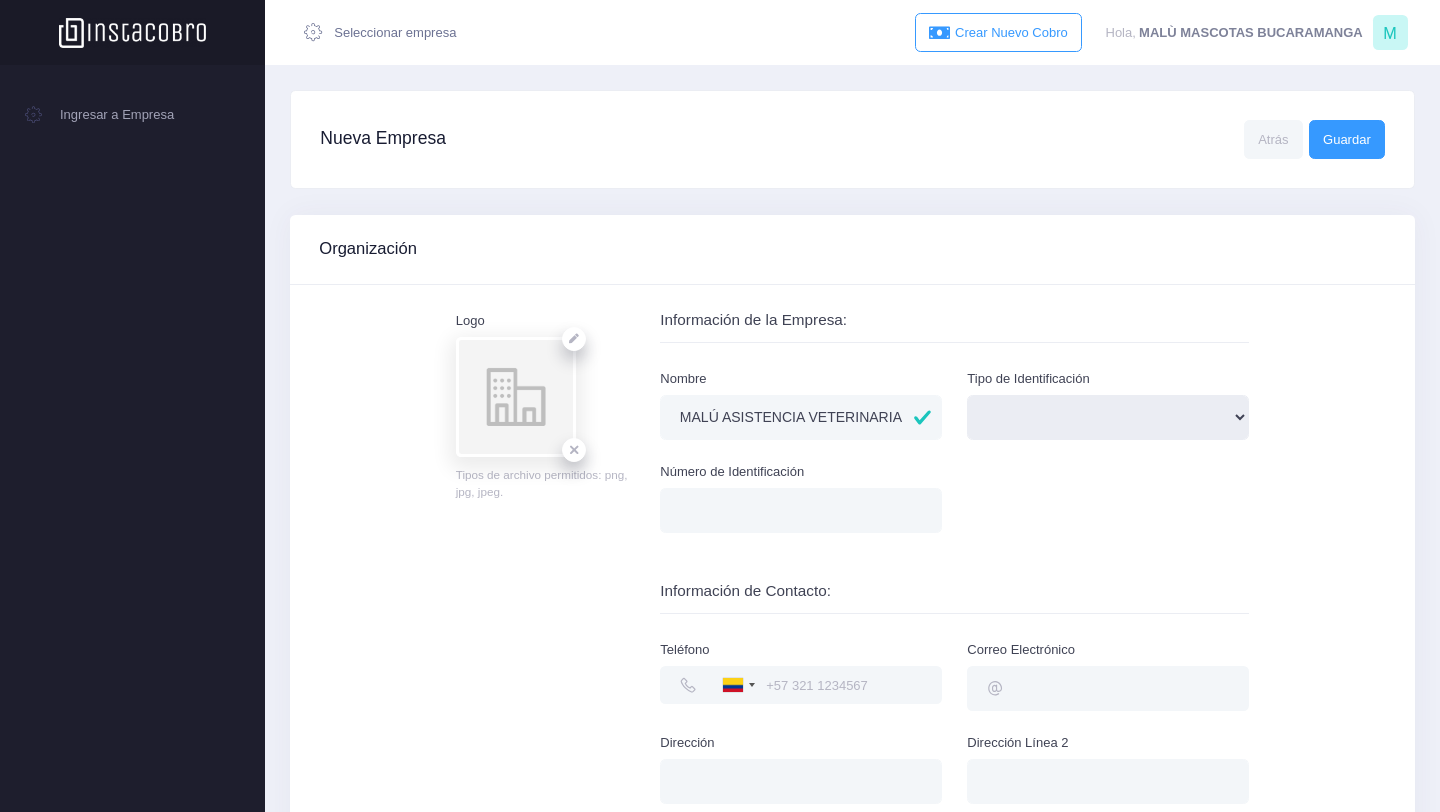 click on "National ID (CC, SSN)
Identificación Impuestos (NIT, EIN, ITIN)
OTRO
[GEOGRAPHIC_DATA]" at bounding box center [1108, 417] 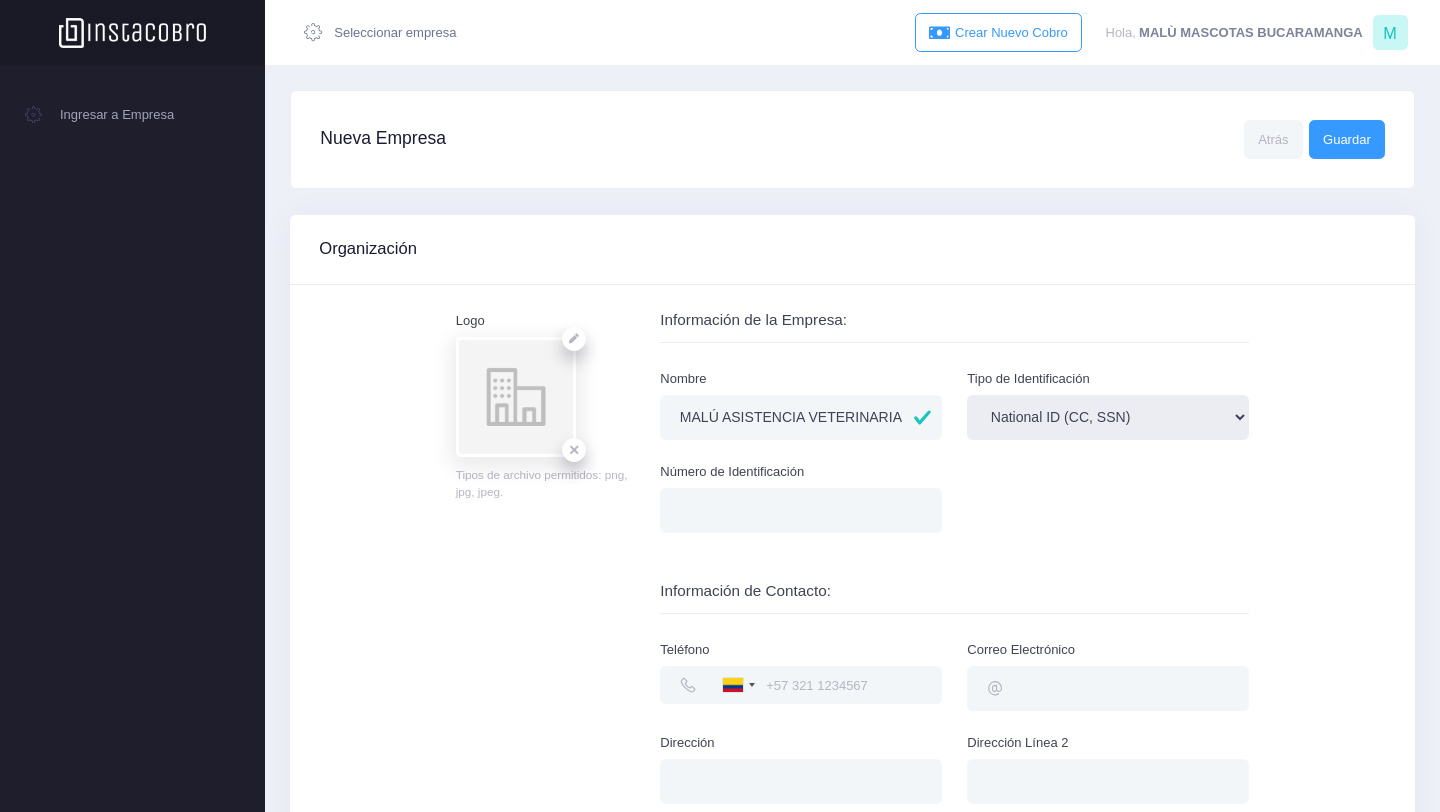 click on "National ID (CC, SSN)
Identificación Impuestos (NIT, EIN, ITIN)
OTRO
[GEOGRAPHIC_DATA]" at bounding box center [1108, 417] 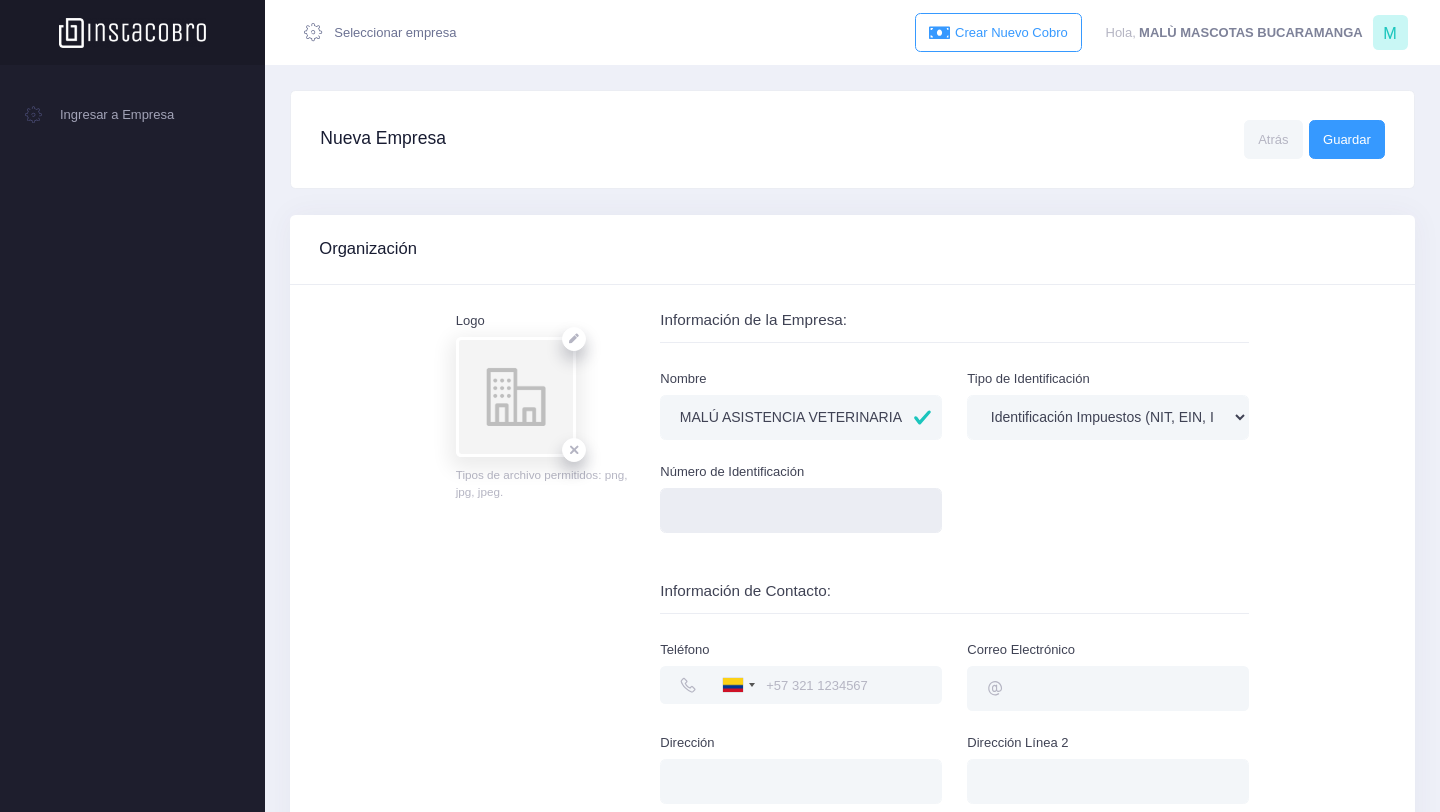 click on "Número de Identificación" at bounding box center (801, 510) 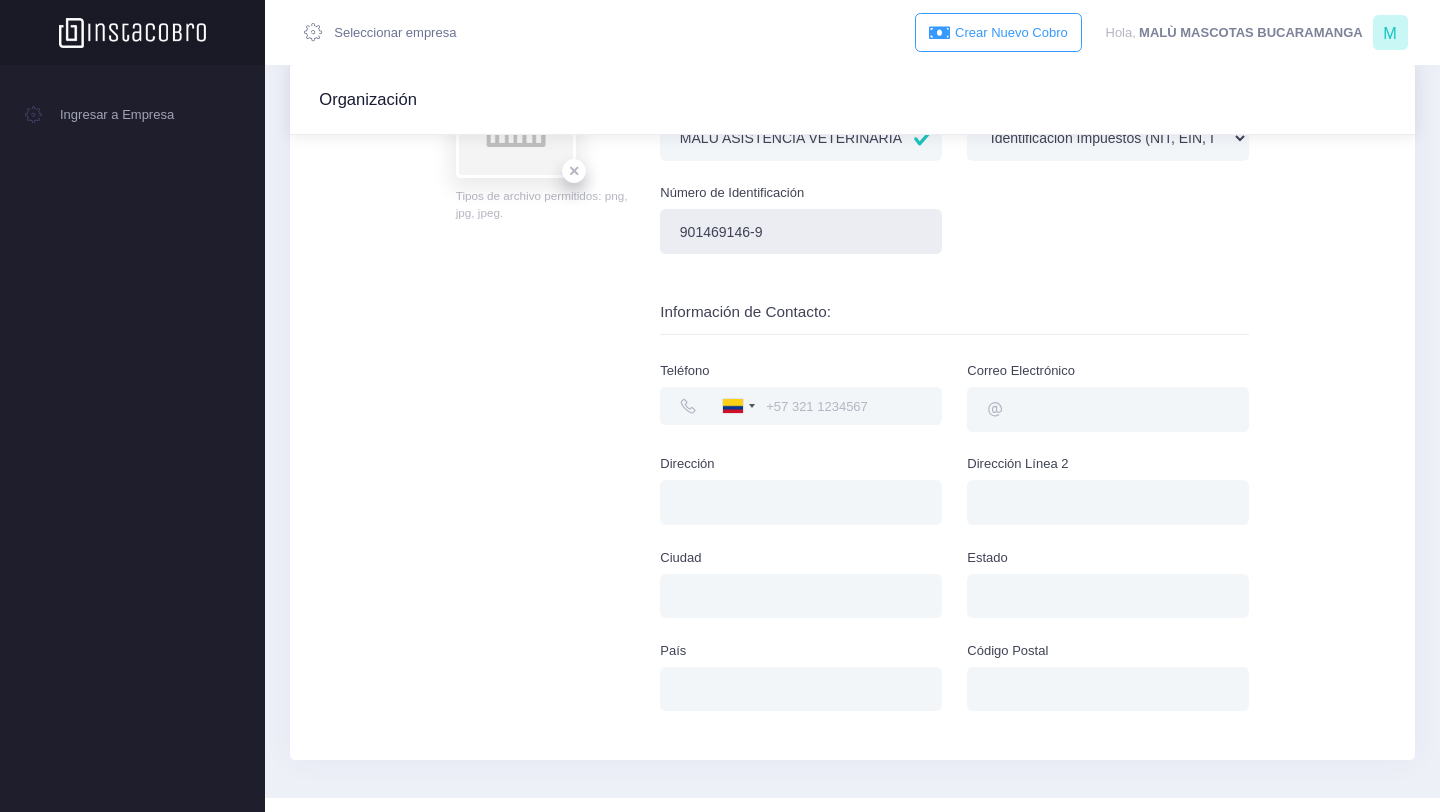 scroll, scrollTop: 232, scrollLeft: 0, axis: vertical 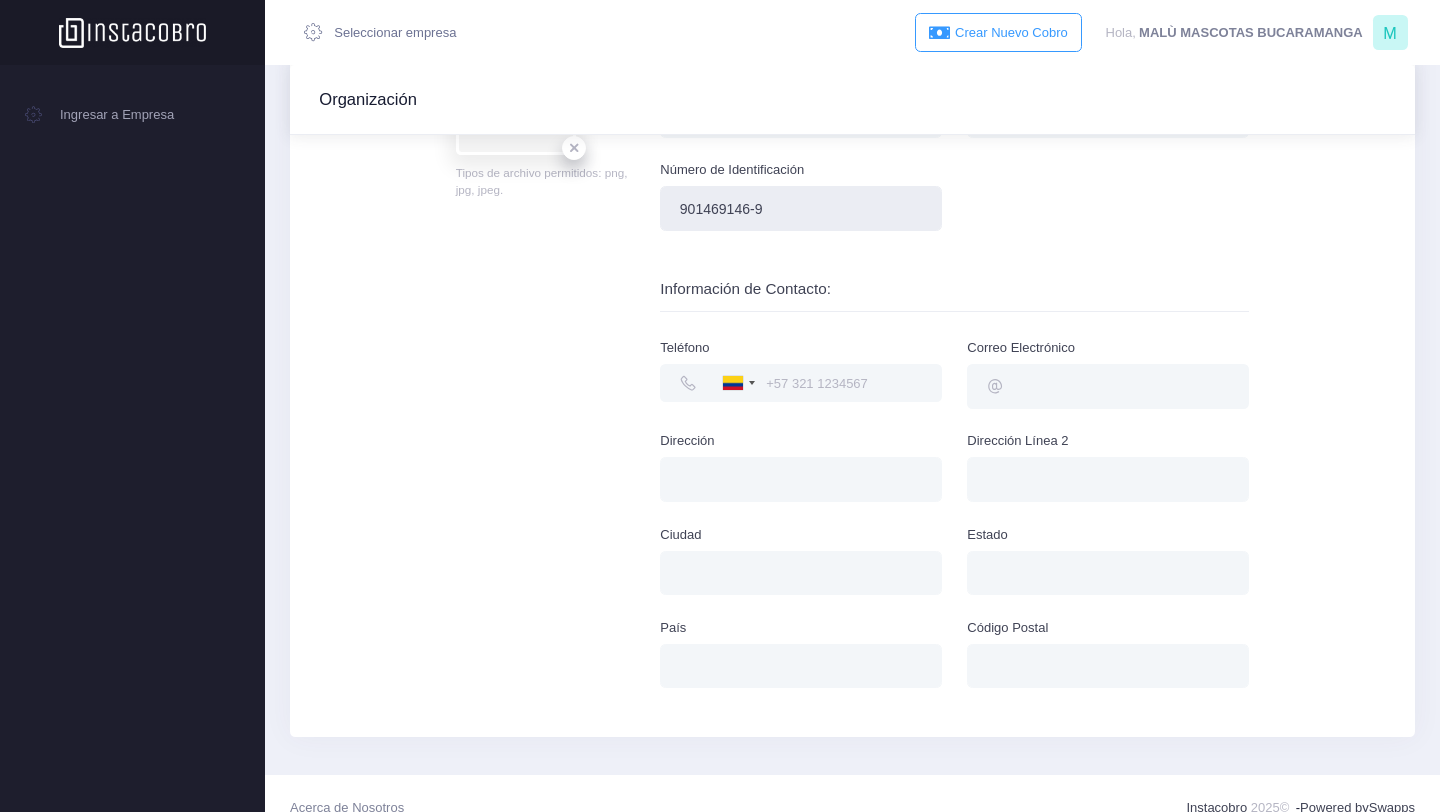type on "901469146-9" 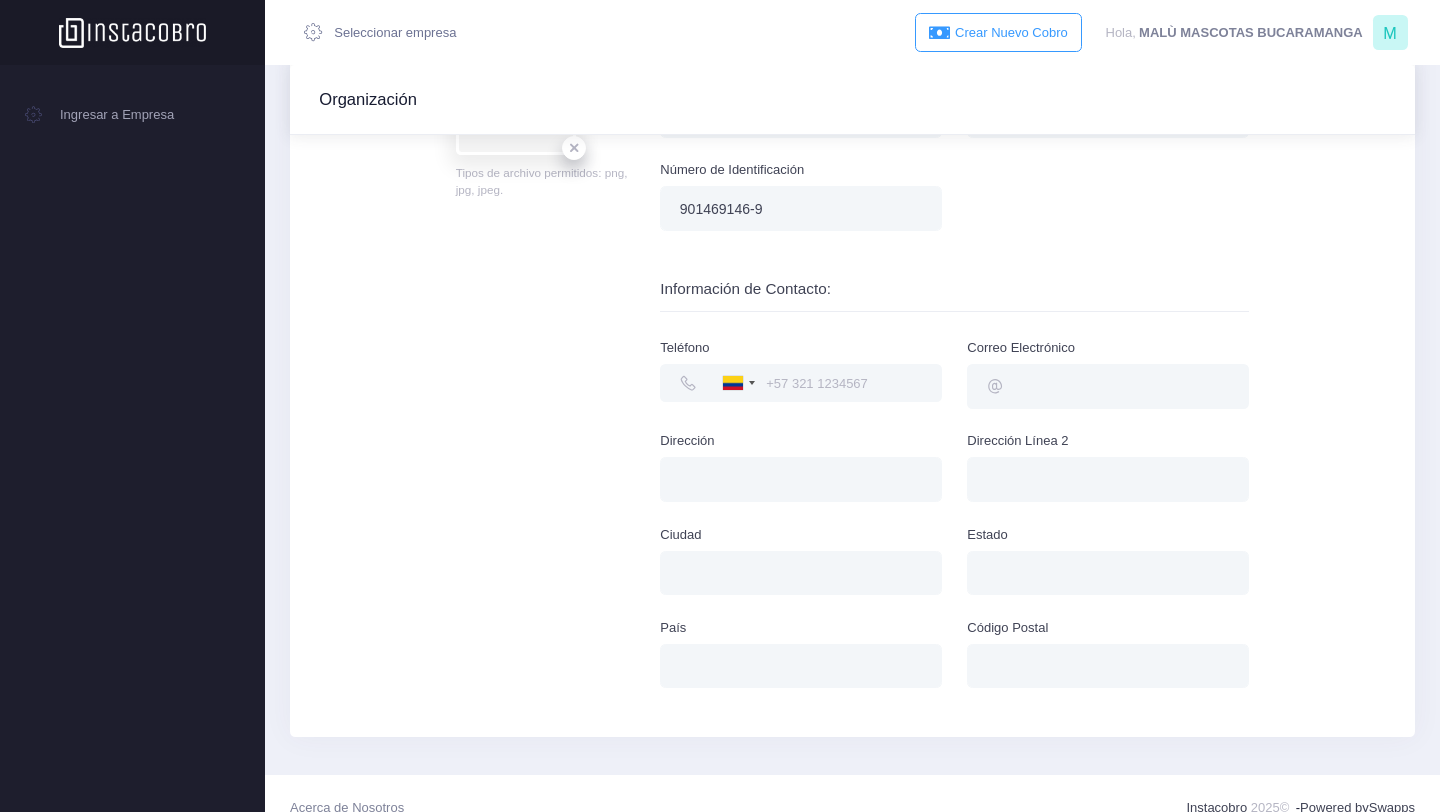 click at bounding box center (827, 383) 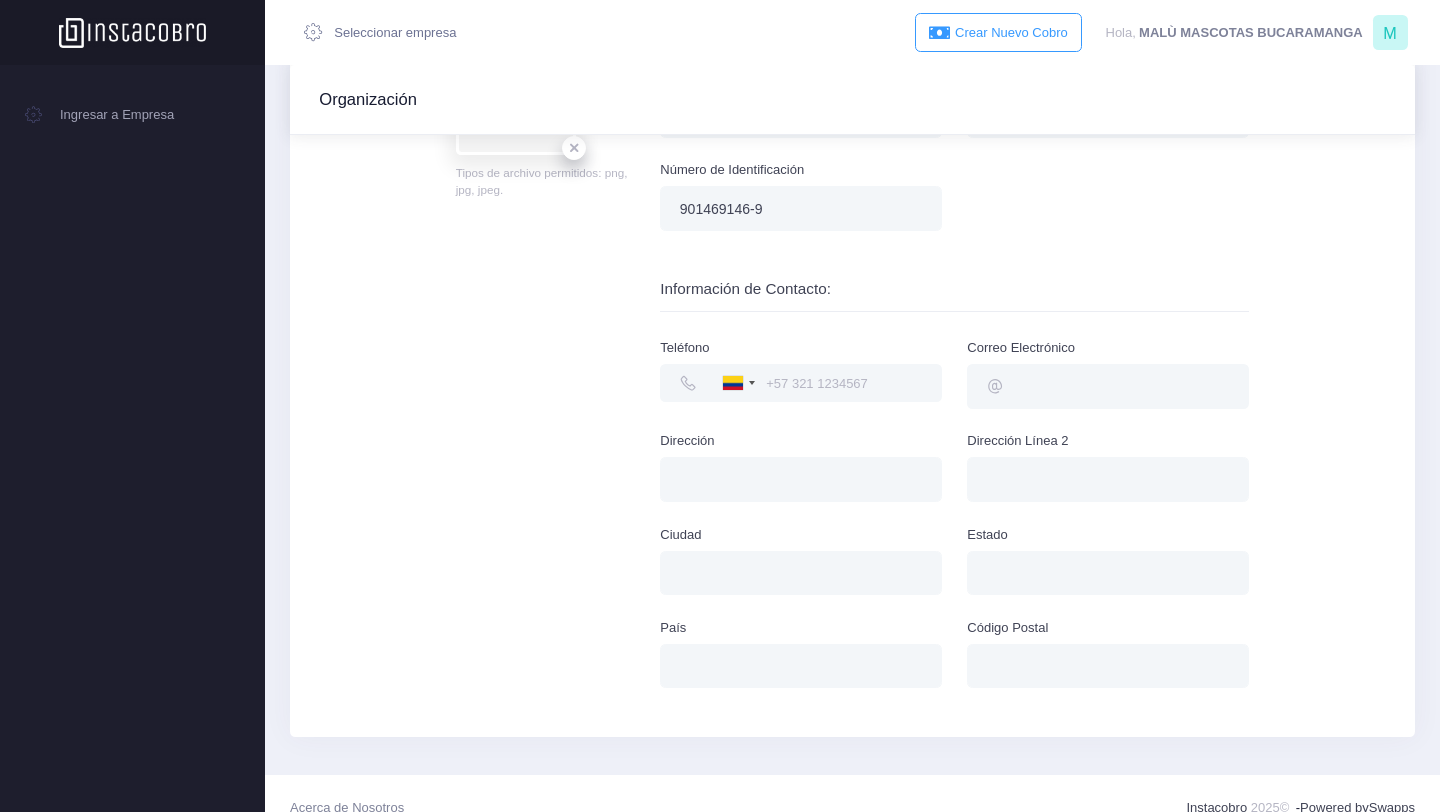 type on "[PHONE_NUMBER]" 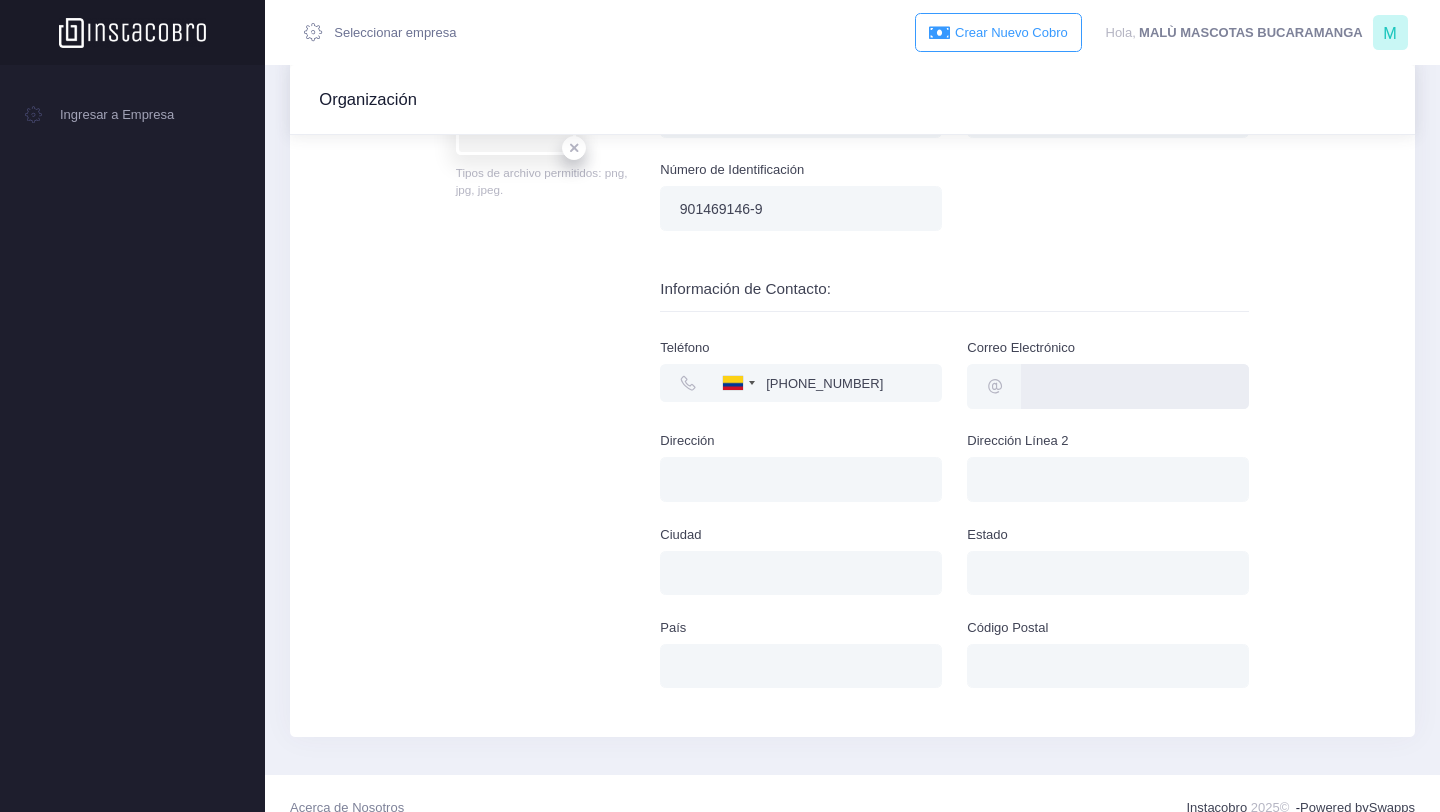 type on "lidaduarte54@gmail.com" 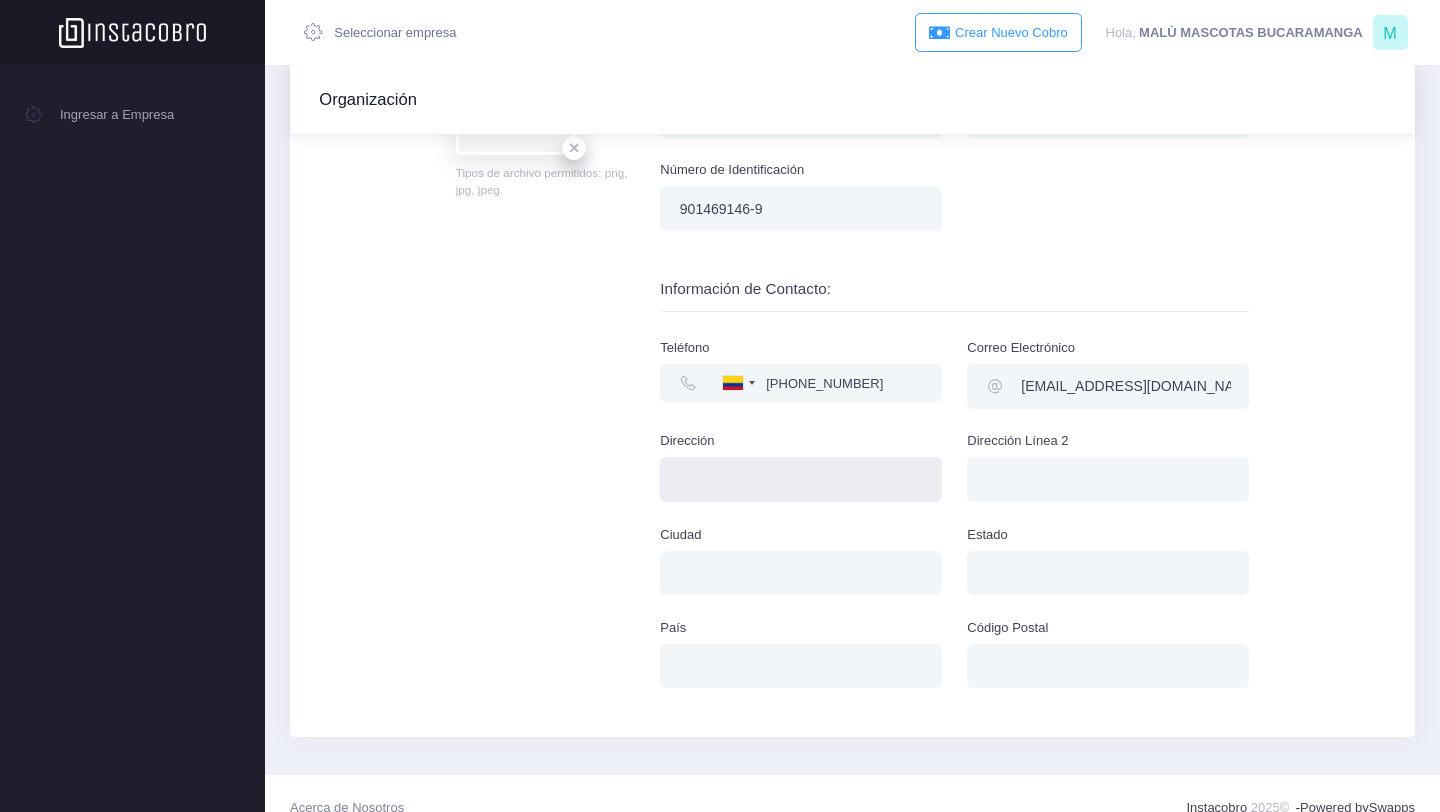 type on "sangil" 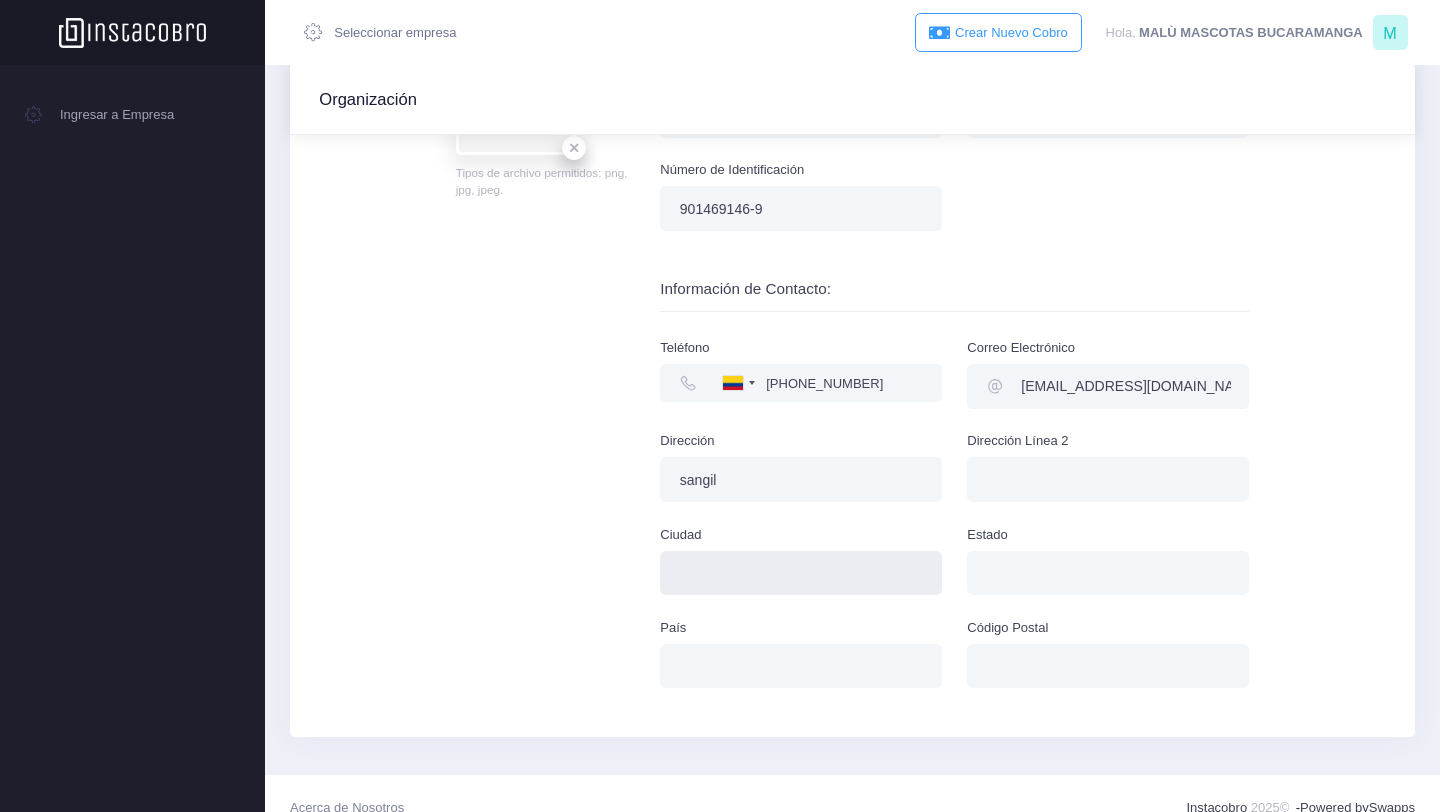 type on "SAN GIL" 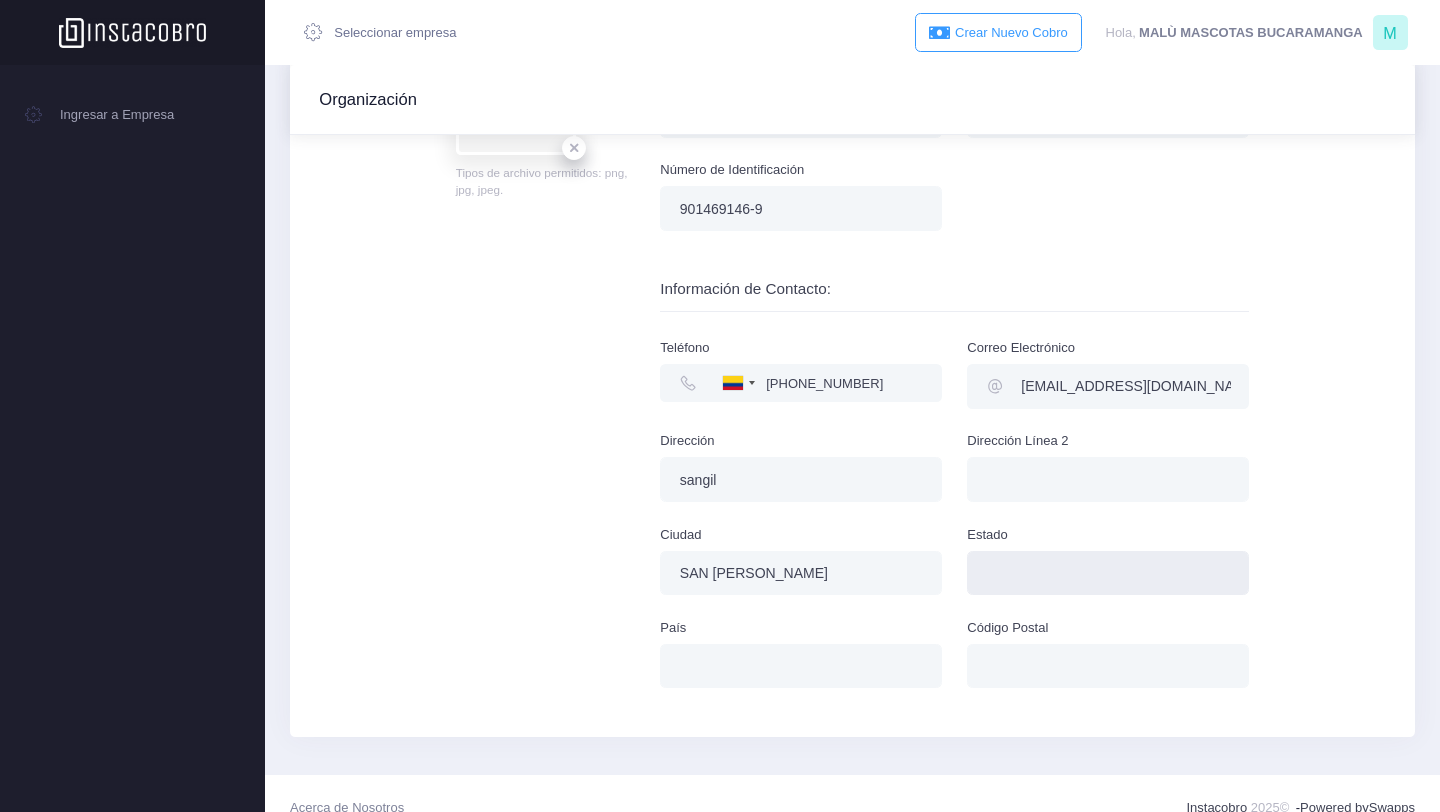 type on "Santander" 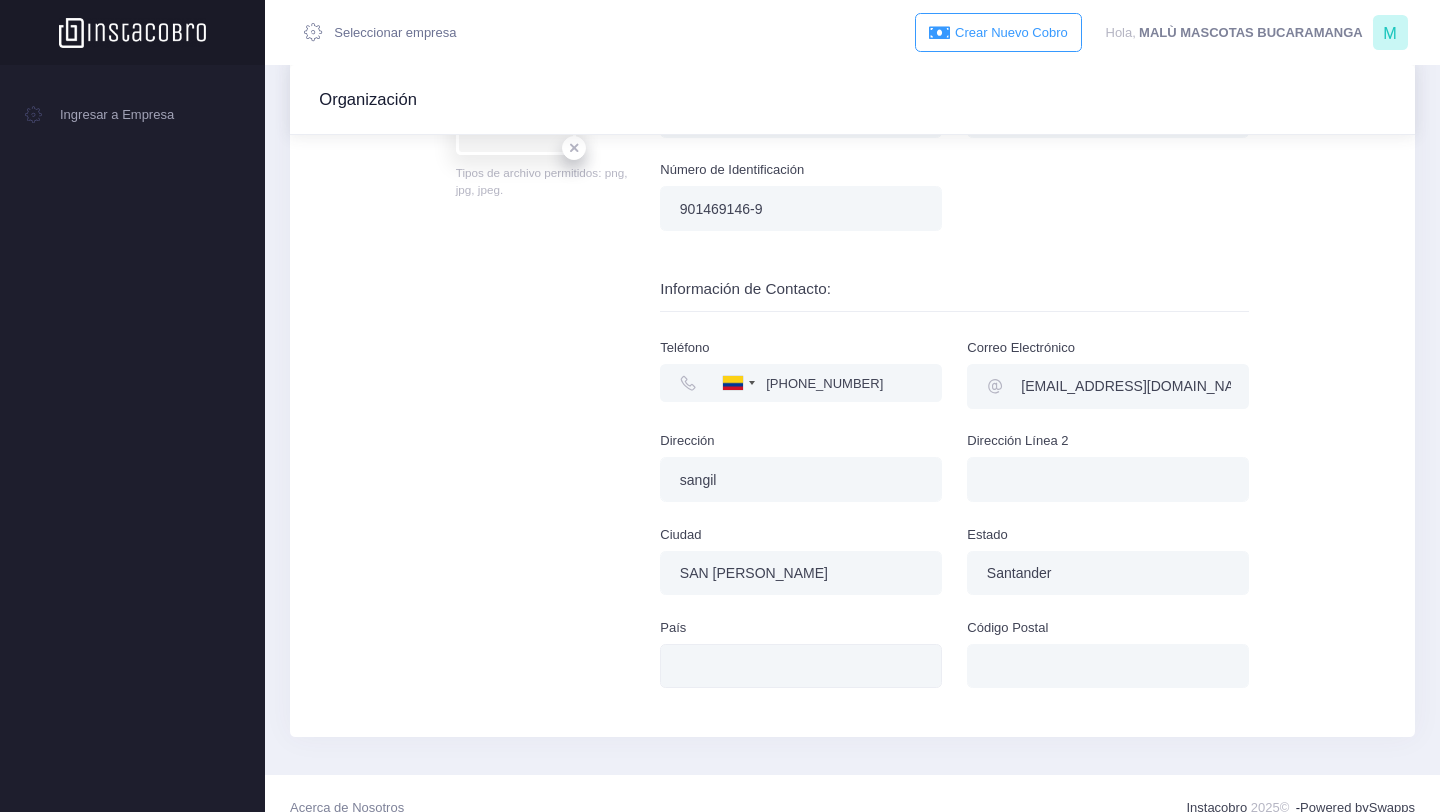 type on "[GEOGRAPHIC_DATA]" 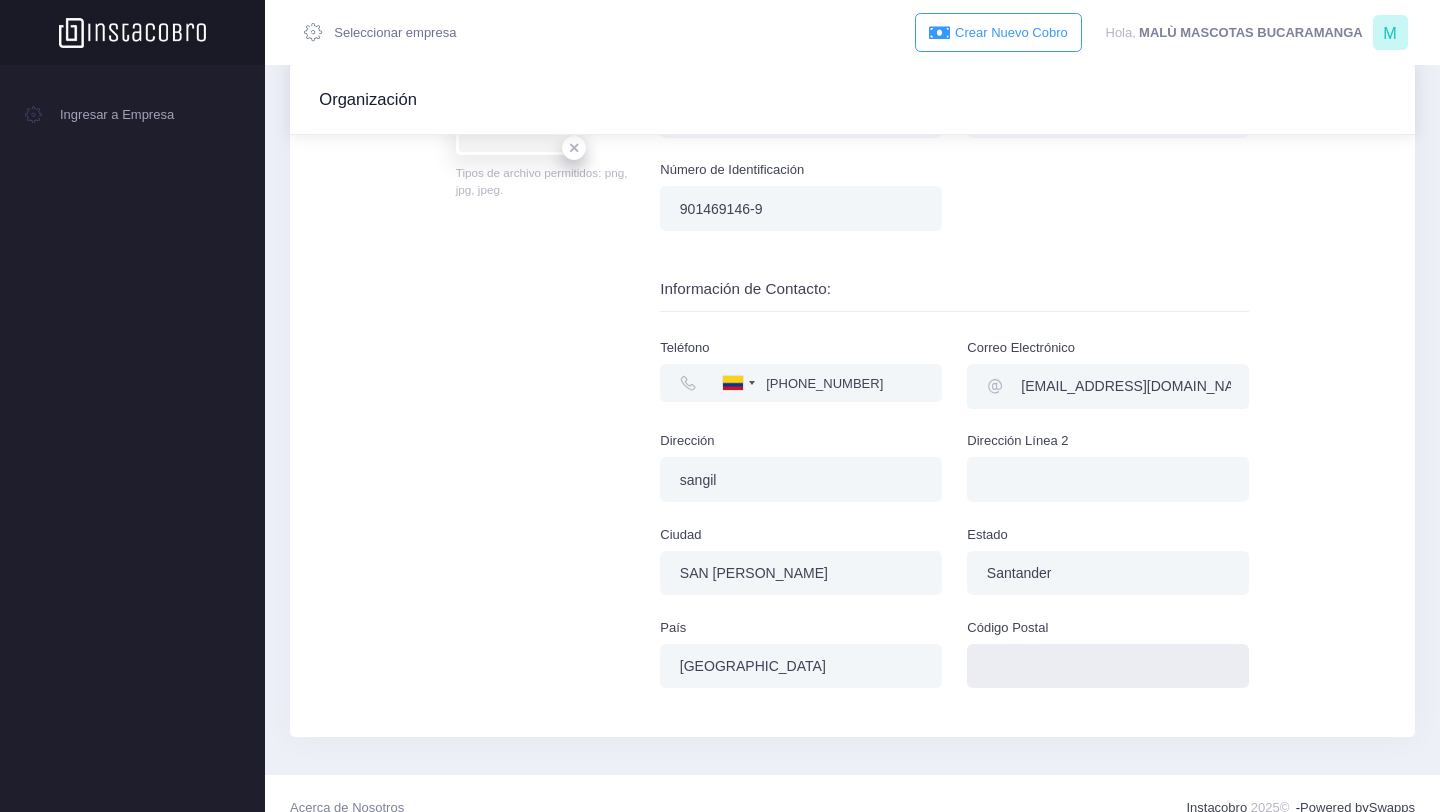 type on "680001" 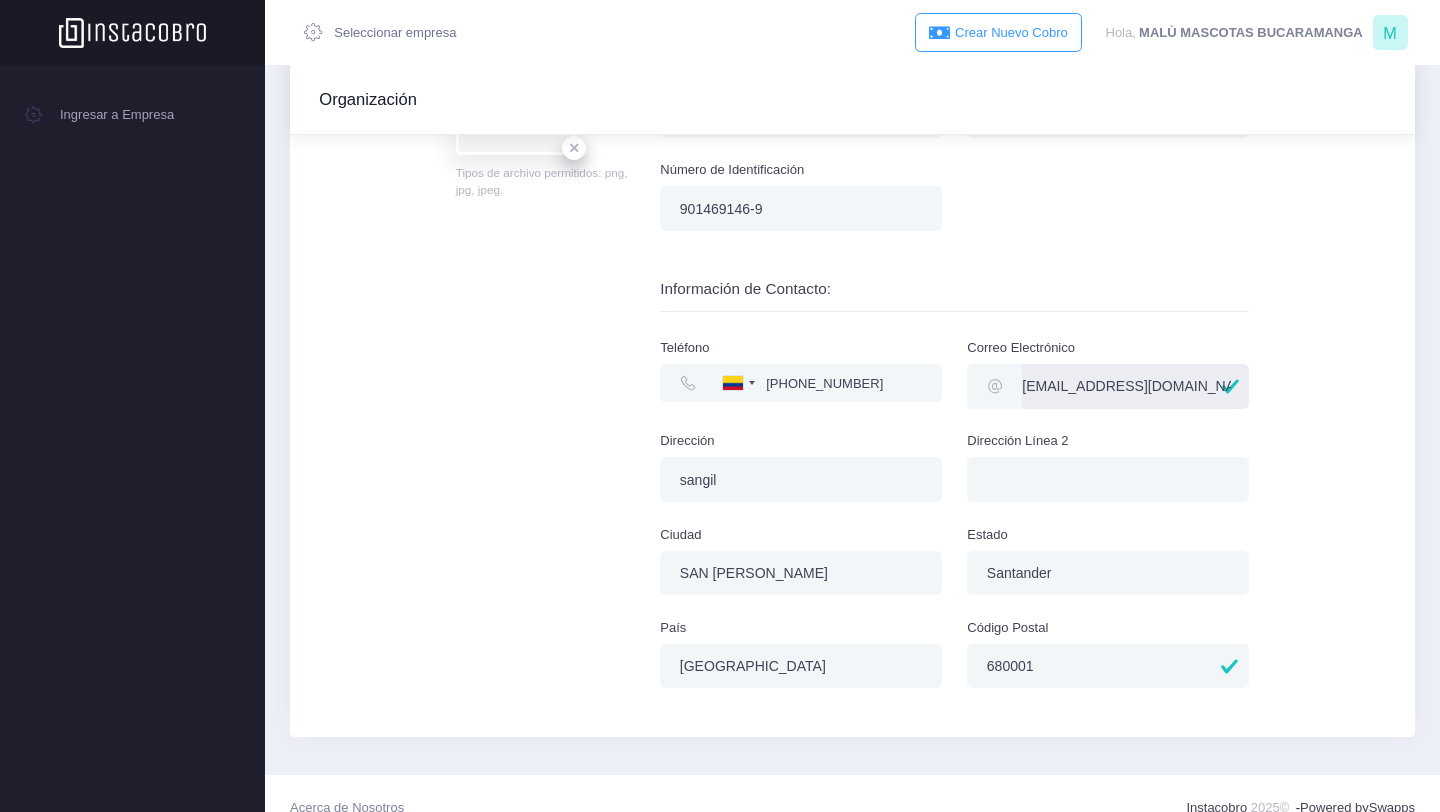 drag, startPoint x: 1202, startPoint y: 387, endPoint x: 1002, endPoint y: 380, distance: 200.12247 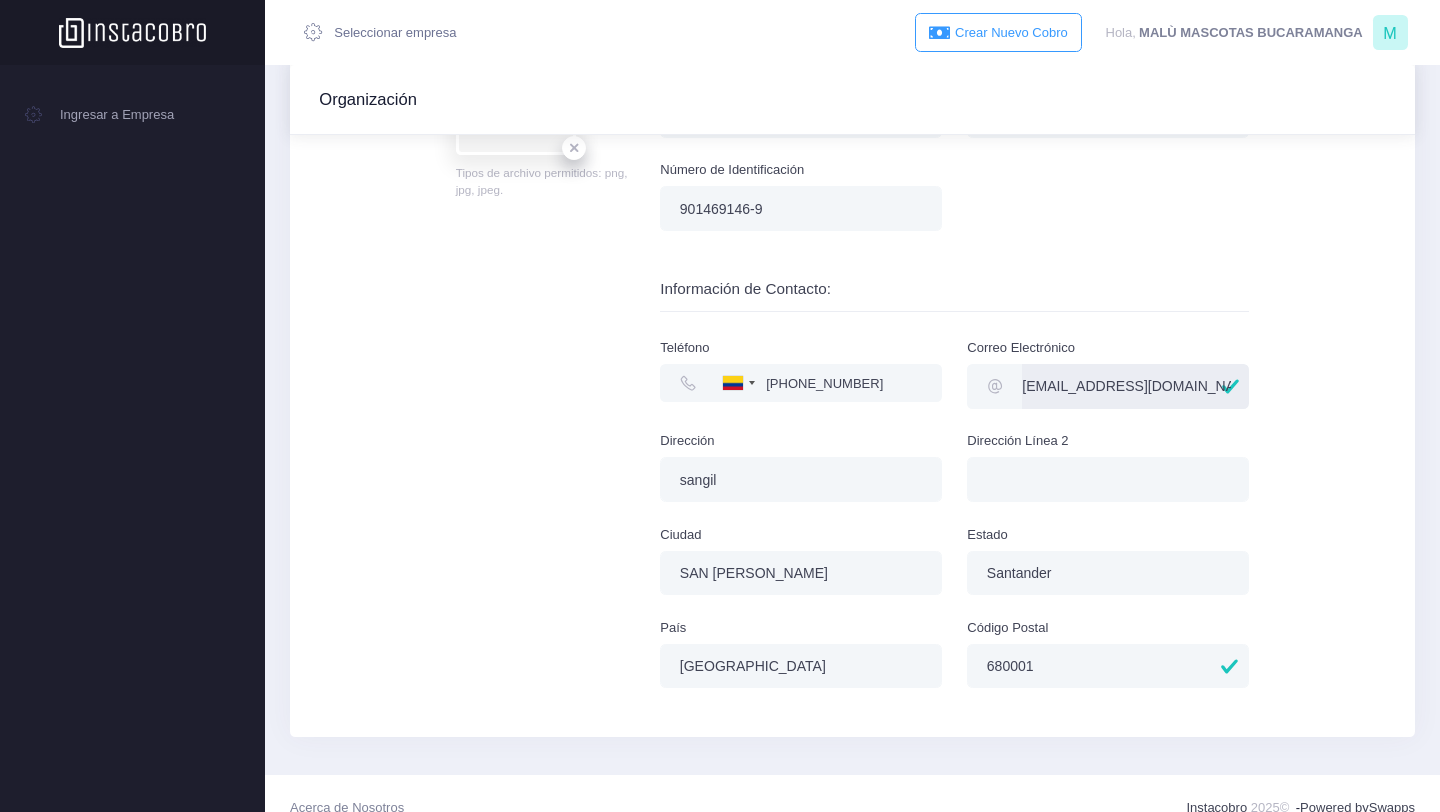 click on "lidaduarte54@gmail.com" at bounding box center [1108, 386] 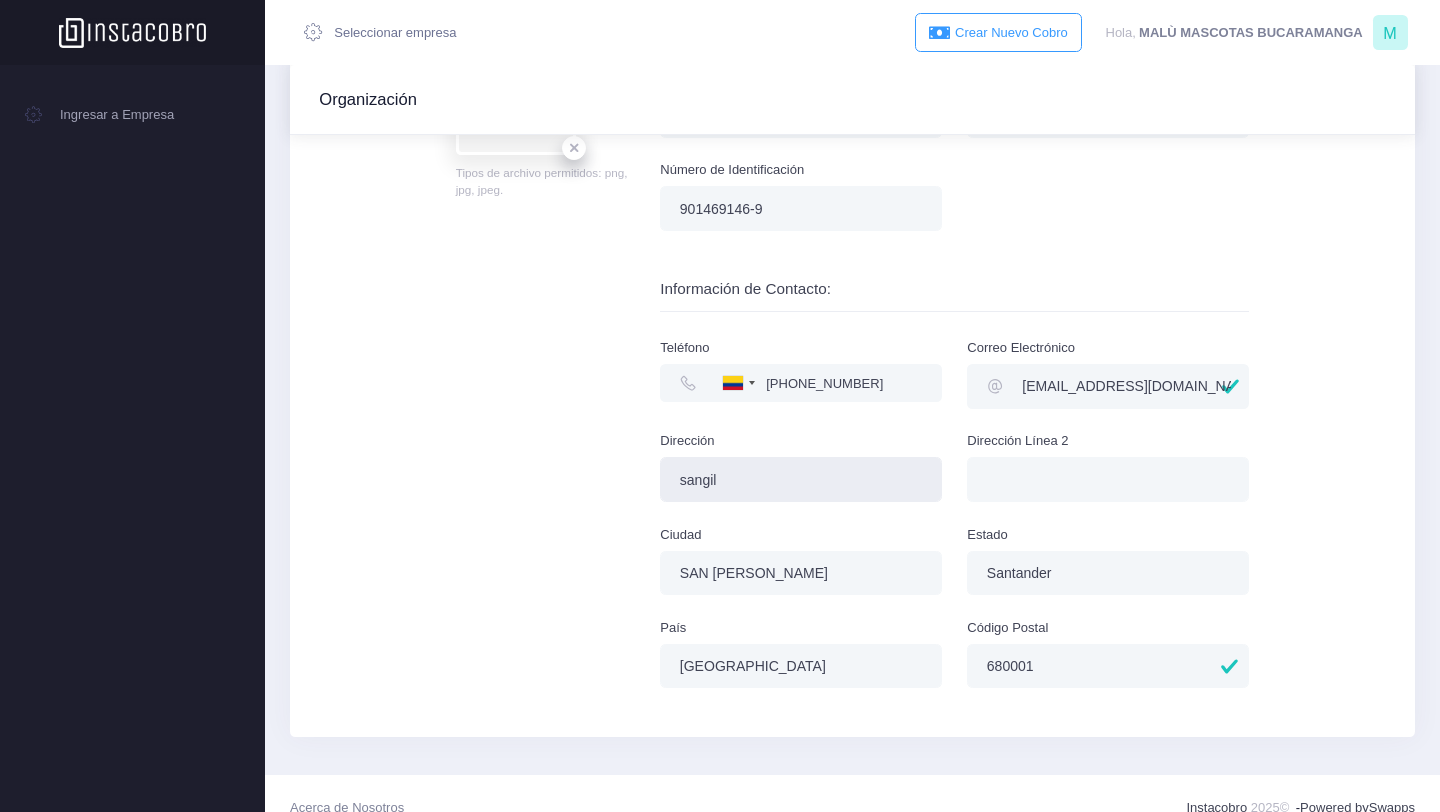 click on "sangil" at bounding box center [801, 479] 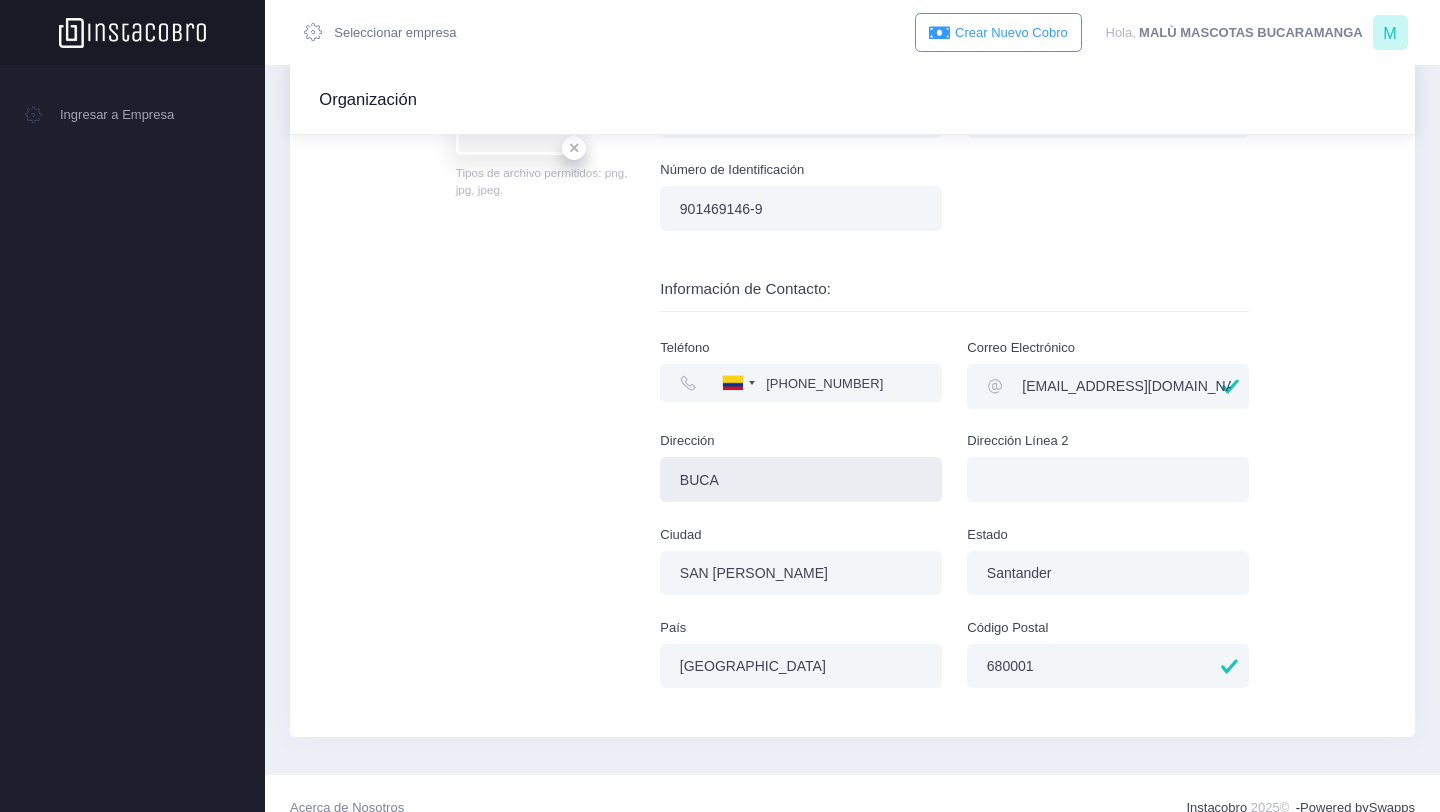 type on "bucaramanga" 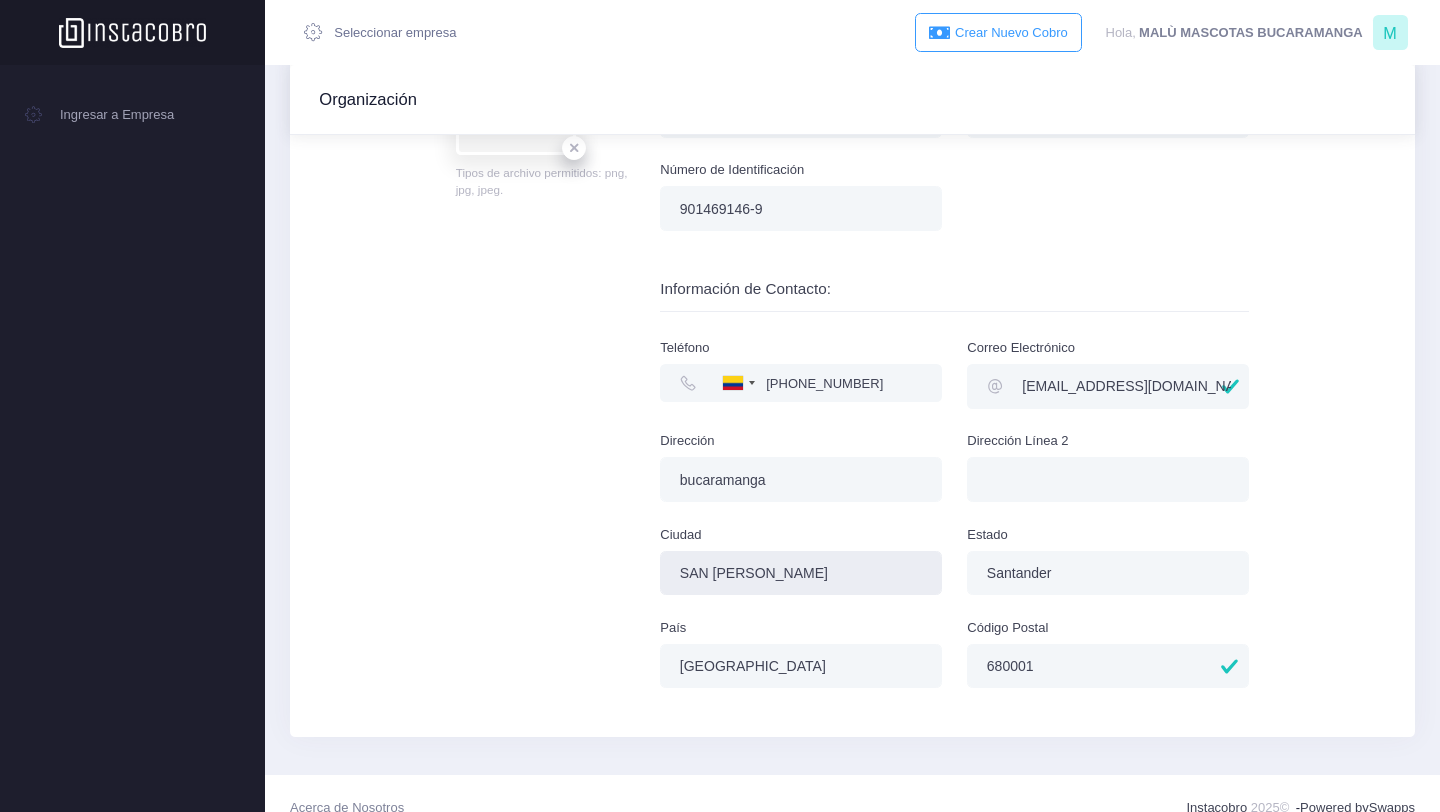click on "SAN GIL" at bounding box center [801, 573] 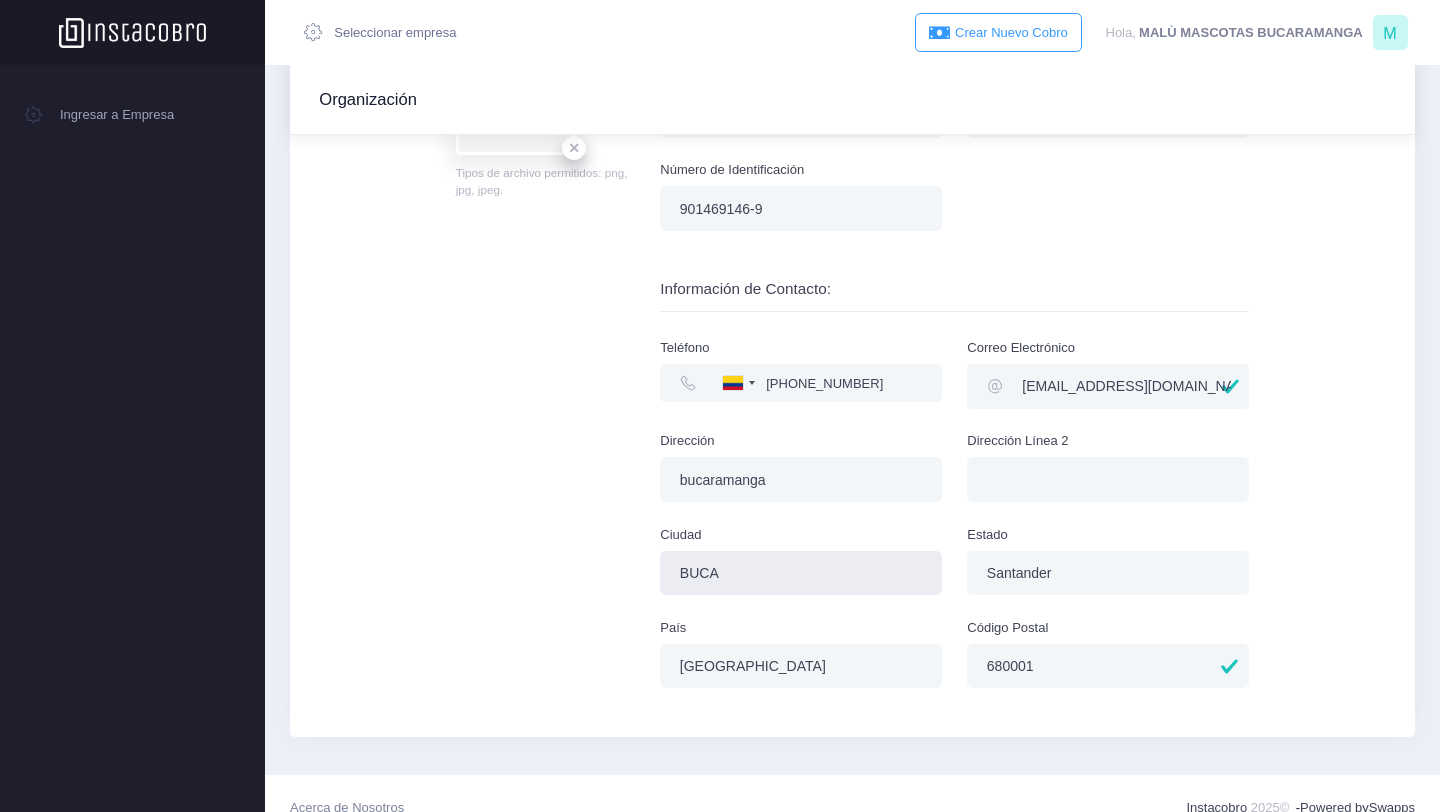 type on "Bucaramanga" 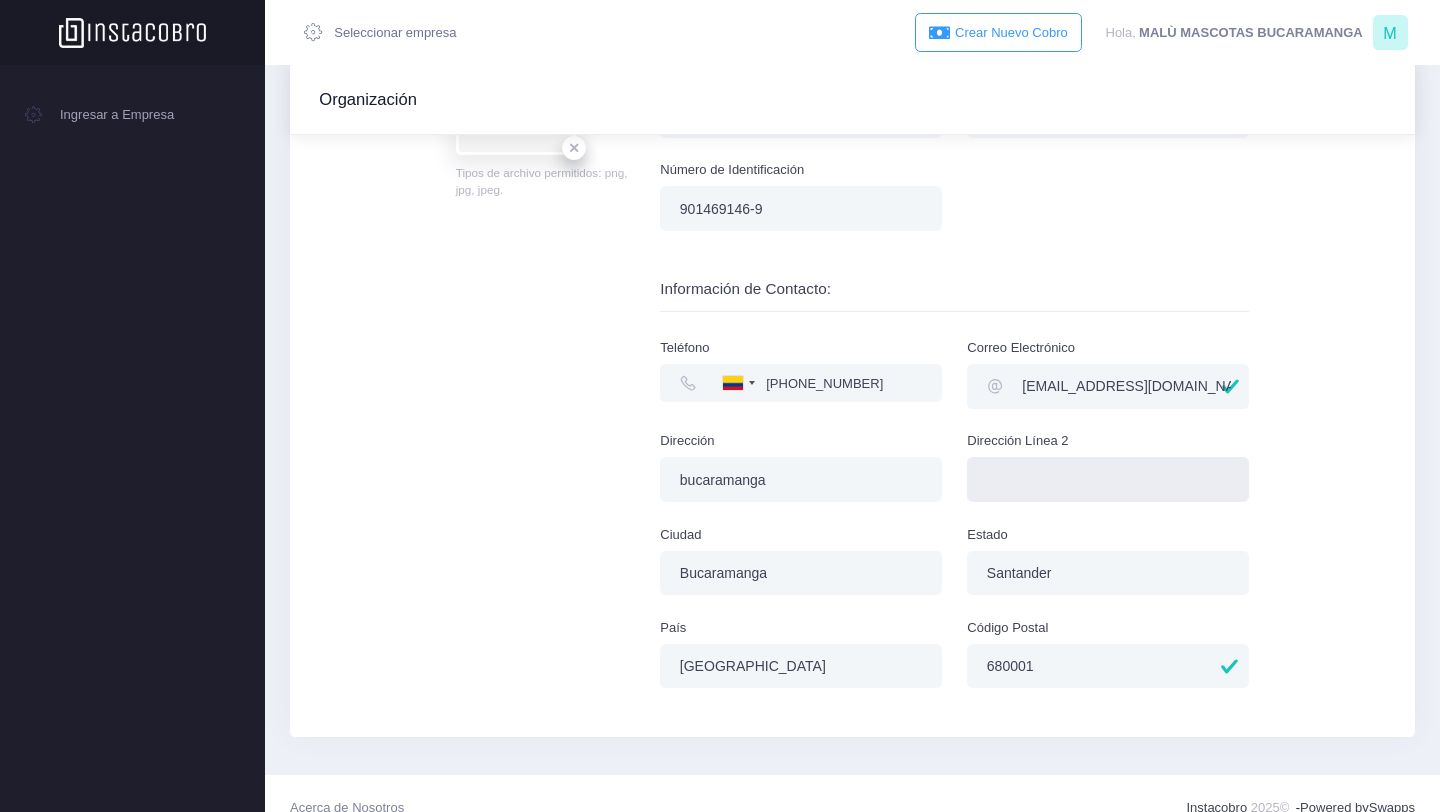 type on "MALU MASCOTAS" 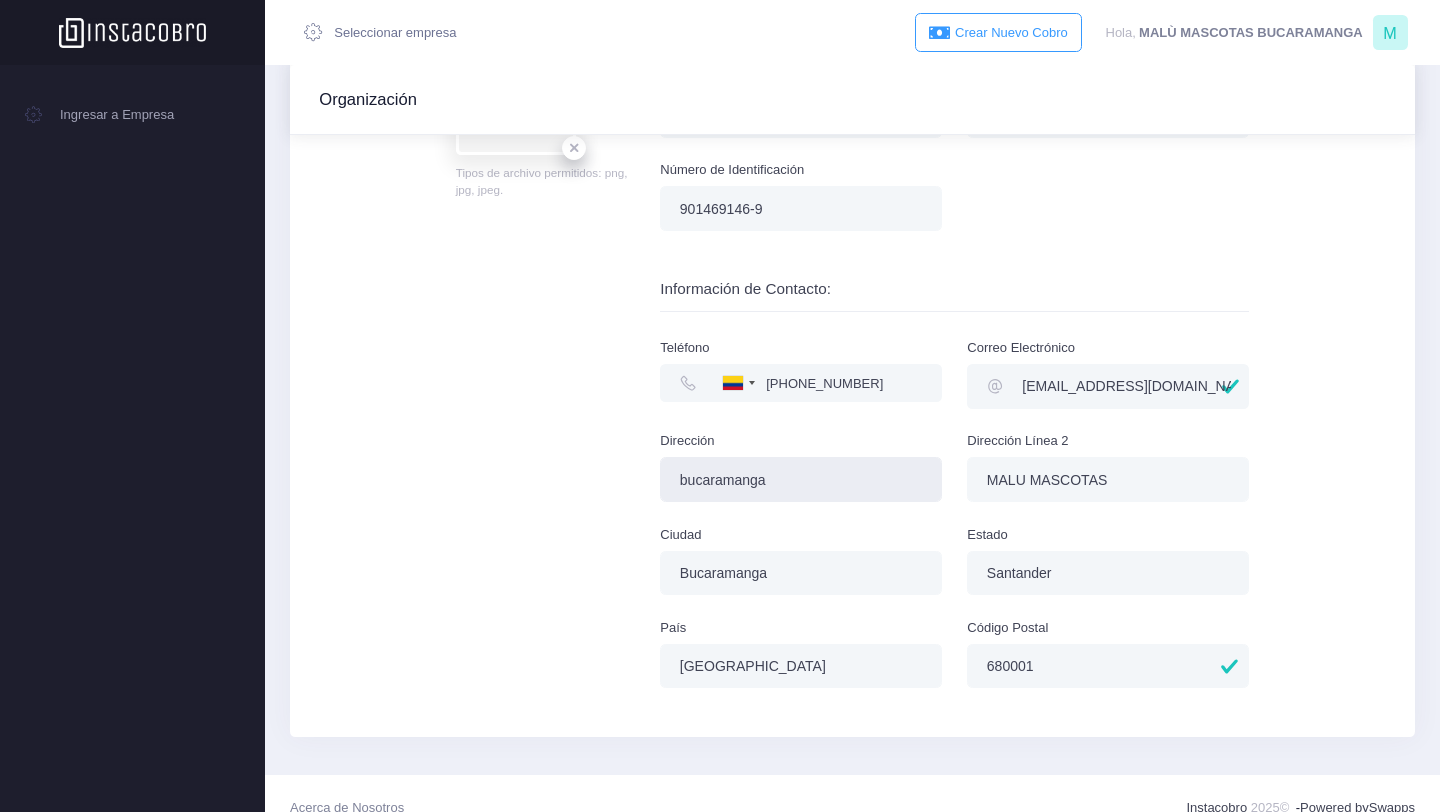 drag, startPoint x: 787, startPoint y: 479, endPoint x: 590, endPoint y: 460, distance: 197.91412 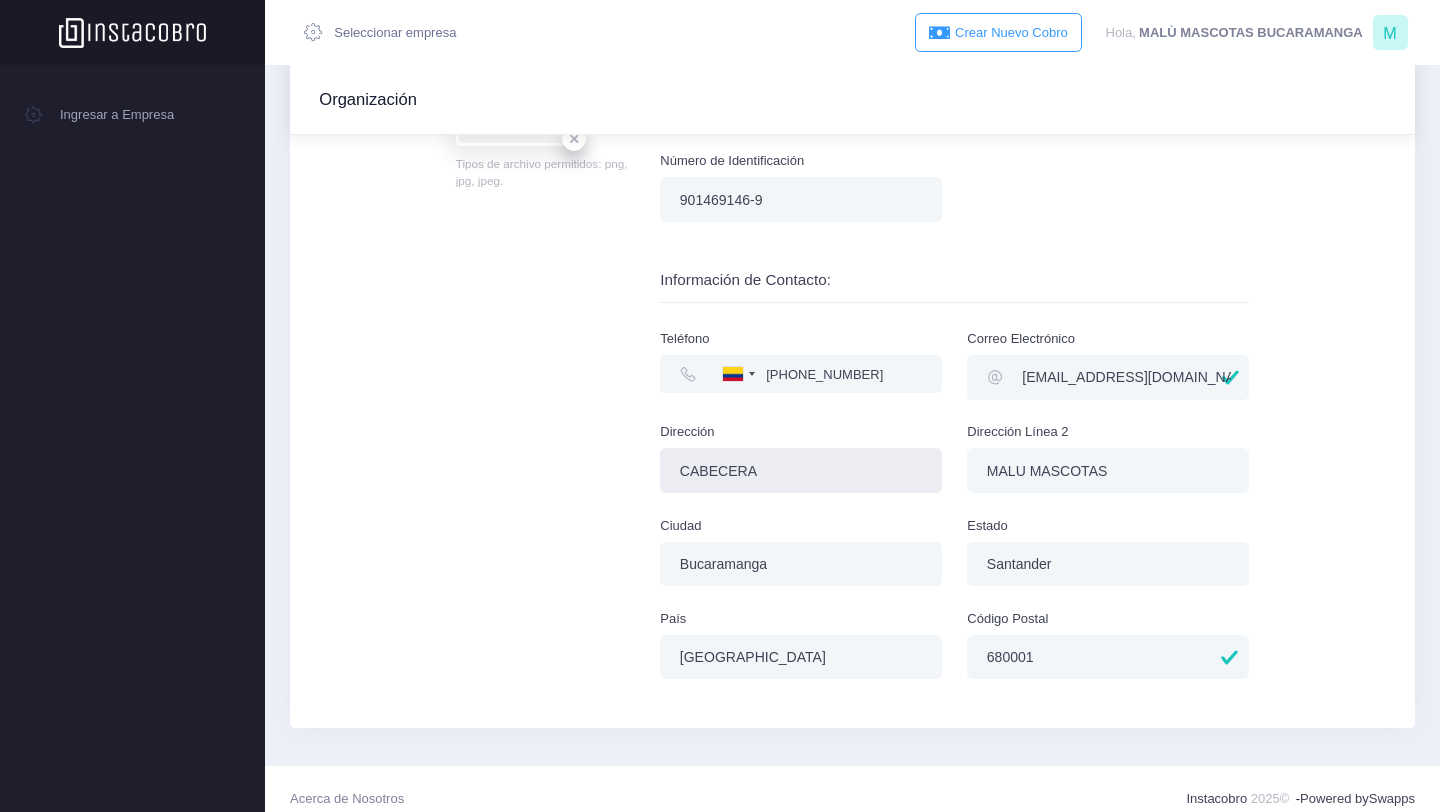 scroll, scrollTop: 260, scrollLeft: 0, axis: vertical 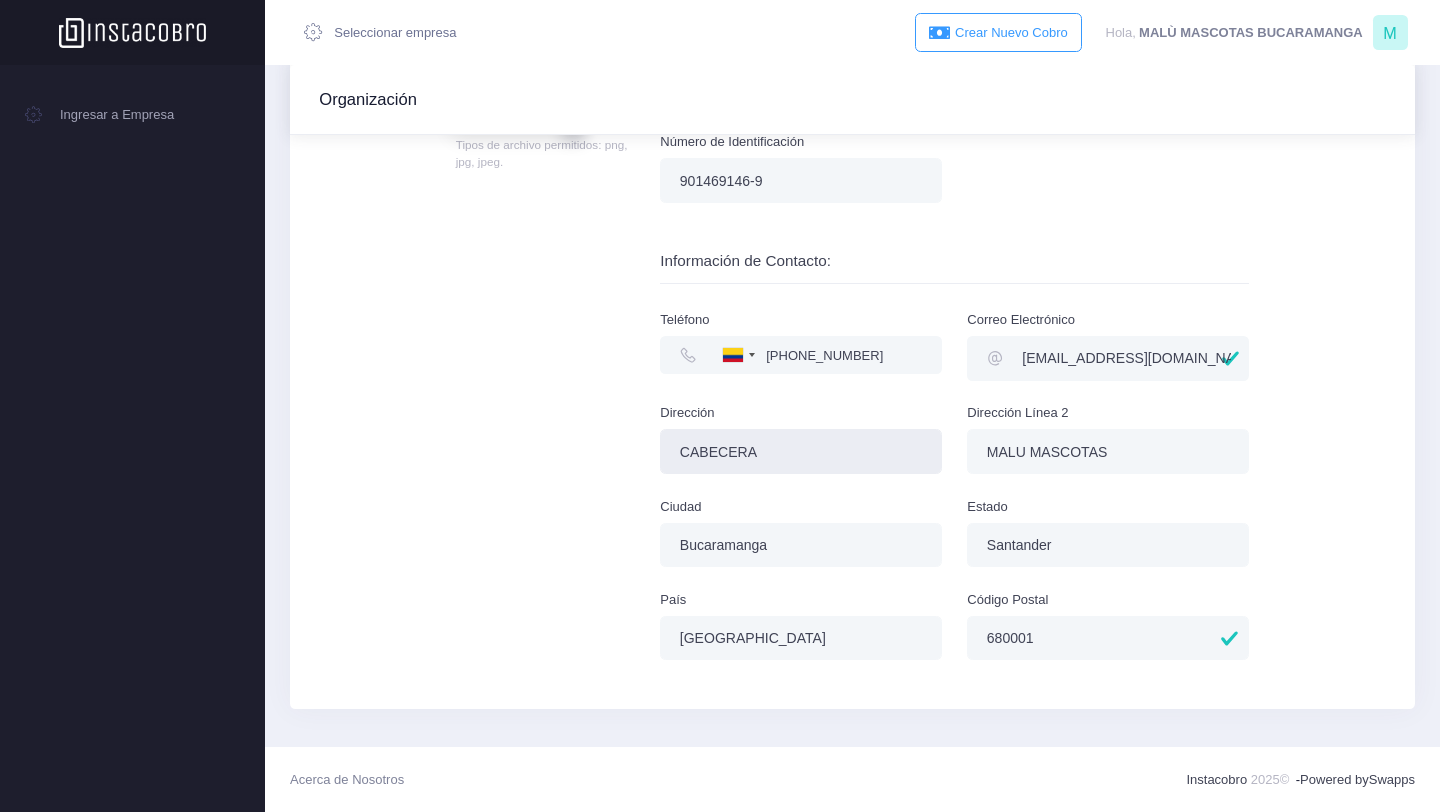 type on "CABECERA" 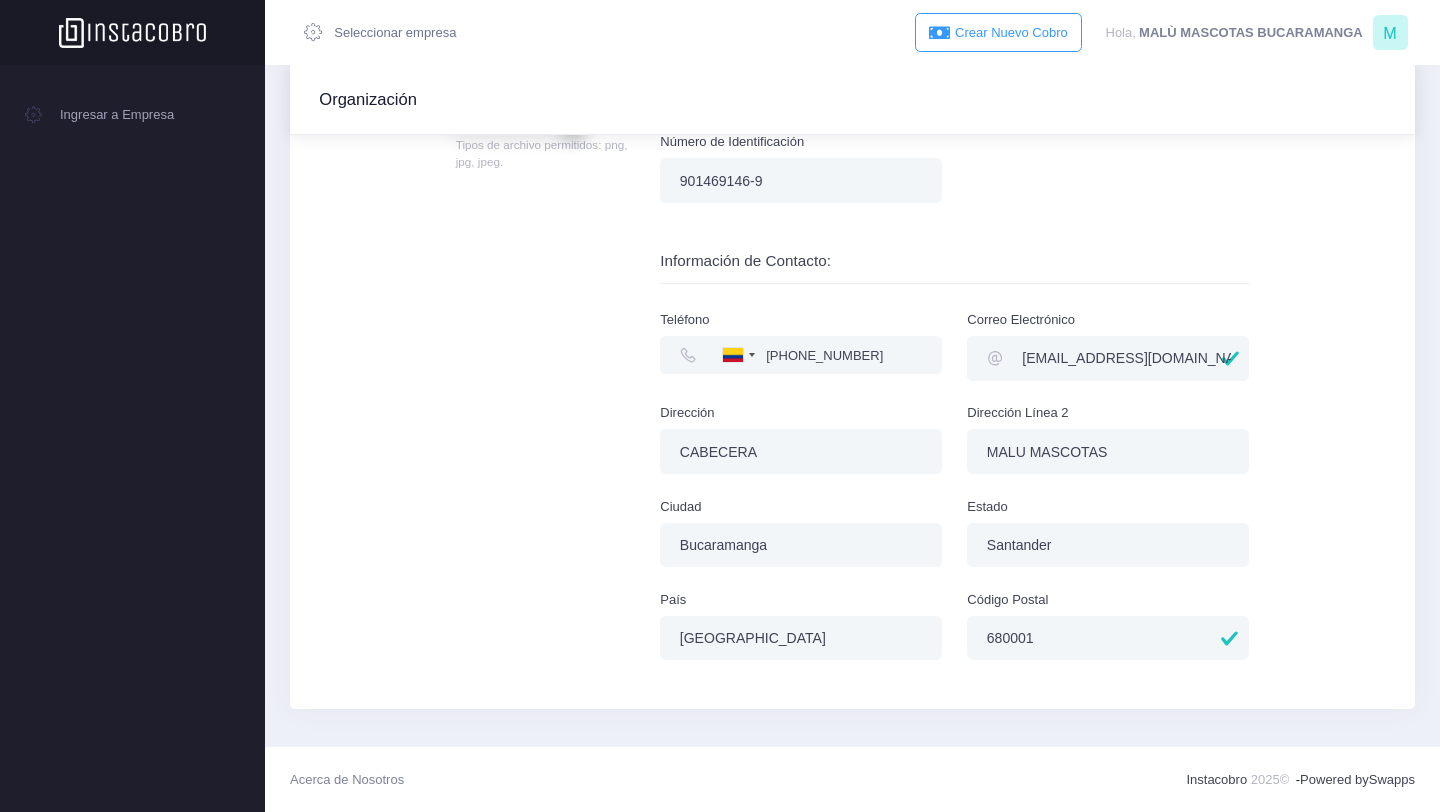 scroll, scrollTop: 0, scrollLeft: 0, axis: both 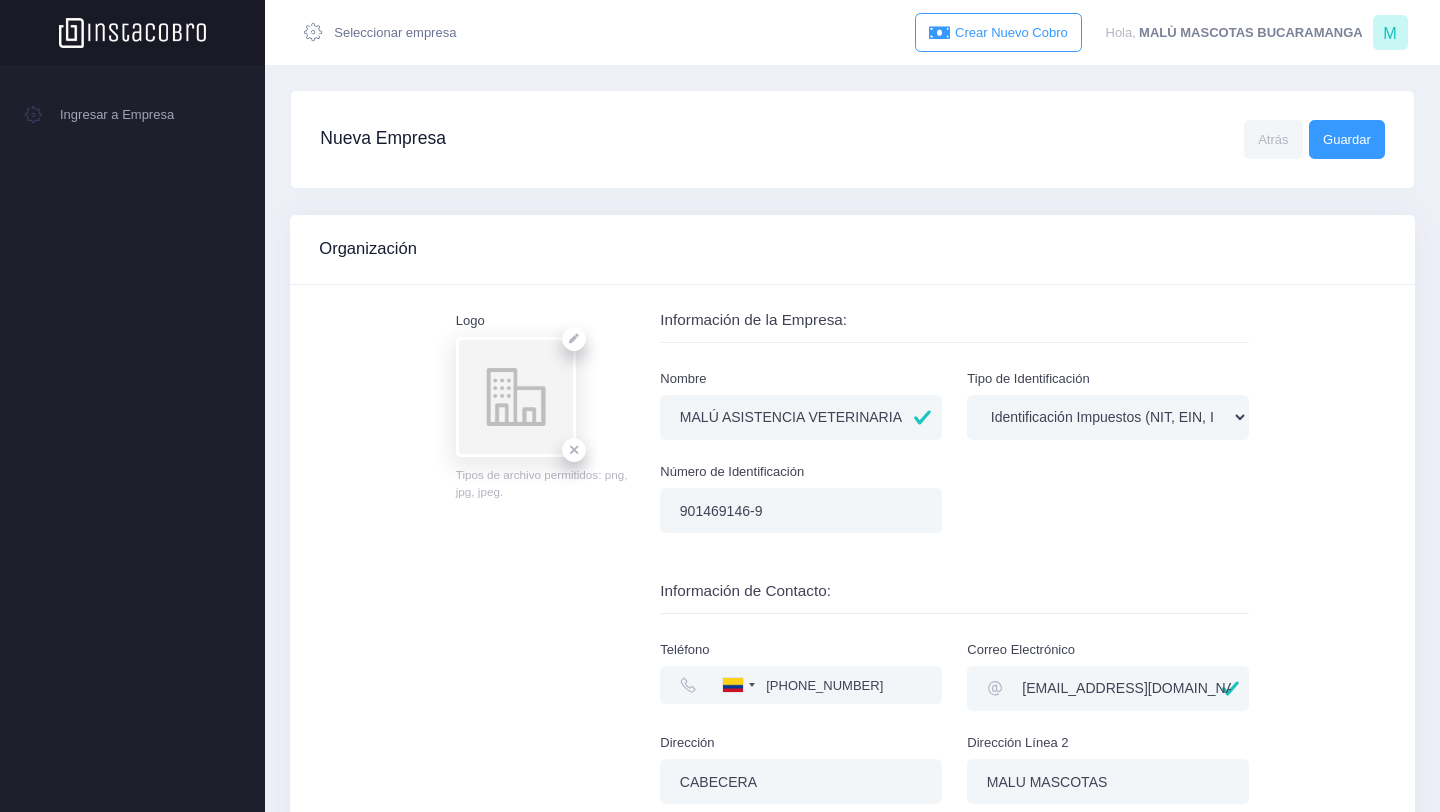 click on "Nombre
MALÚ ASISTENCIA VETERINARIA
Tipo de Identificación
National ID (CC, SSN)
Identificación Impuestos (NIT, EIN, ITIN)
OTRO
Pasaporte
Número de Identificación
901469146-9" at bounding box center (955, 462) 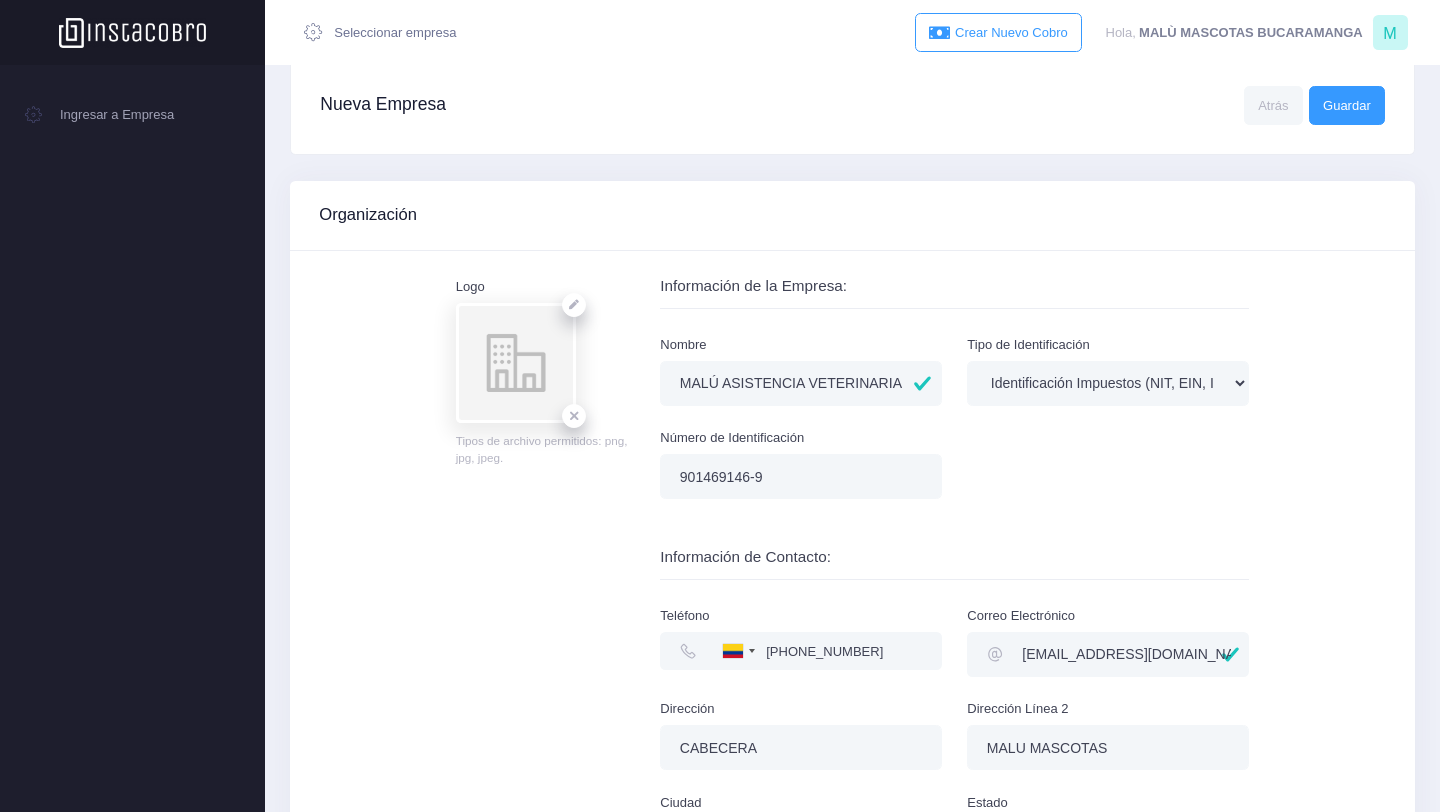 scroll, scrollTop: 0, scrollLeft: 0, axis: both 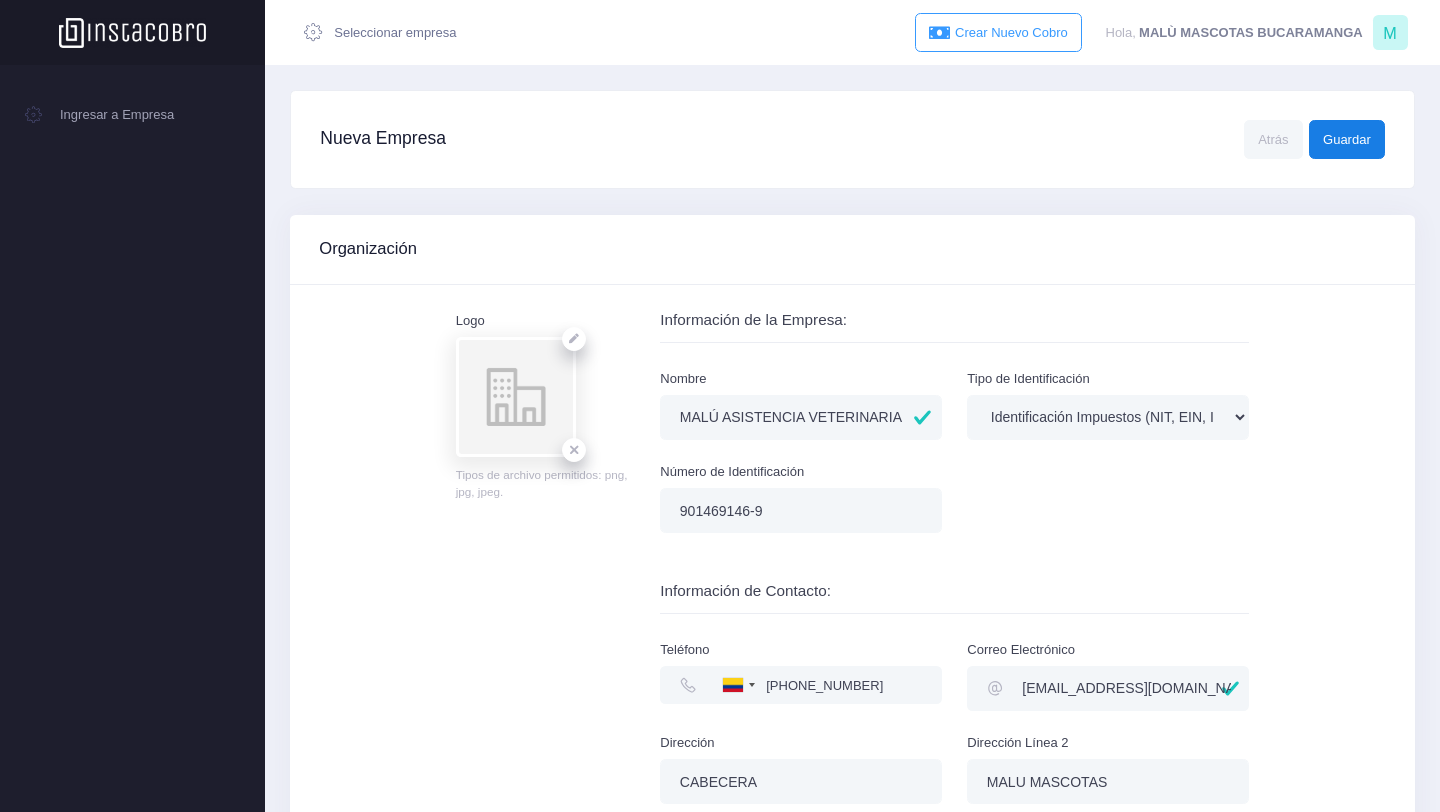 click on "Guardar" at bounding box center [1347, 139] 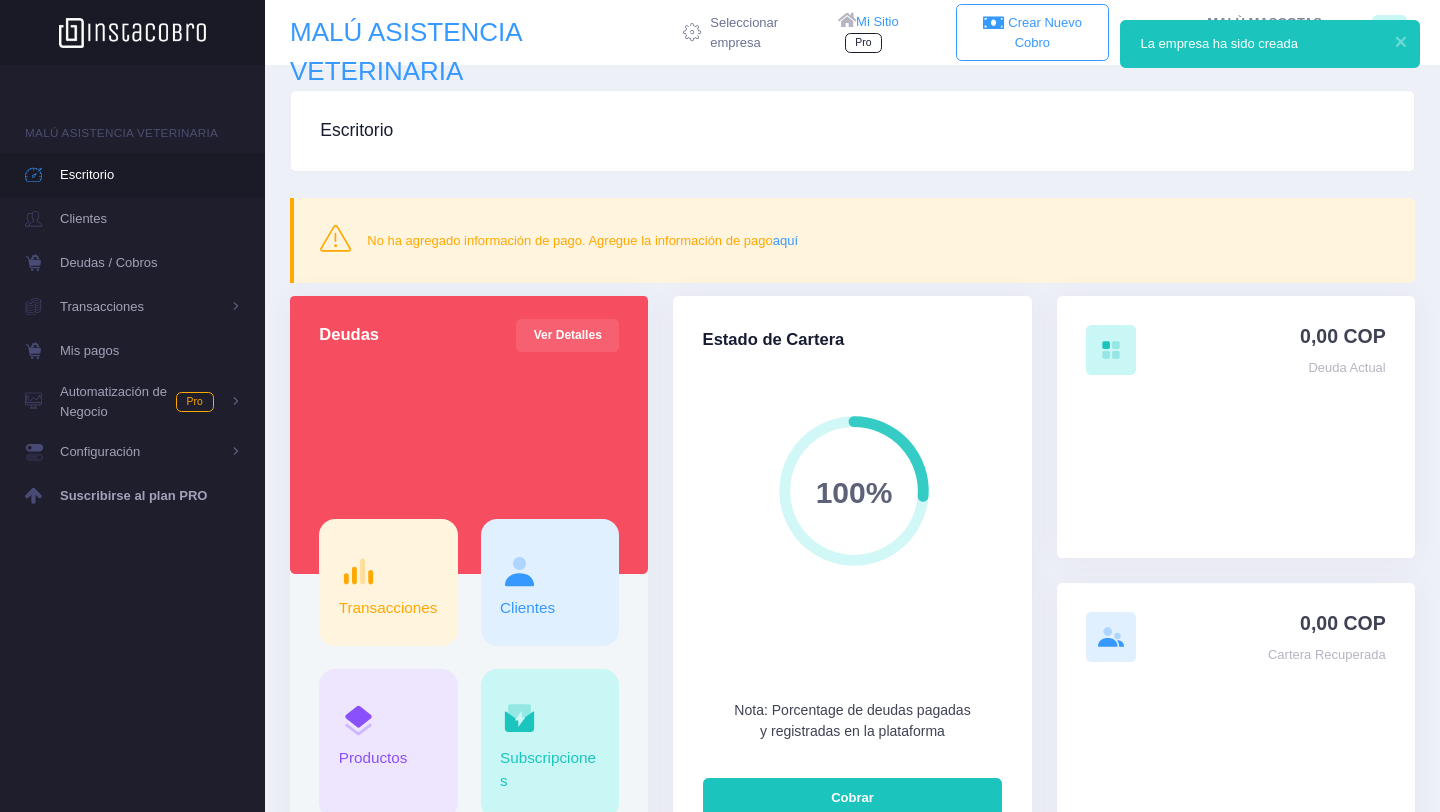 scroll, scrollTop: 0, scrollLeft: 0, axis: both 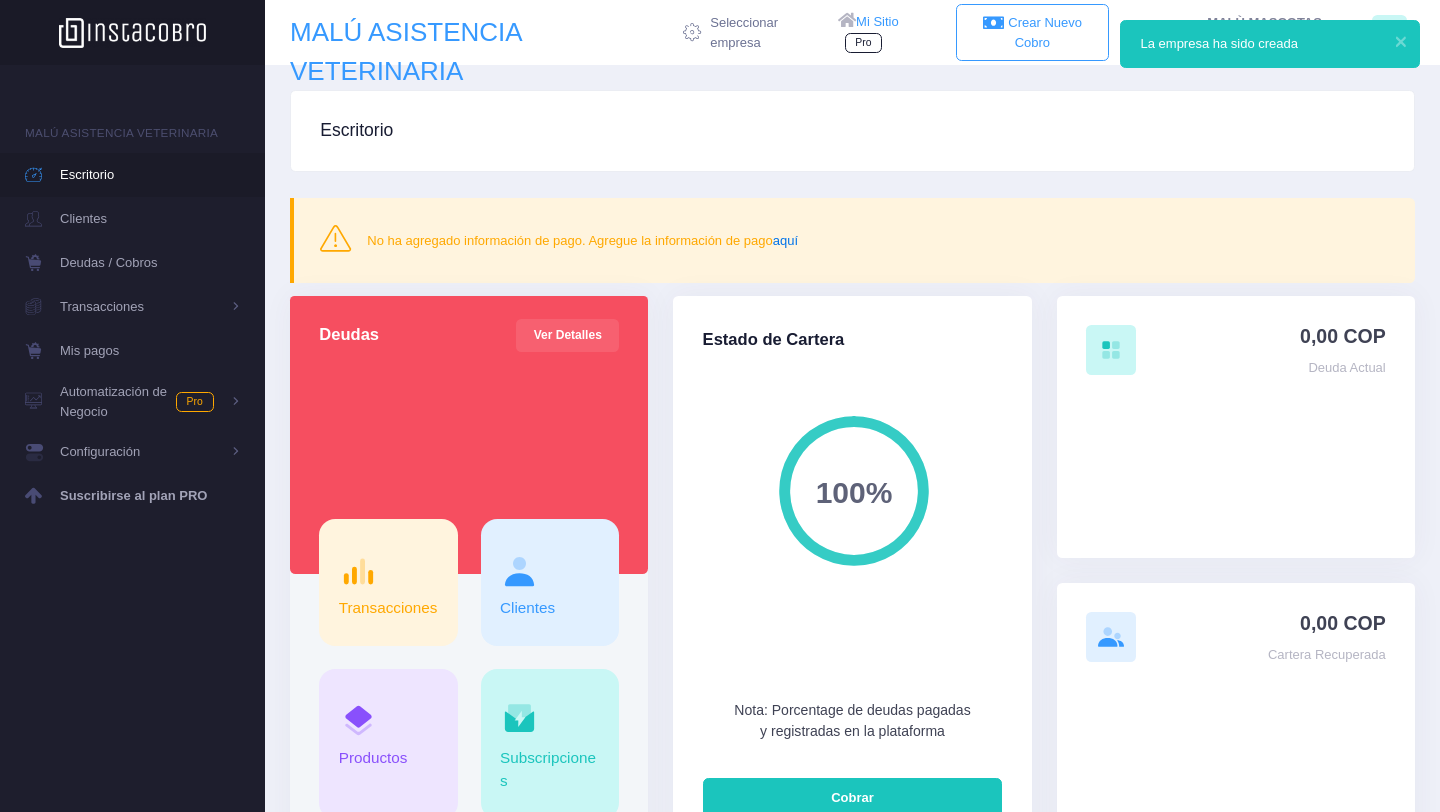 click on "aquí" at bounding box center [785, 240] 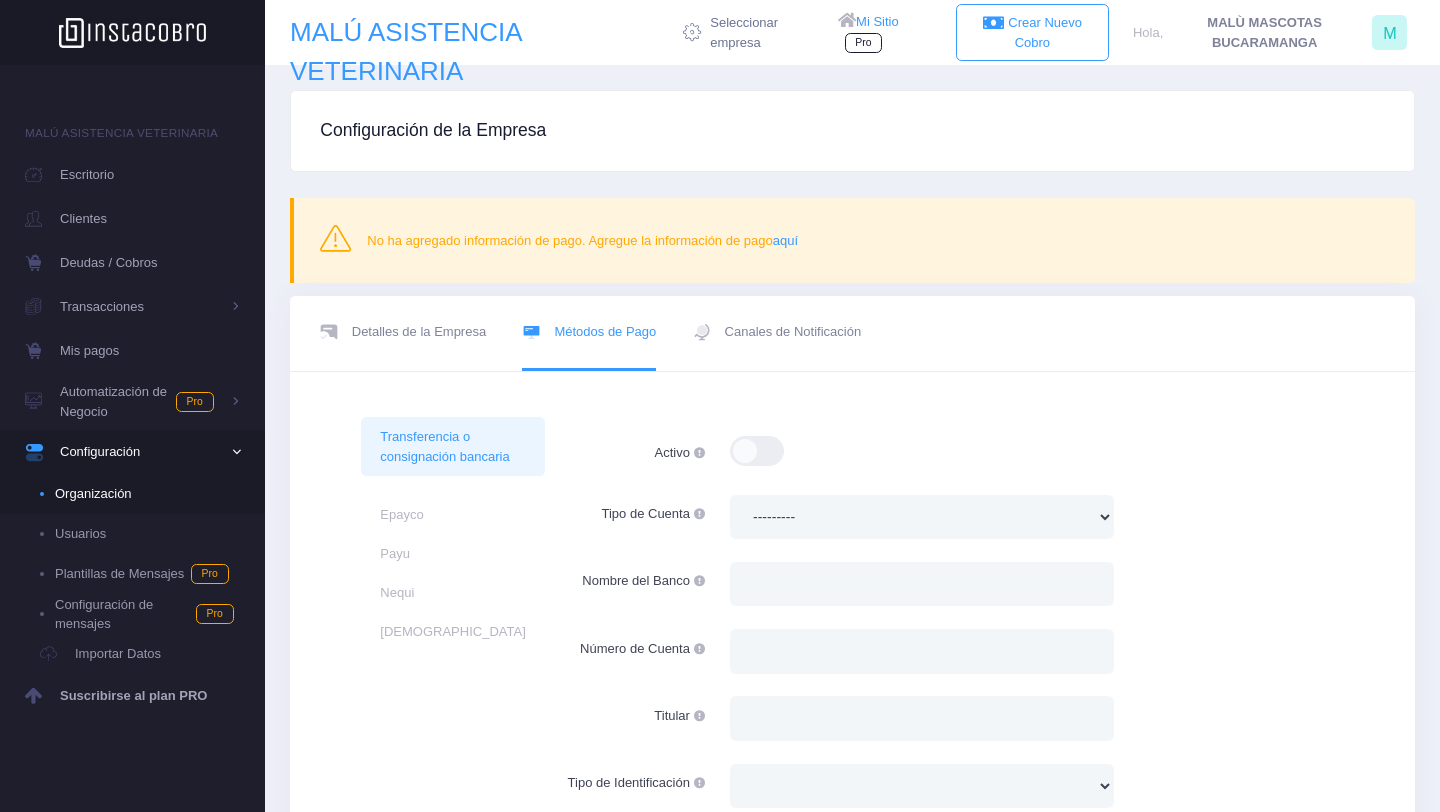 scroll, scrollTop: 417, scrollLeft: 0, axis: vertical 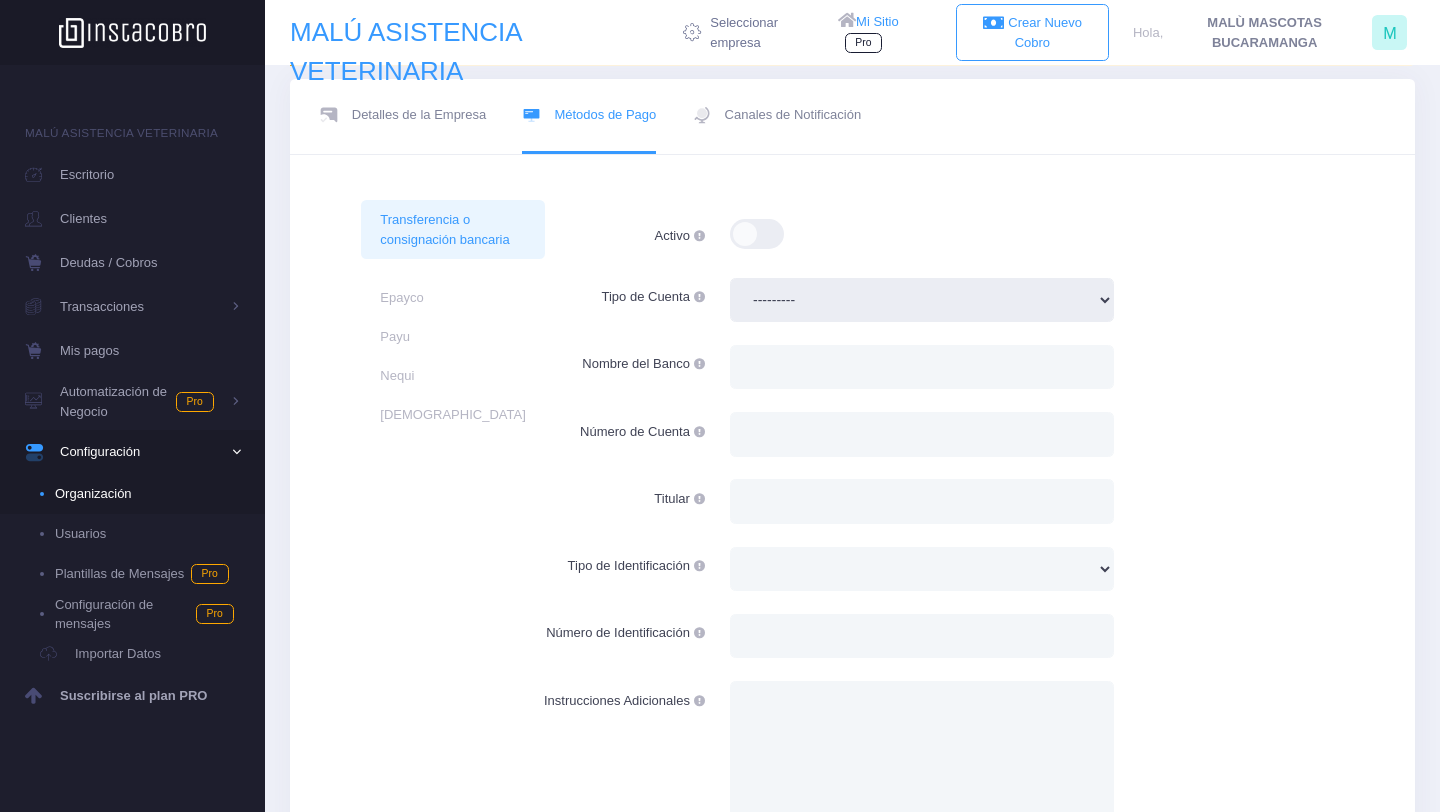 click on "---------
Ahorros
Corriente" at bounding box center [922, 300] 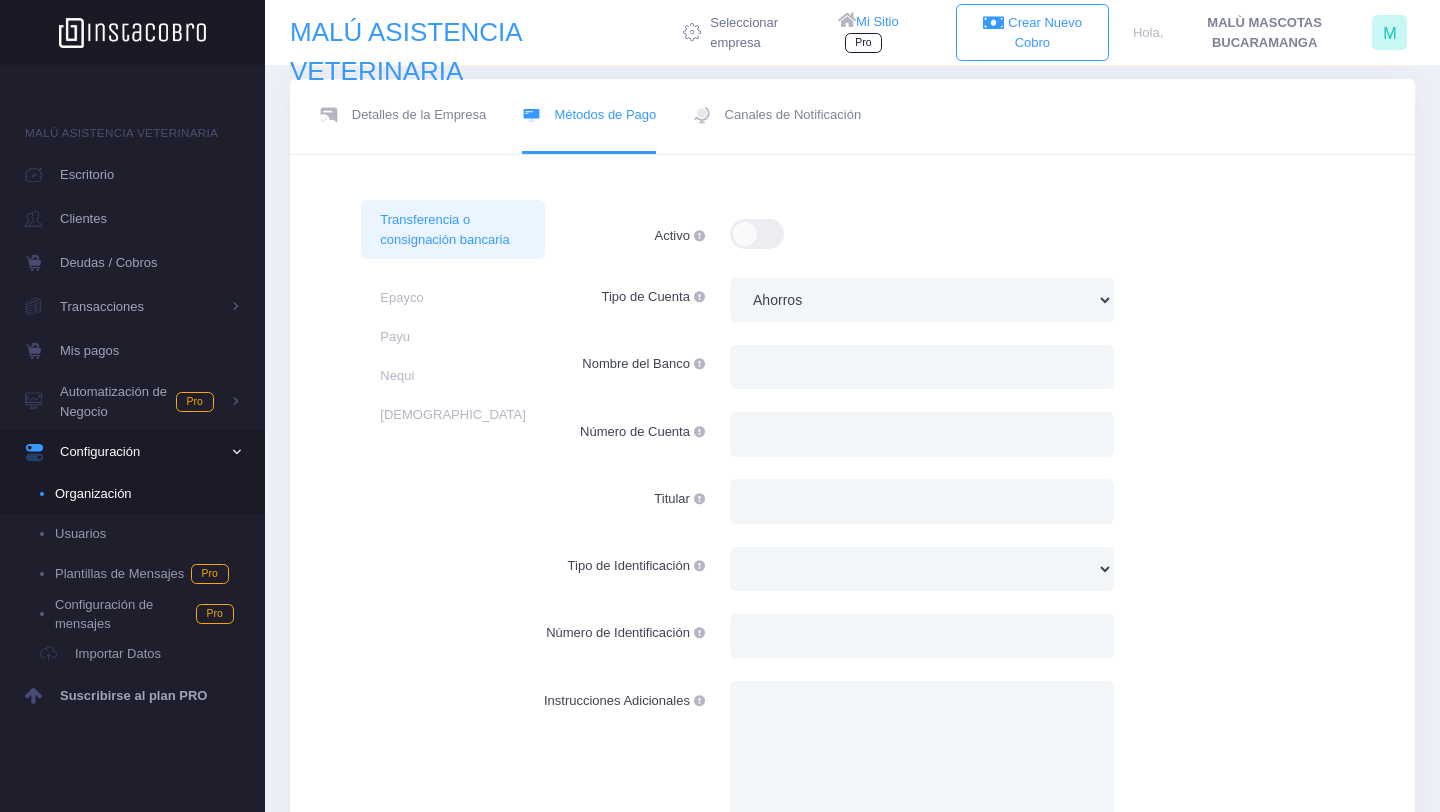 click at bounding box center (758, 234) 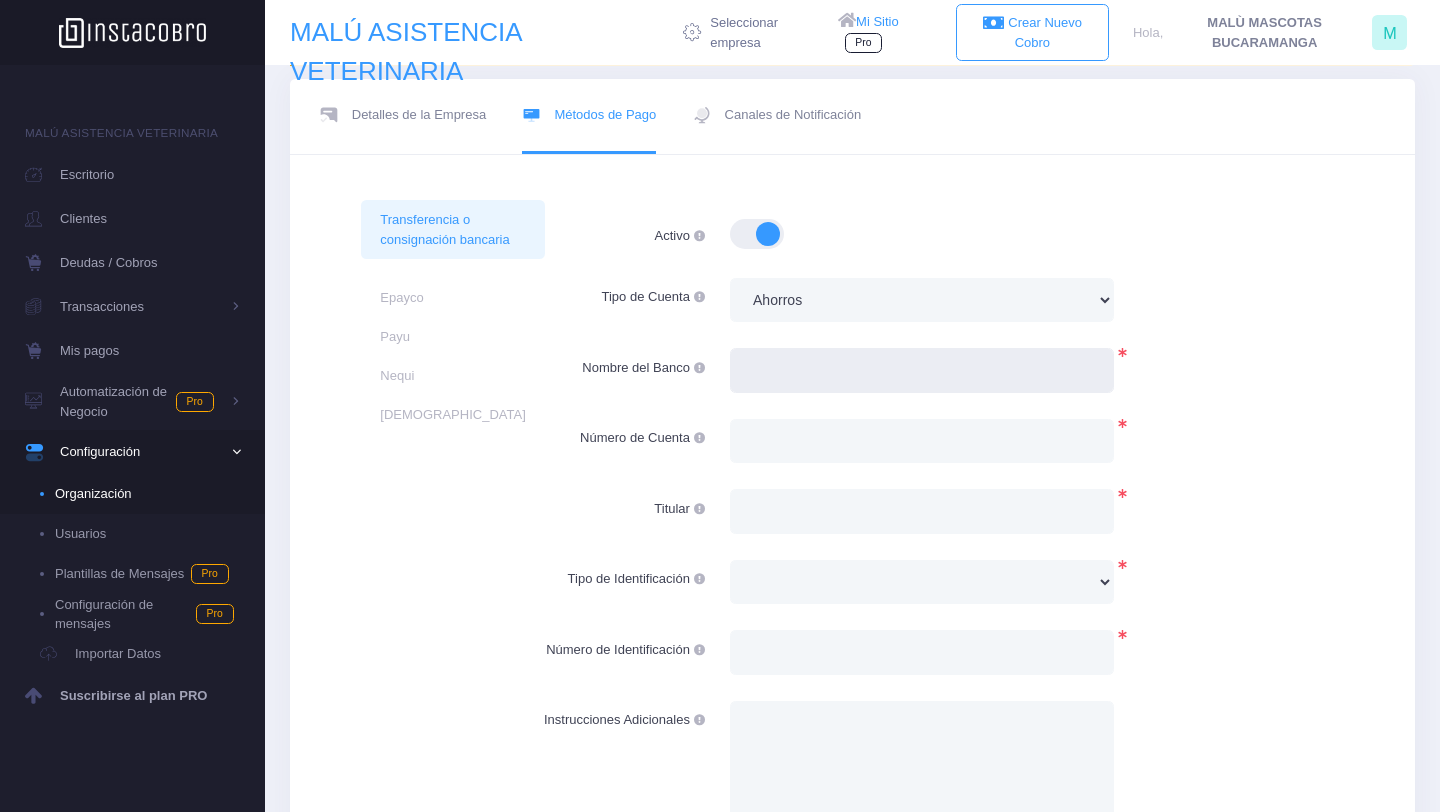 click at bounding box center (922, 370) 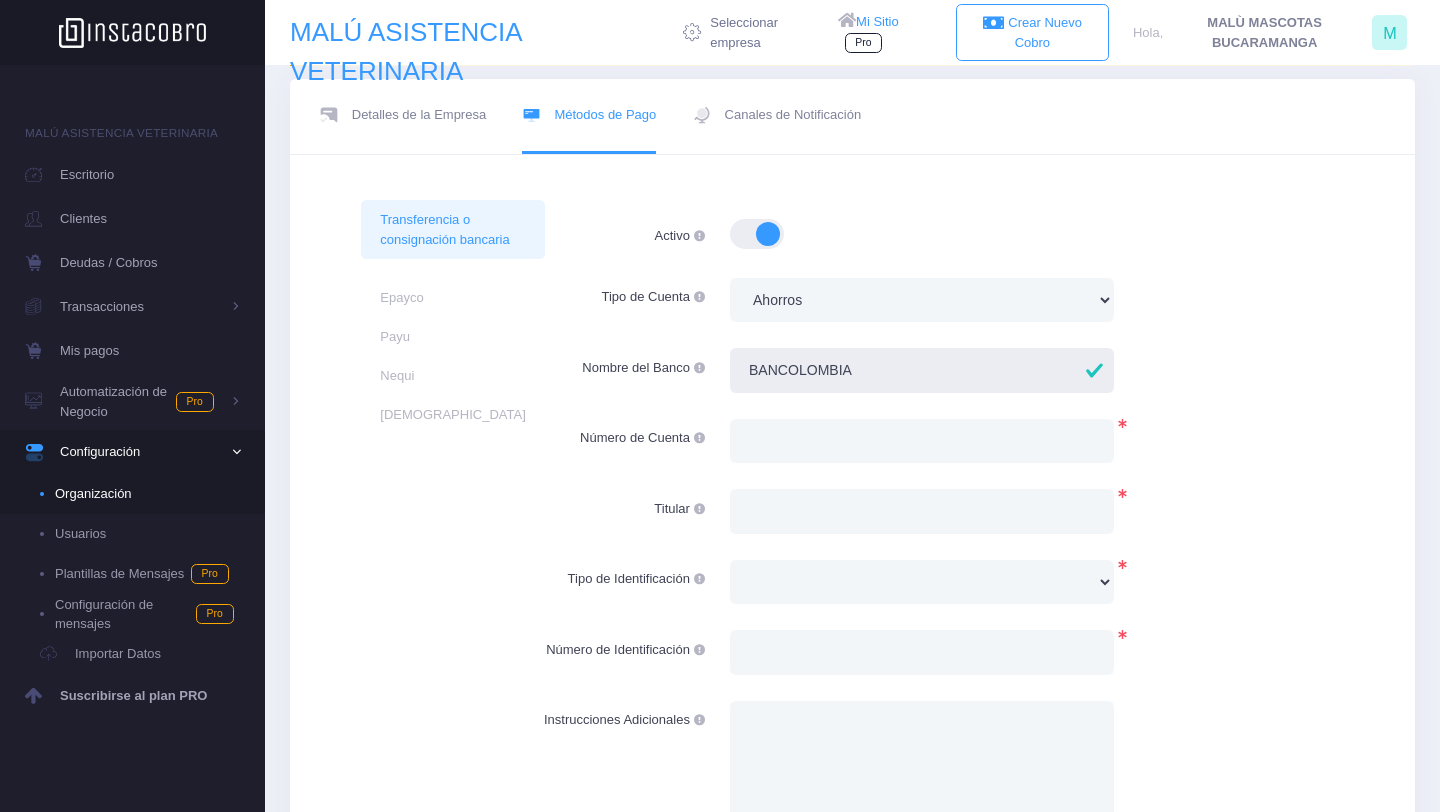 type on "BANCOLOMBIA" 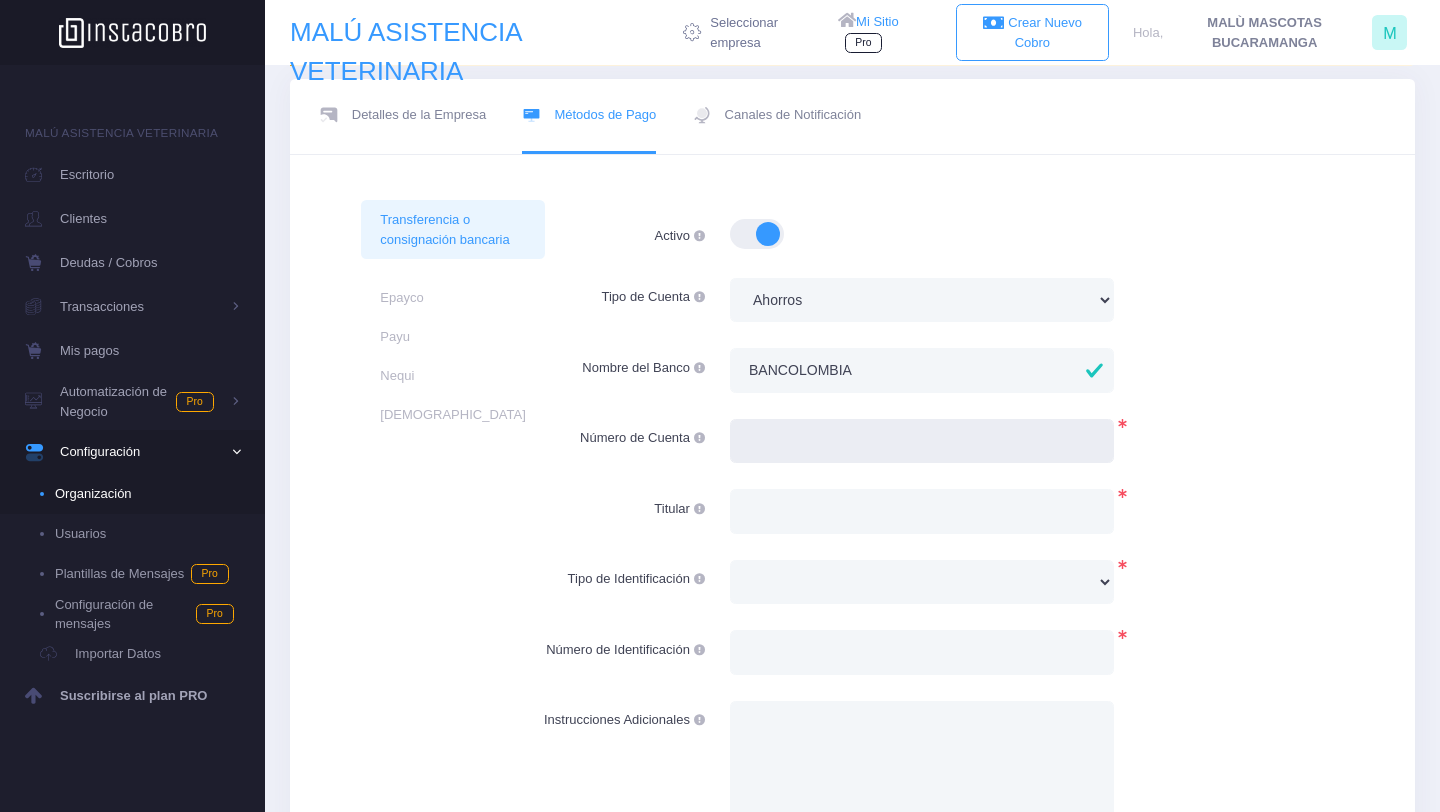 click at bounding box center [922, 441] 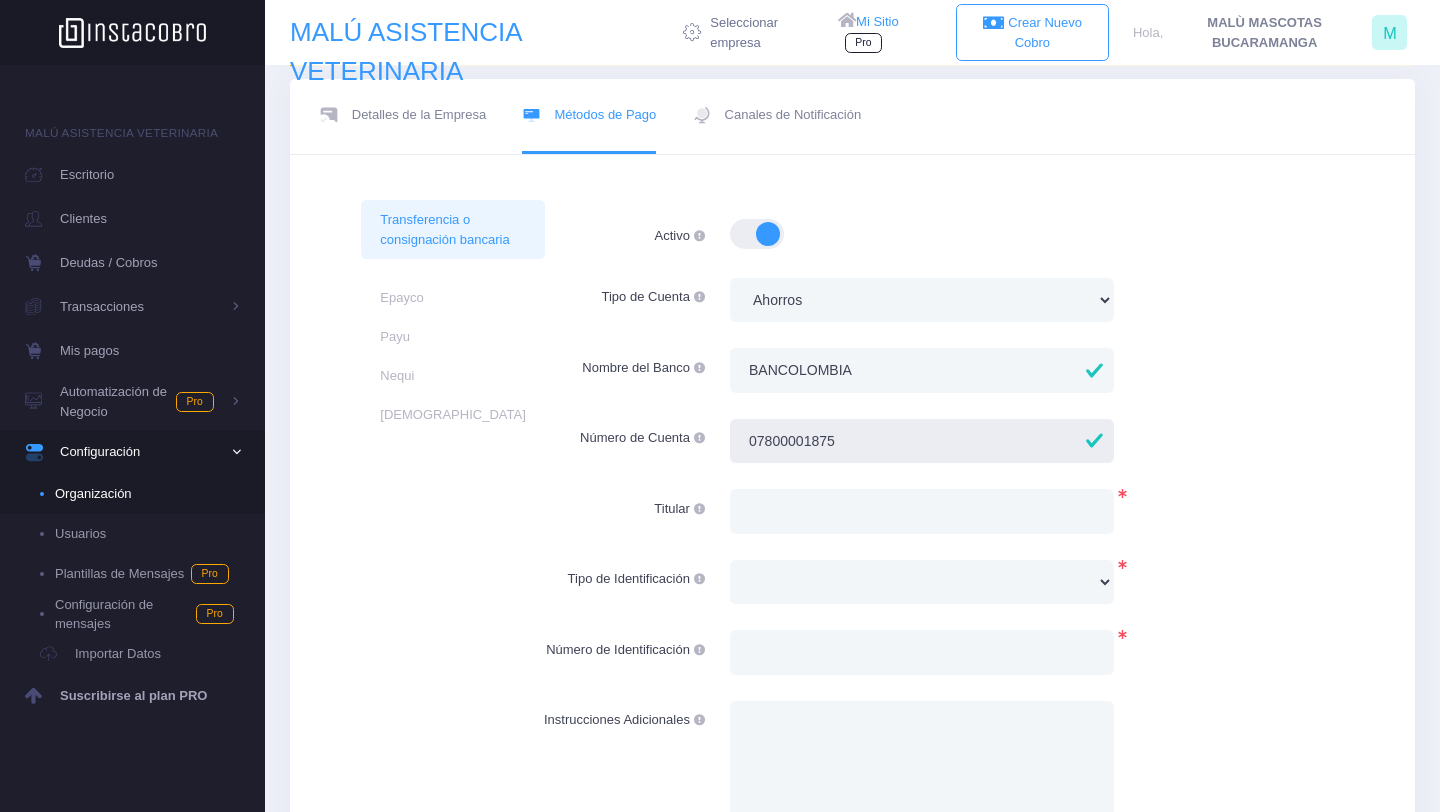 type on "07800001875" 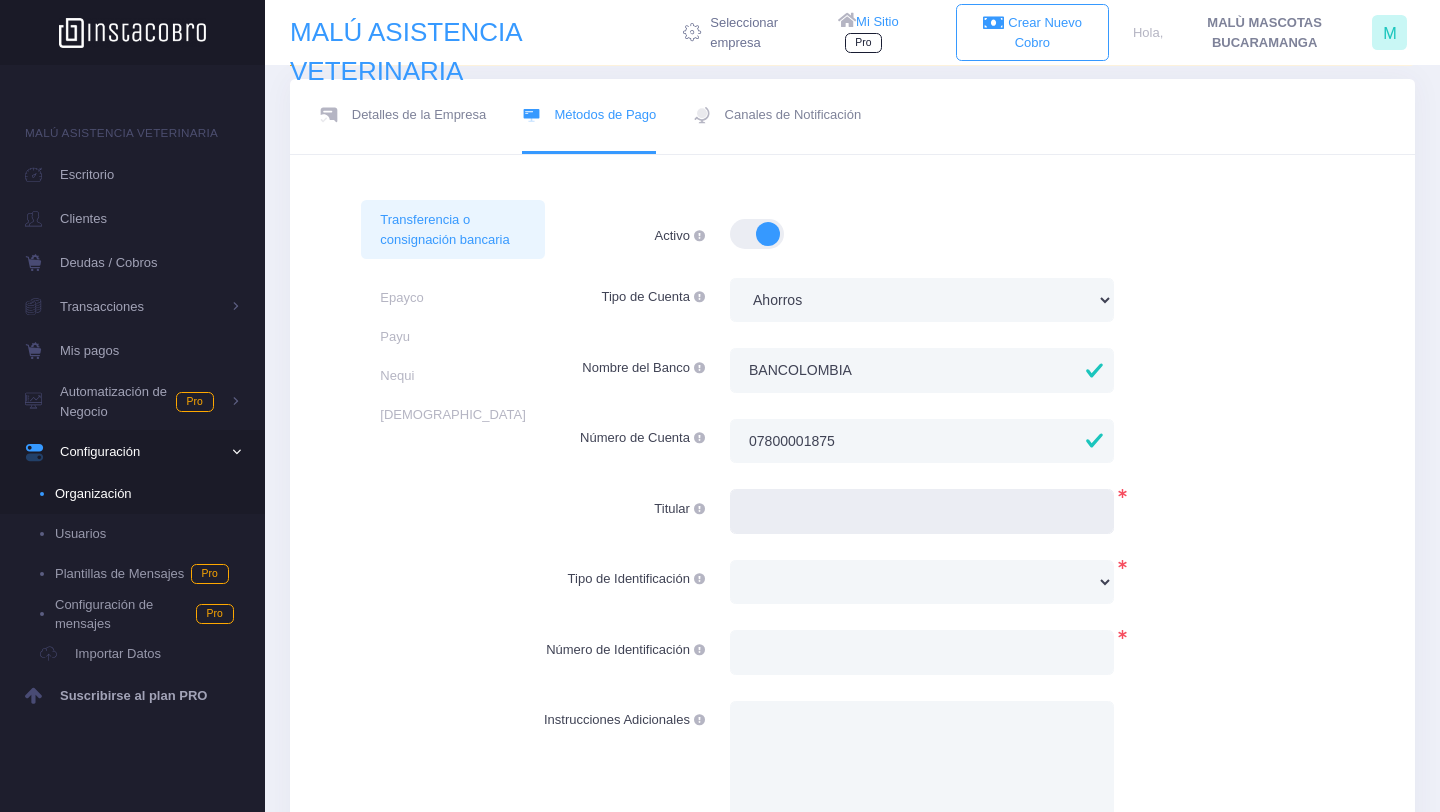 click at bounding box center [922, 511] 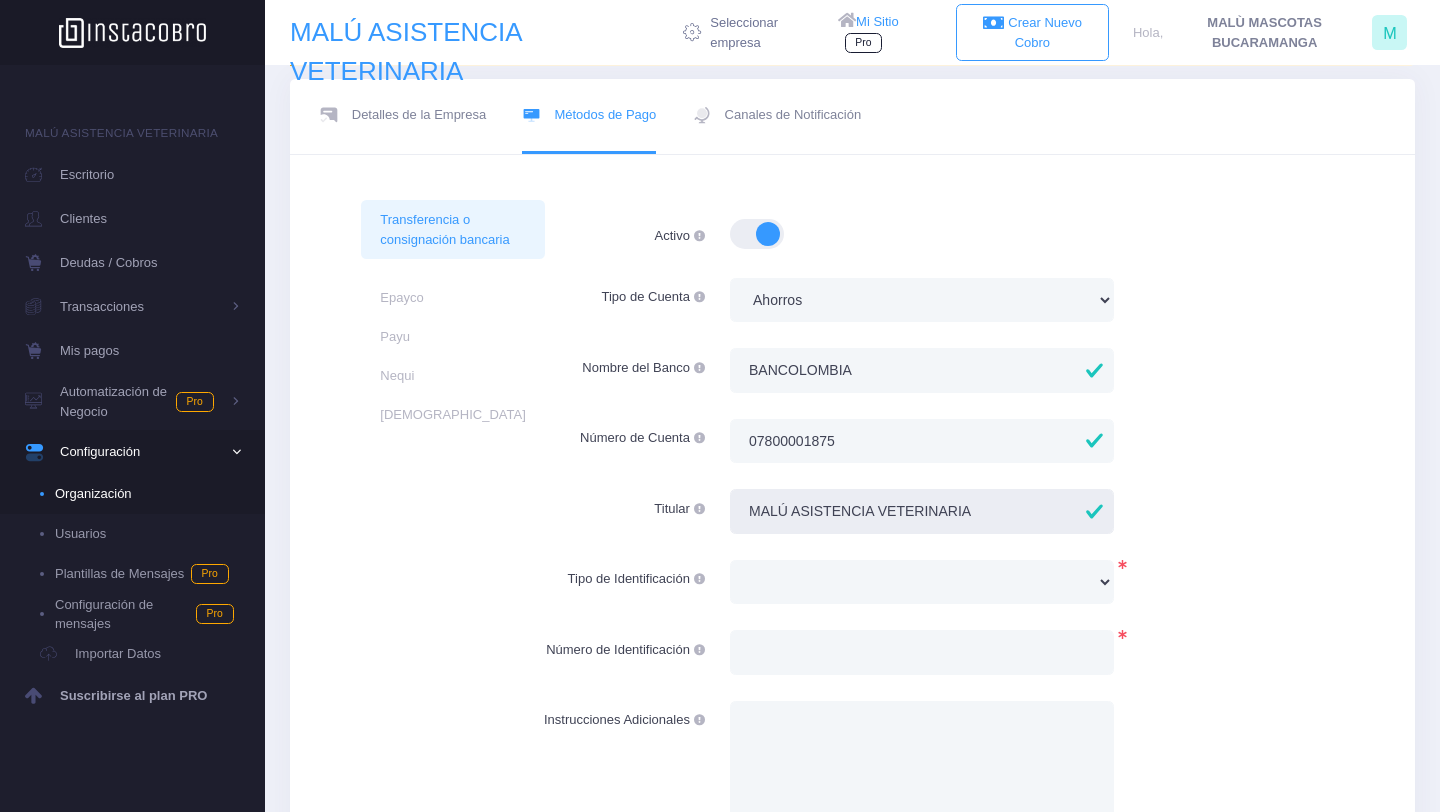 type on "MALÚ ASISTENCIA VETERINARIA" 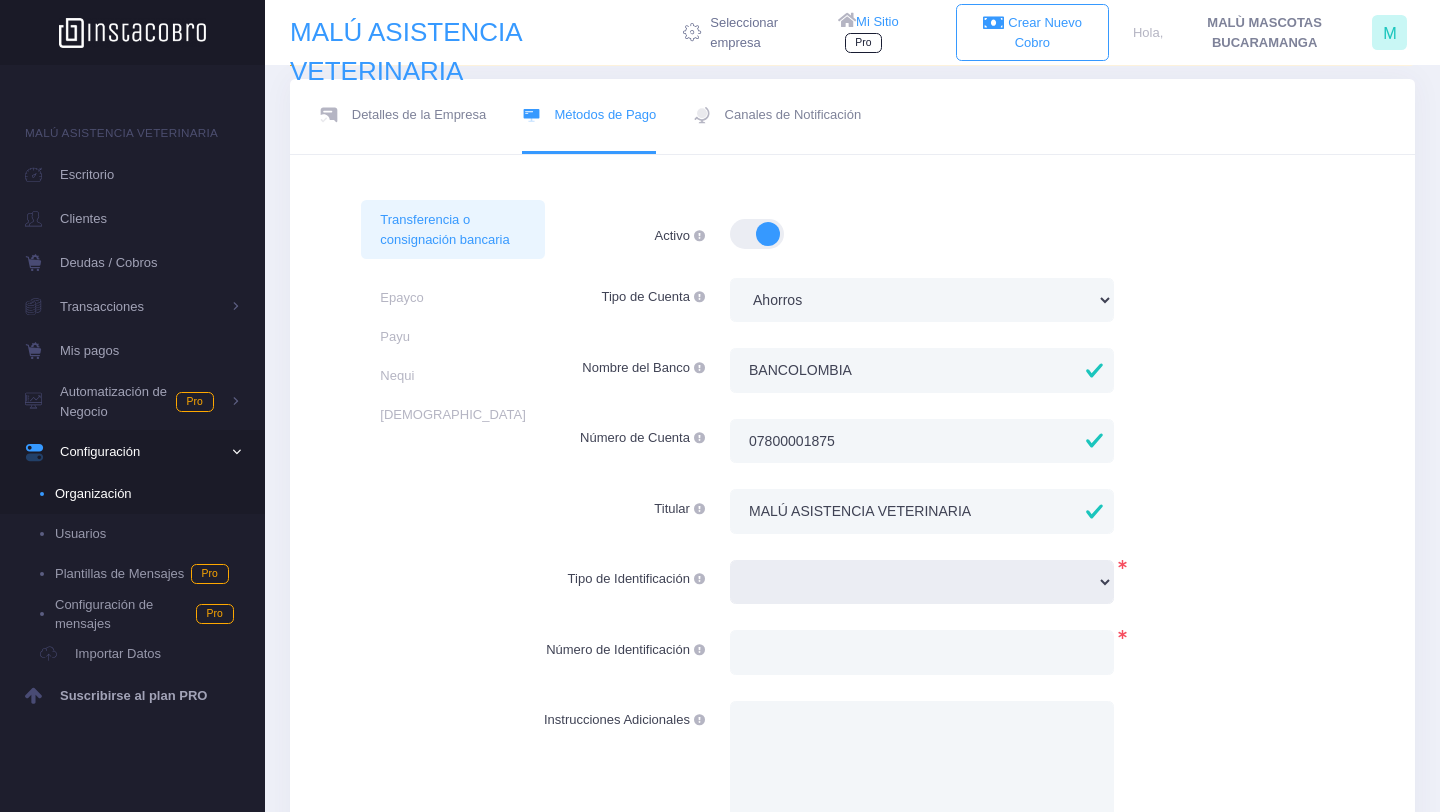 click on "National ID (CC, SSN)
Identificación Impuestos (NIT, EIN, ITIN)
OTRO
[GEOGRAPHIC_DATA]" at bounding box center [922, 582] 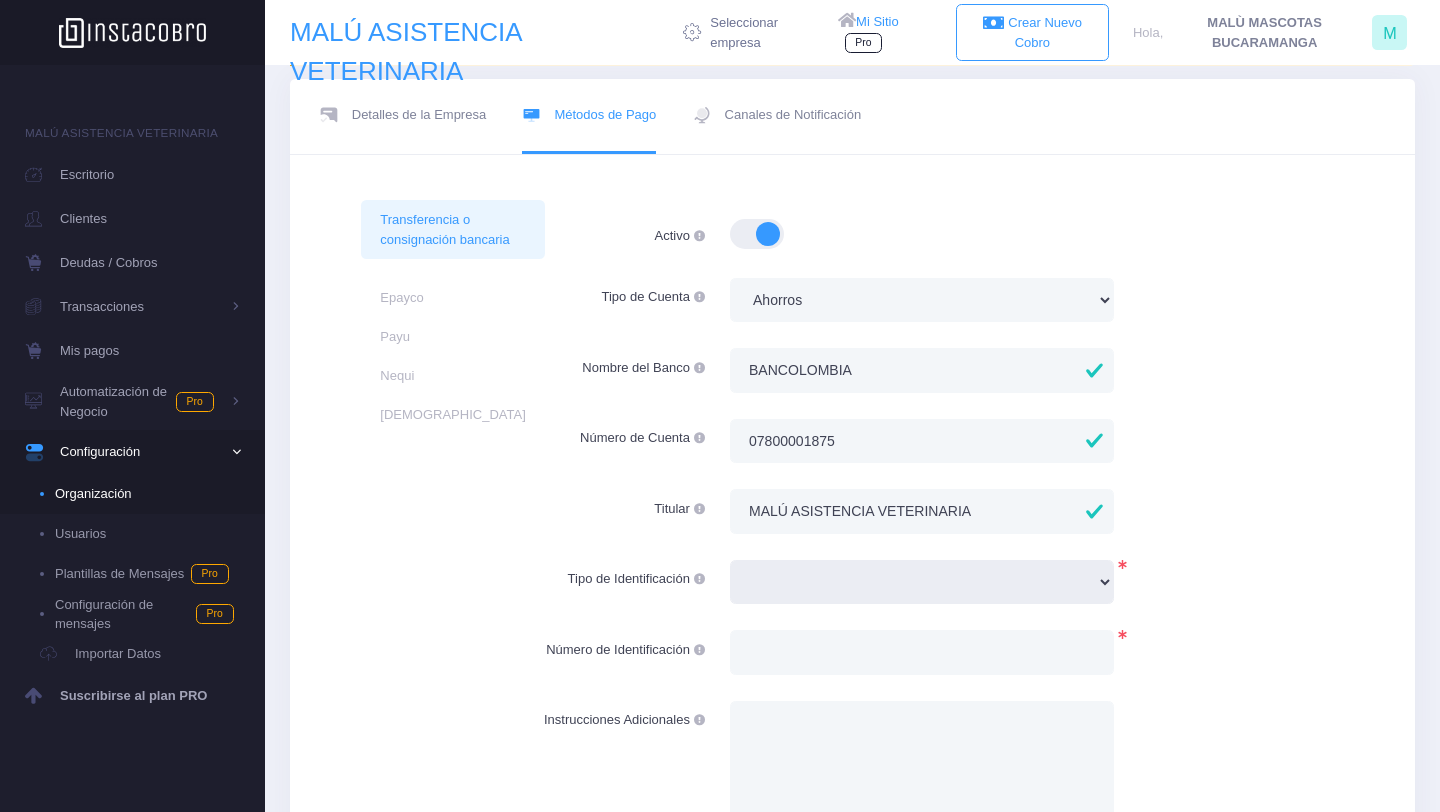 select on "nit" 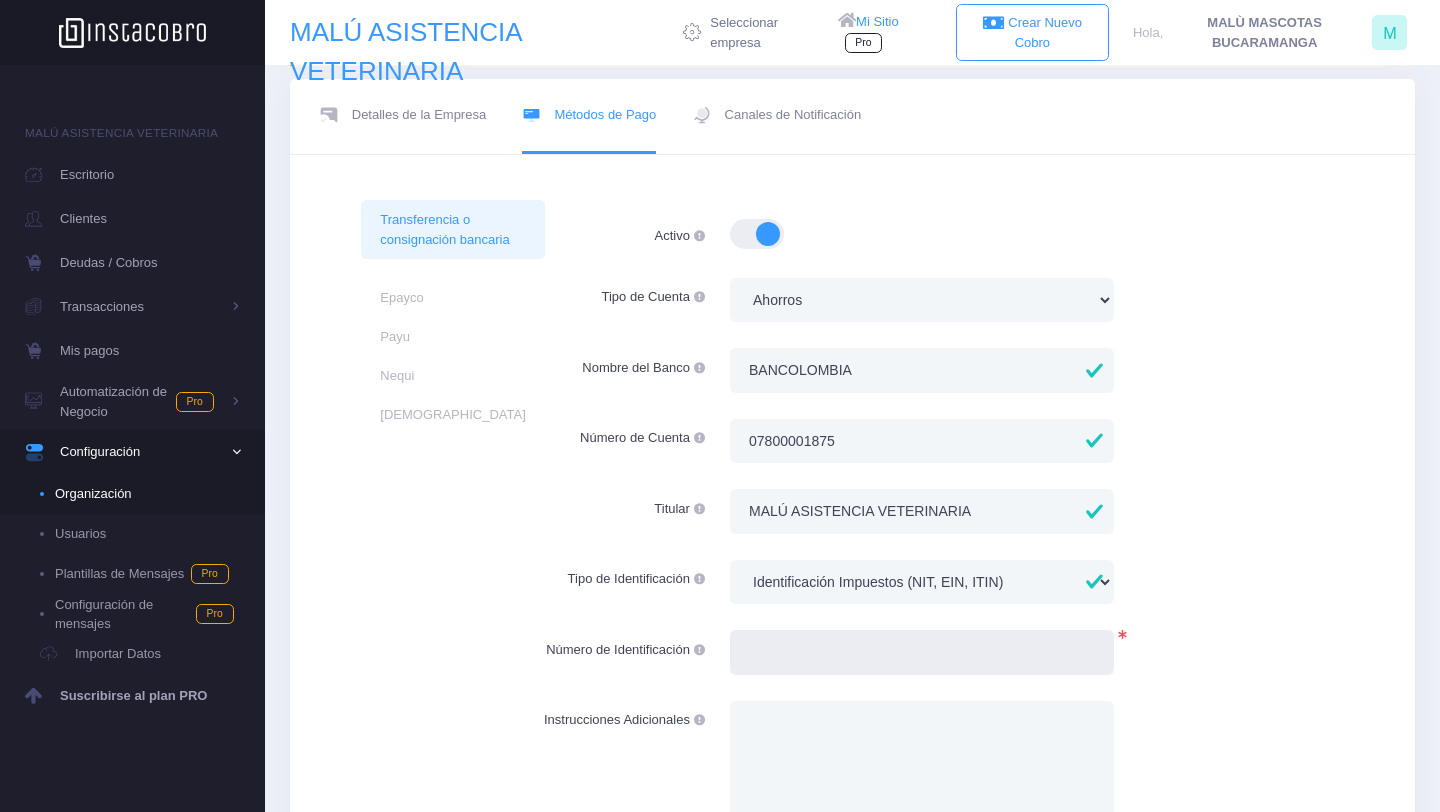 click at bounding box center [922, 652] 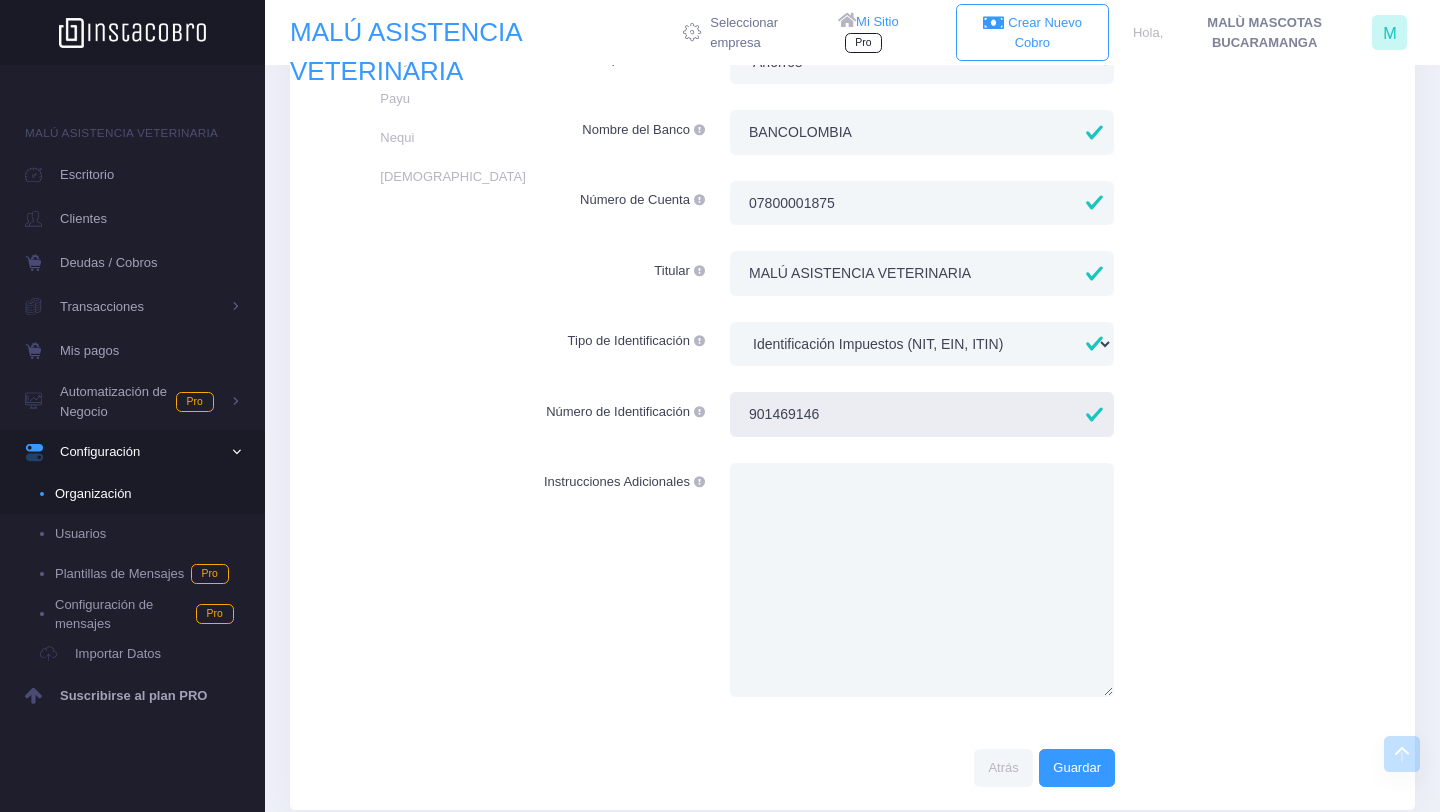 scroll, scrollTop: 502, scrollLeft: 0, axis: vertical 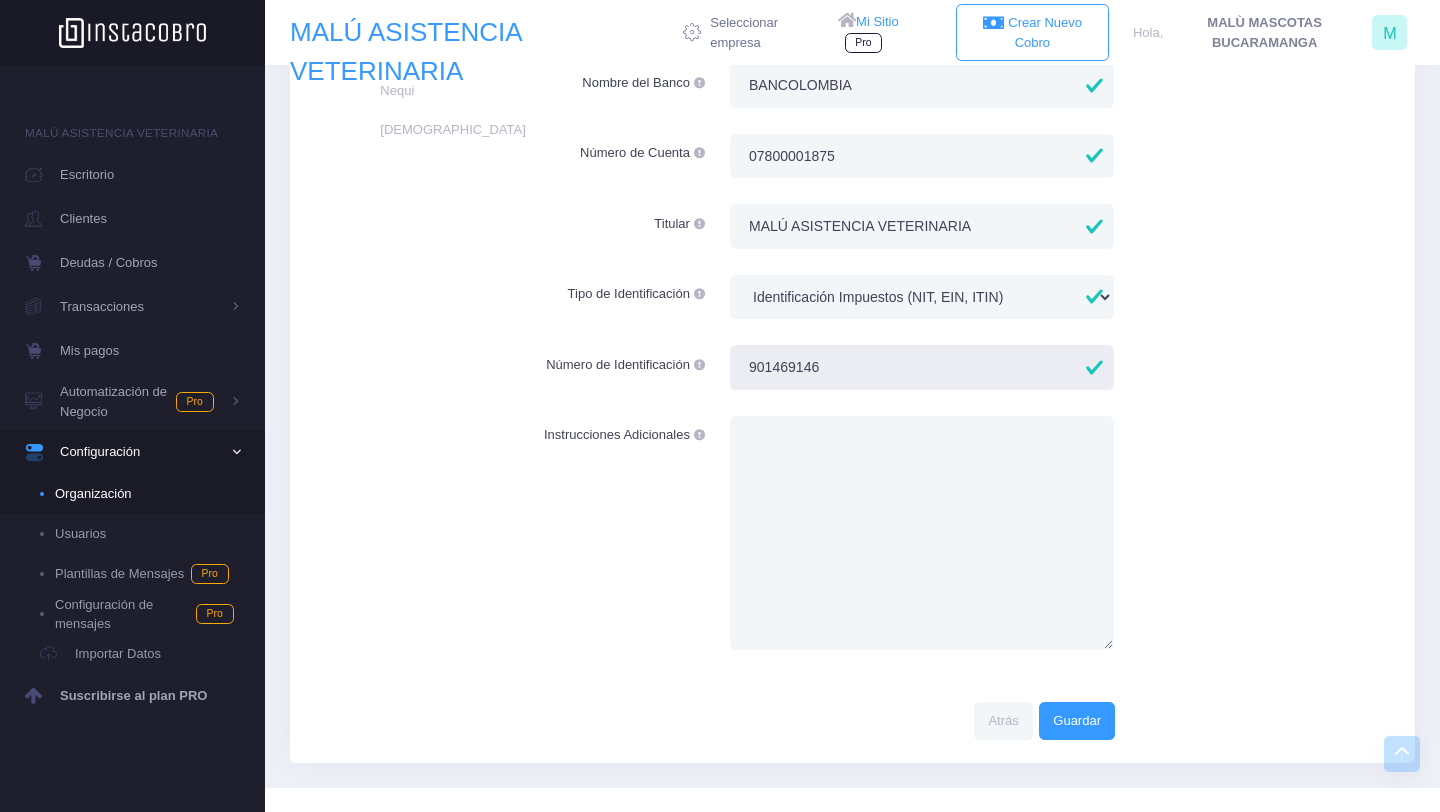 type on "901469146" 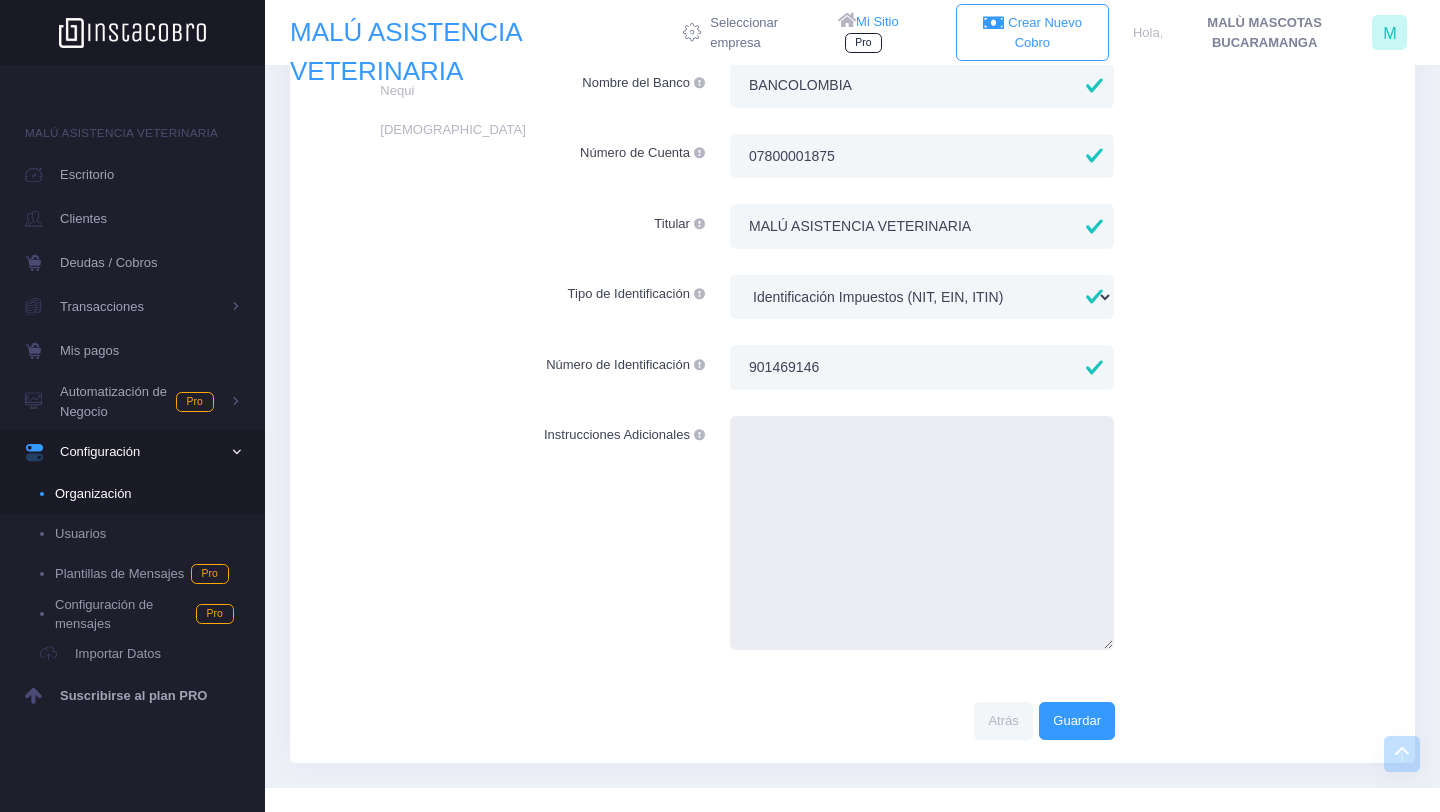 click at bounding box center [922, 533] 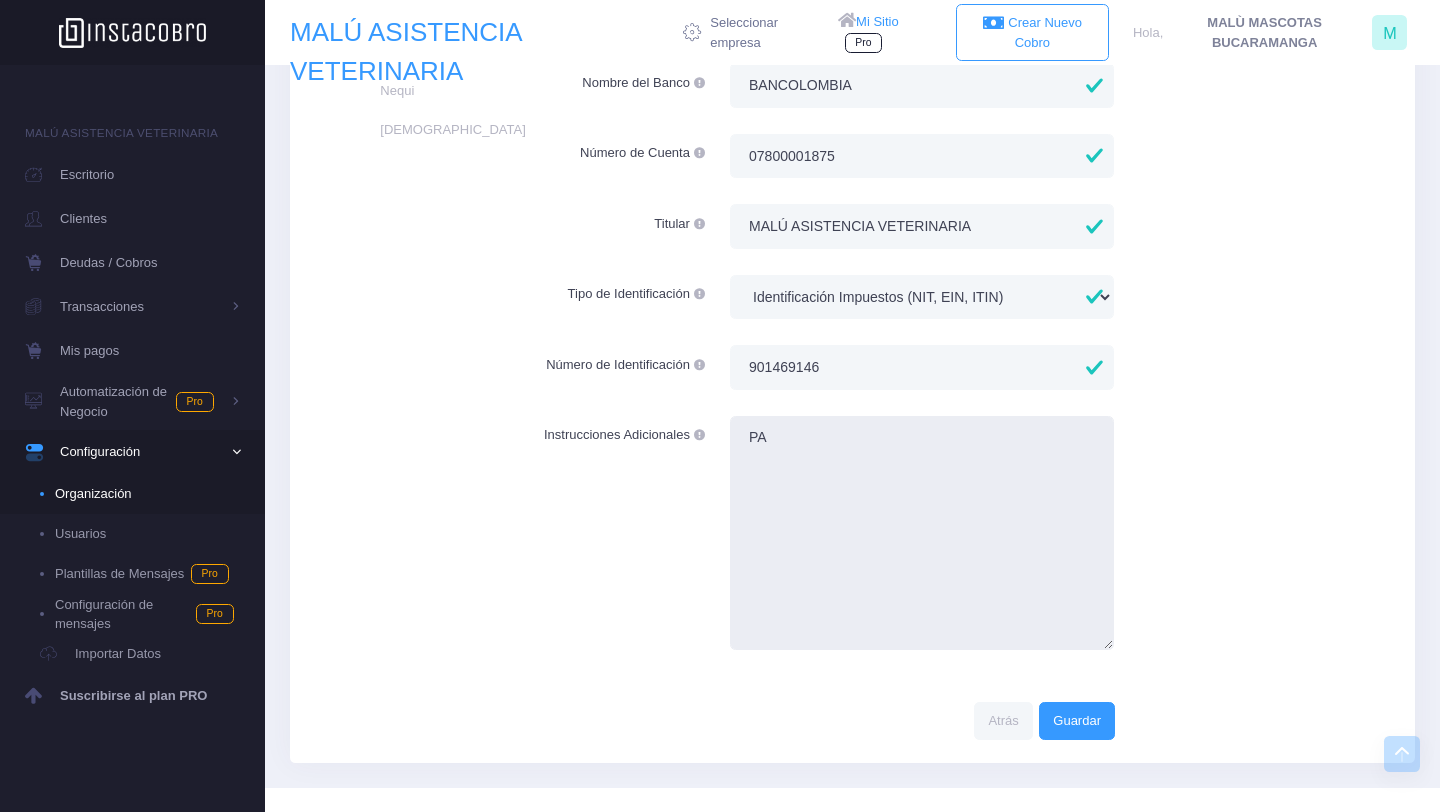 type on "P" 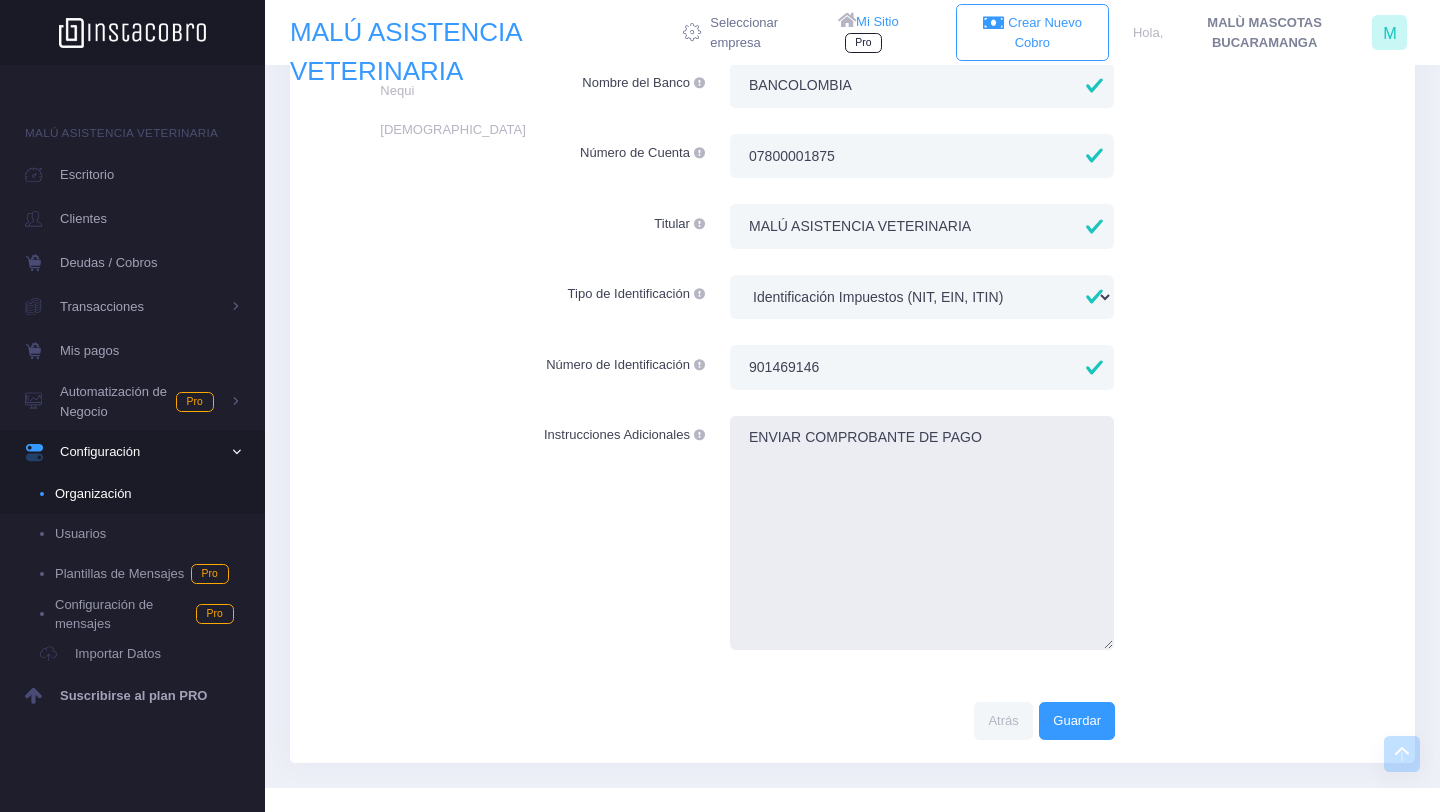 type on "ENVIAR COMPROBANTE DE PAGO" 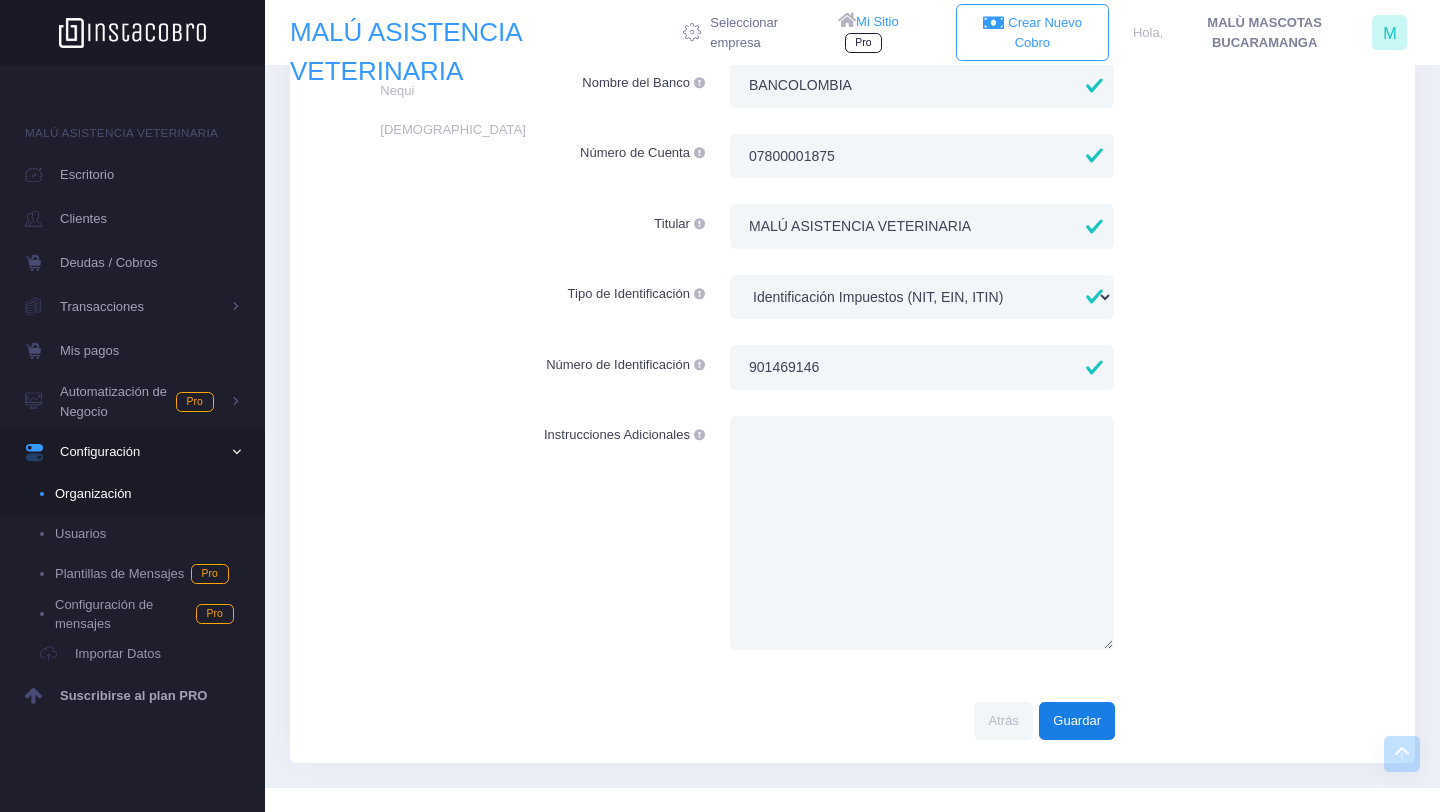 click on "Guardar" at bounding box center (1077, 721) 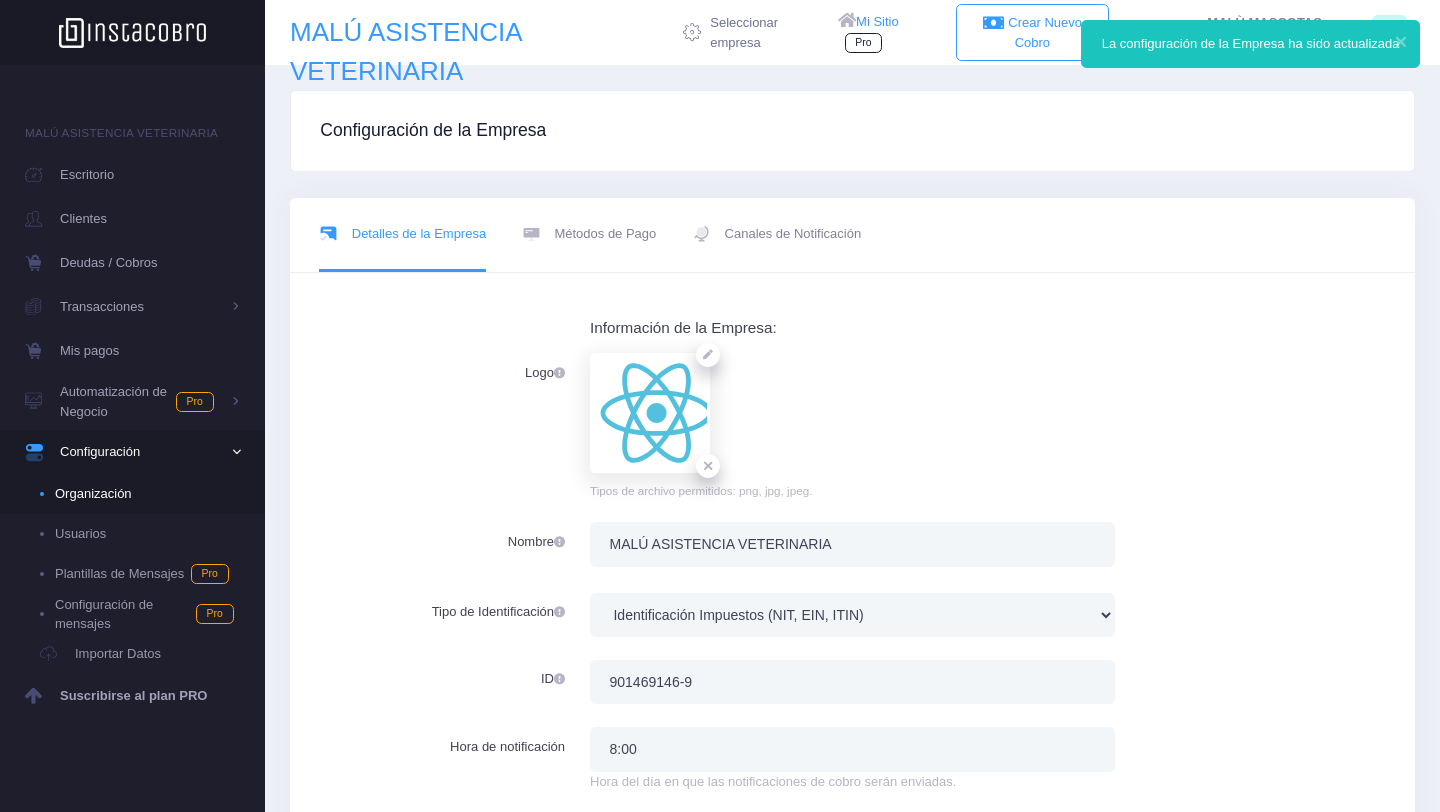 scroll, scrollTop: 0, scrollLeft: 0, axis: both 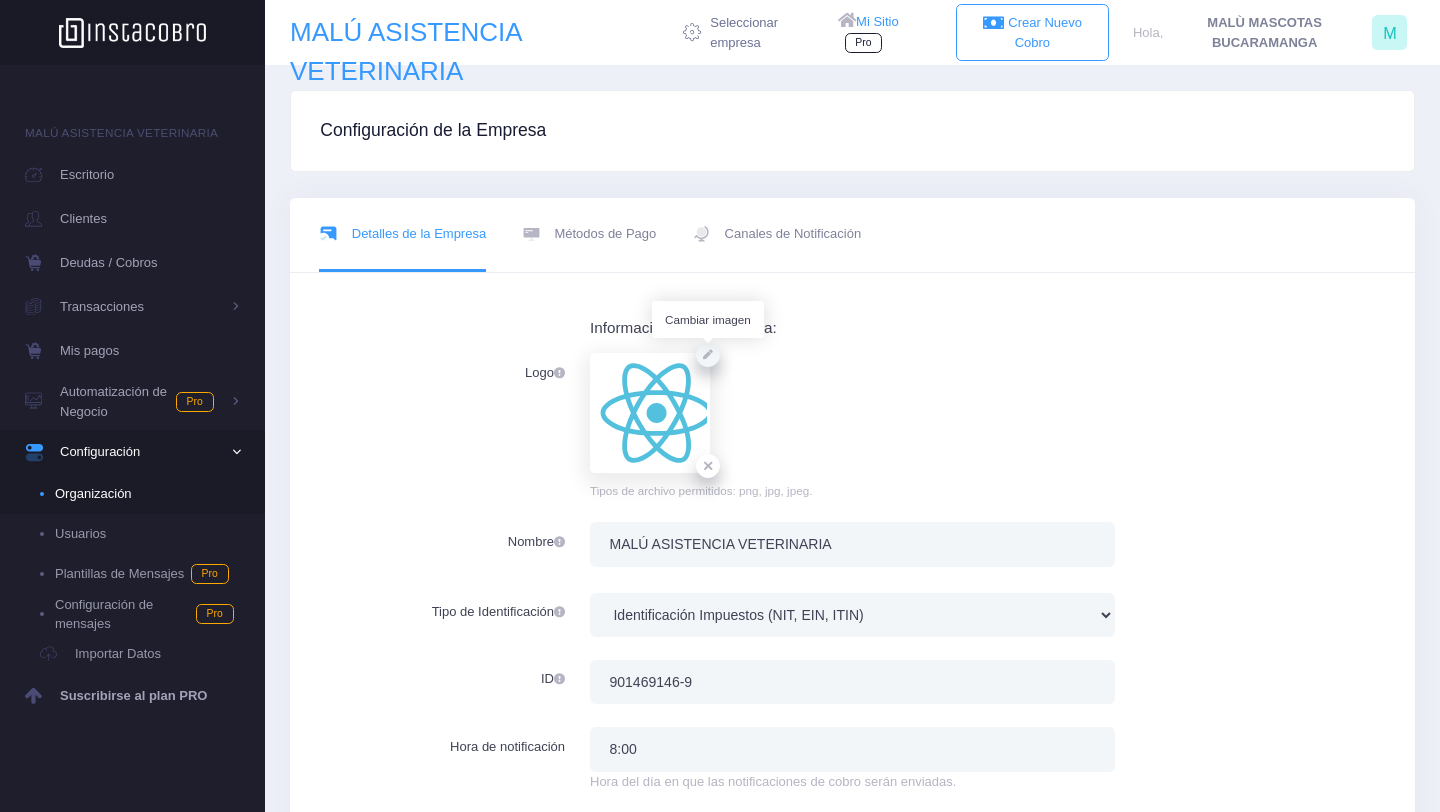 click at bounding box center (708, 355) 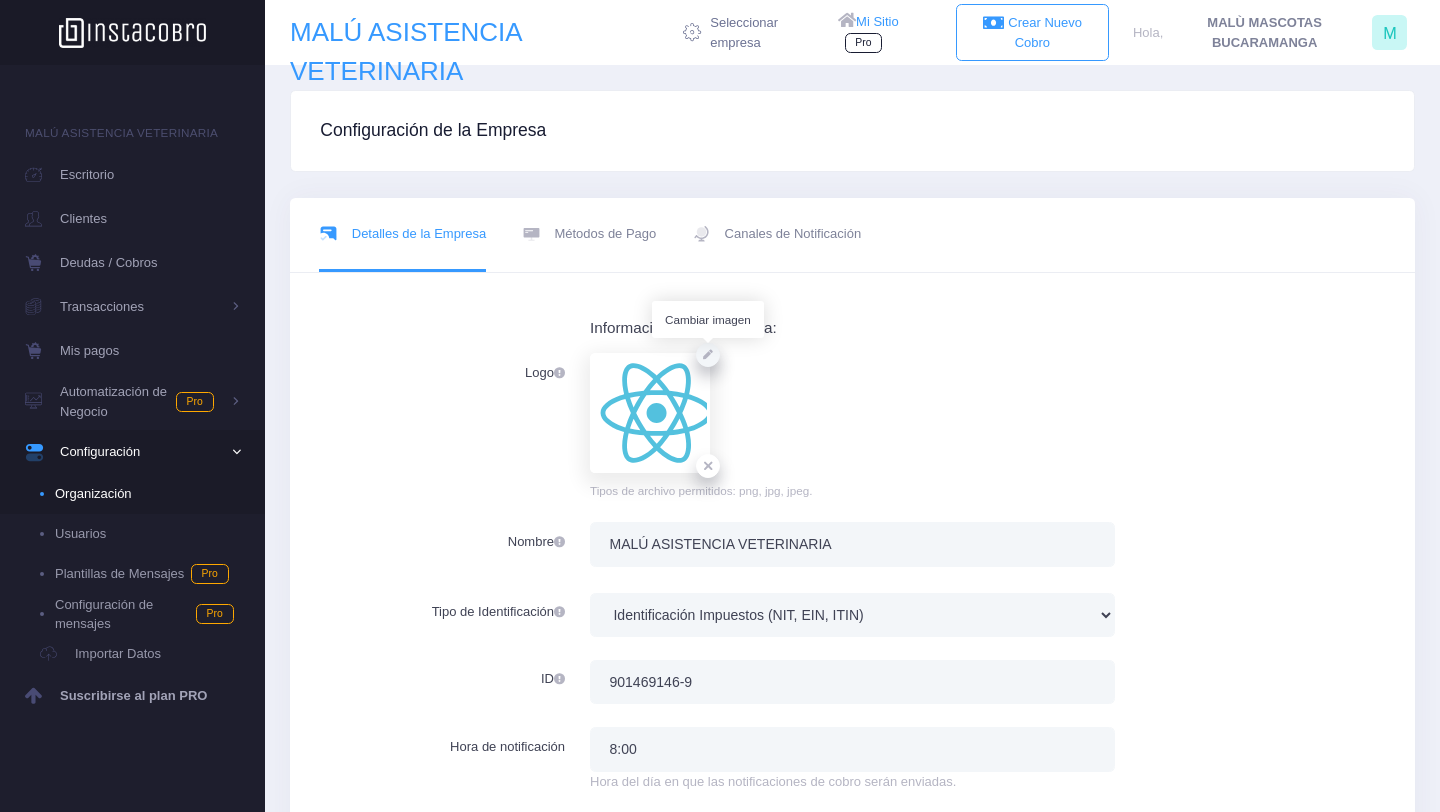 click at bounding box center (708, 355) 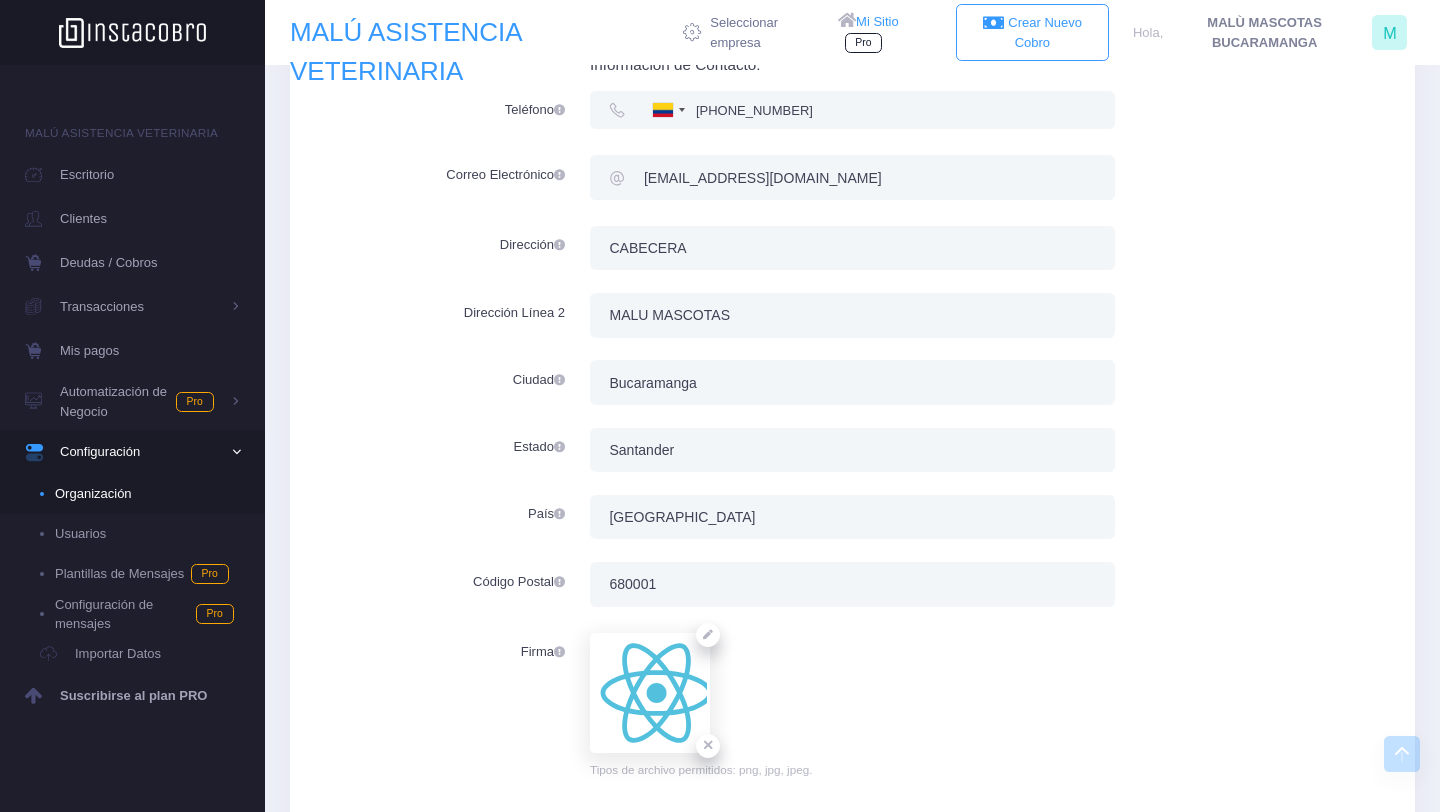 scroll, scrollTop: 1119, scrollLeft: 0, axis: vertical 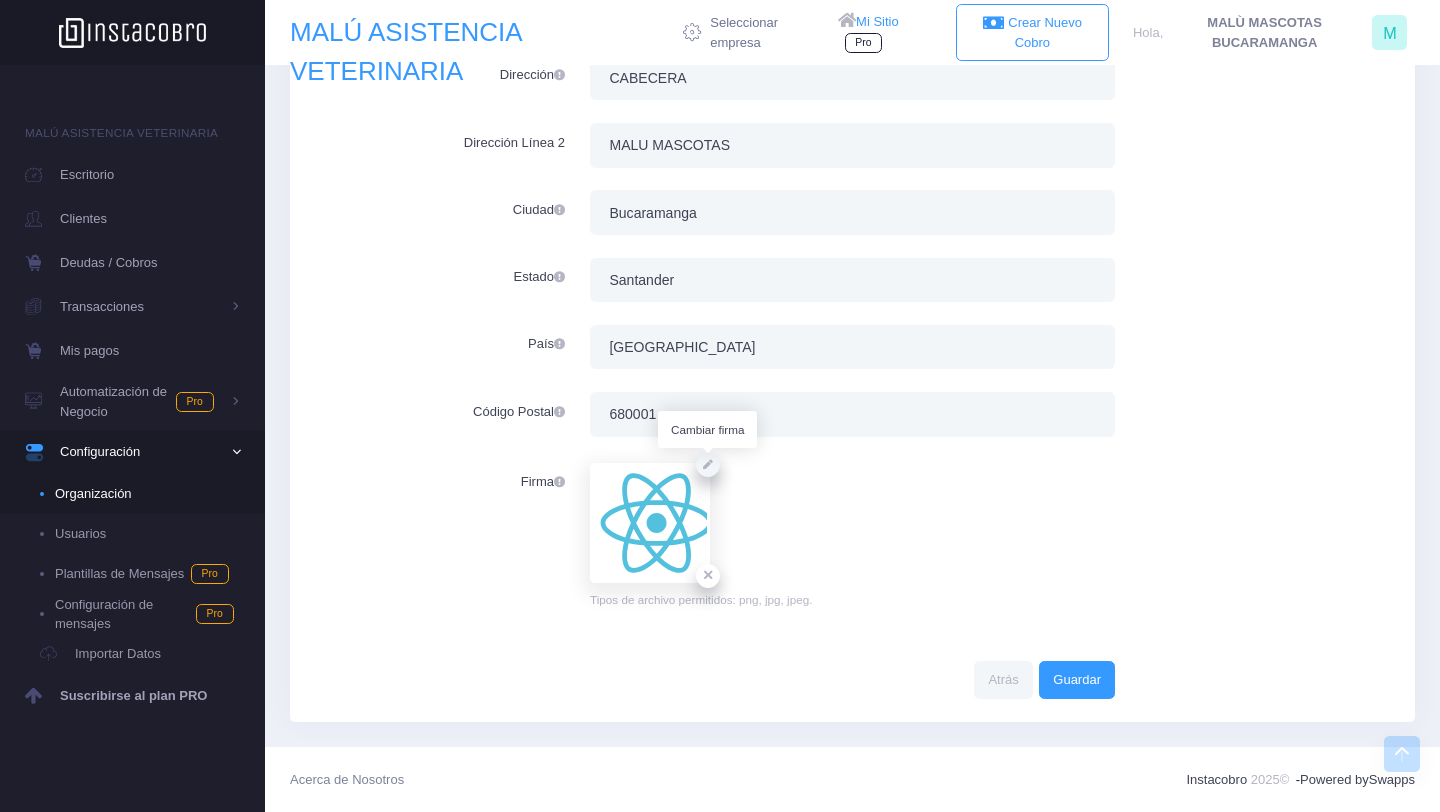 click at bounding box center (708, 465) 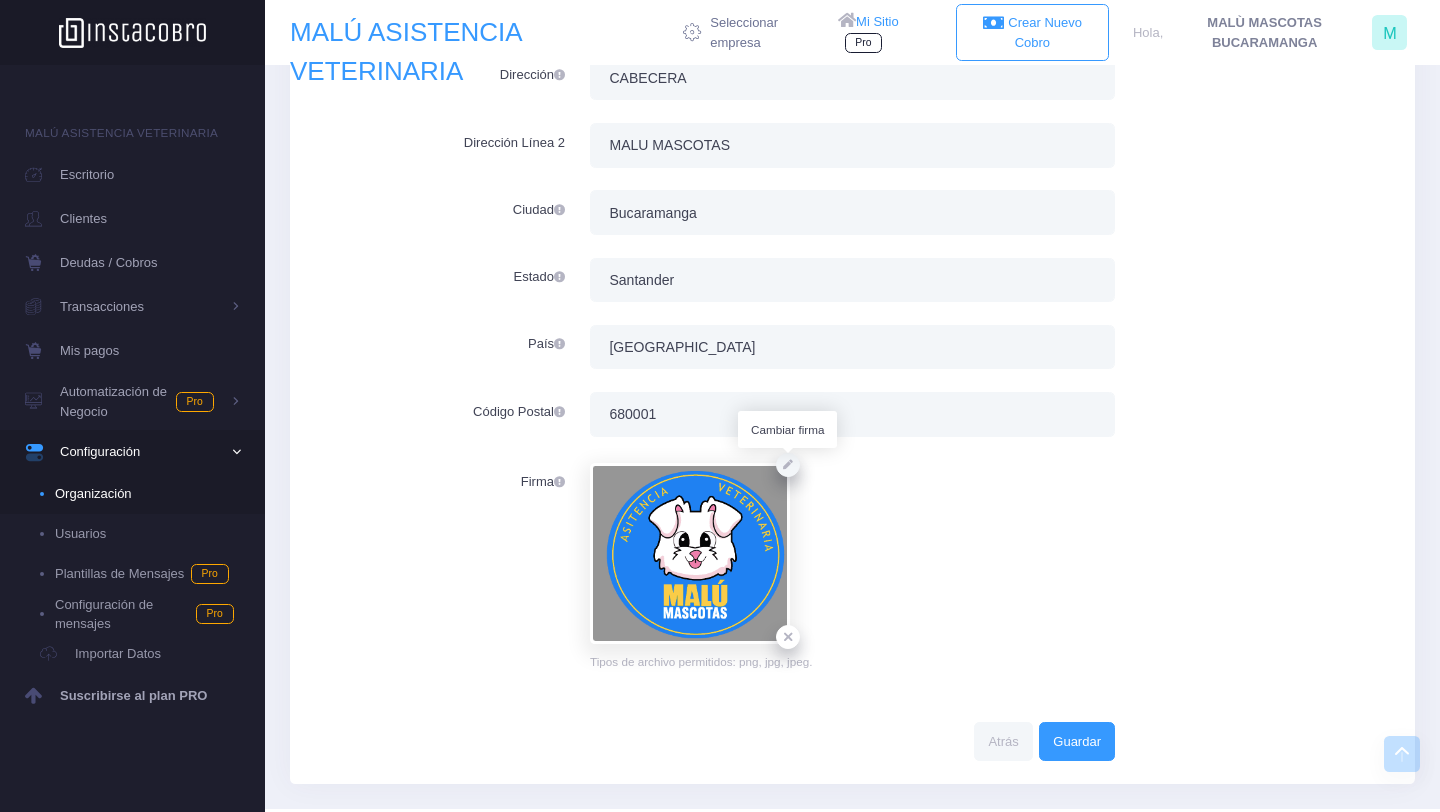click at bounding box center (788, 465) 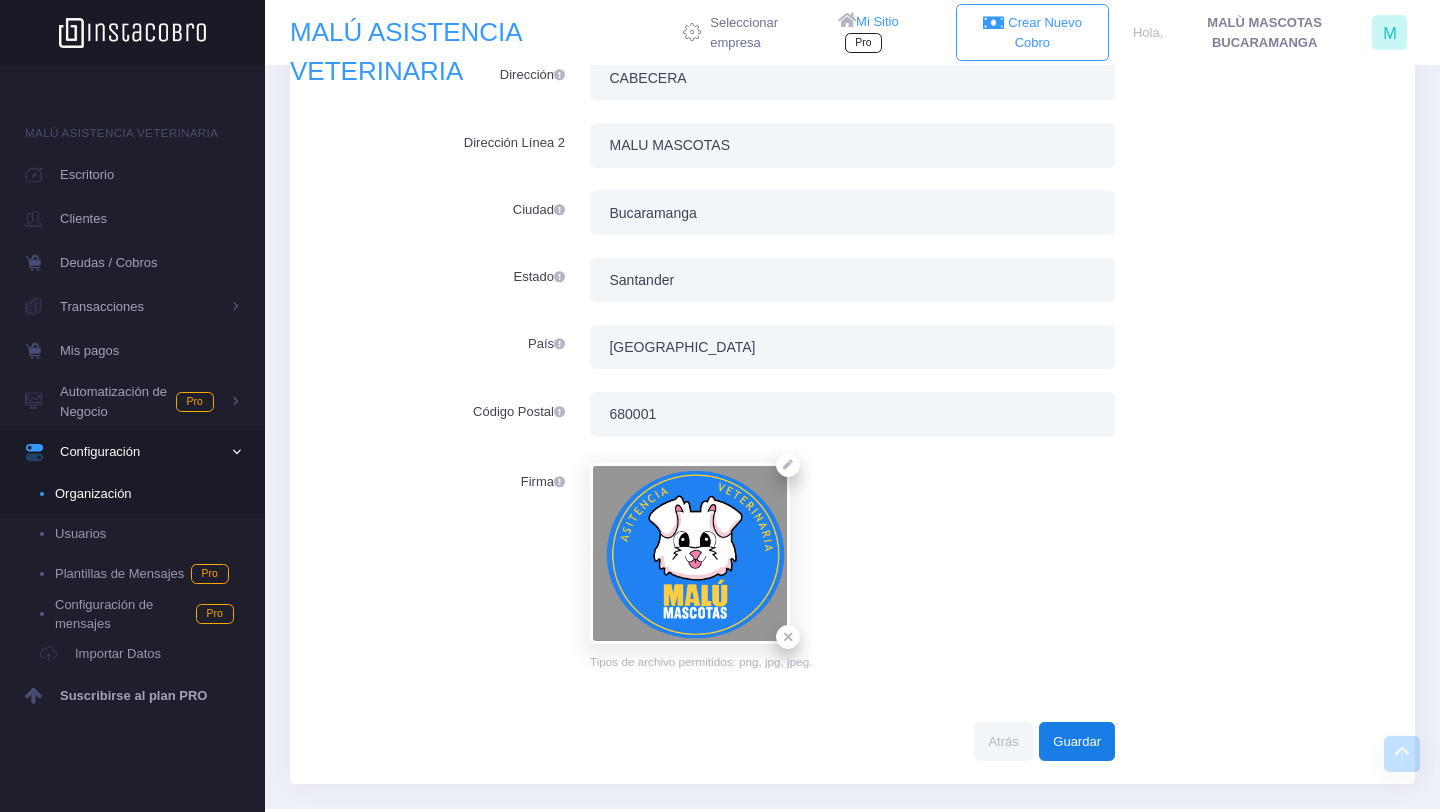 click on "Guardar" at bounding box center (1077, 741) 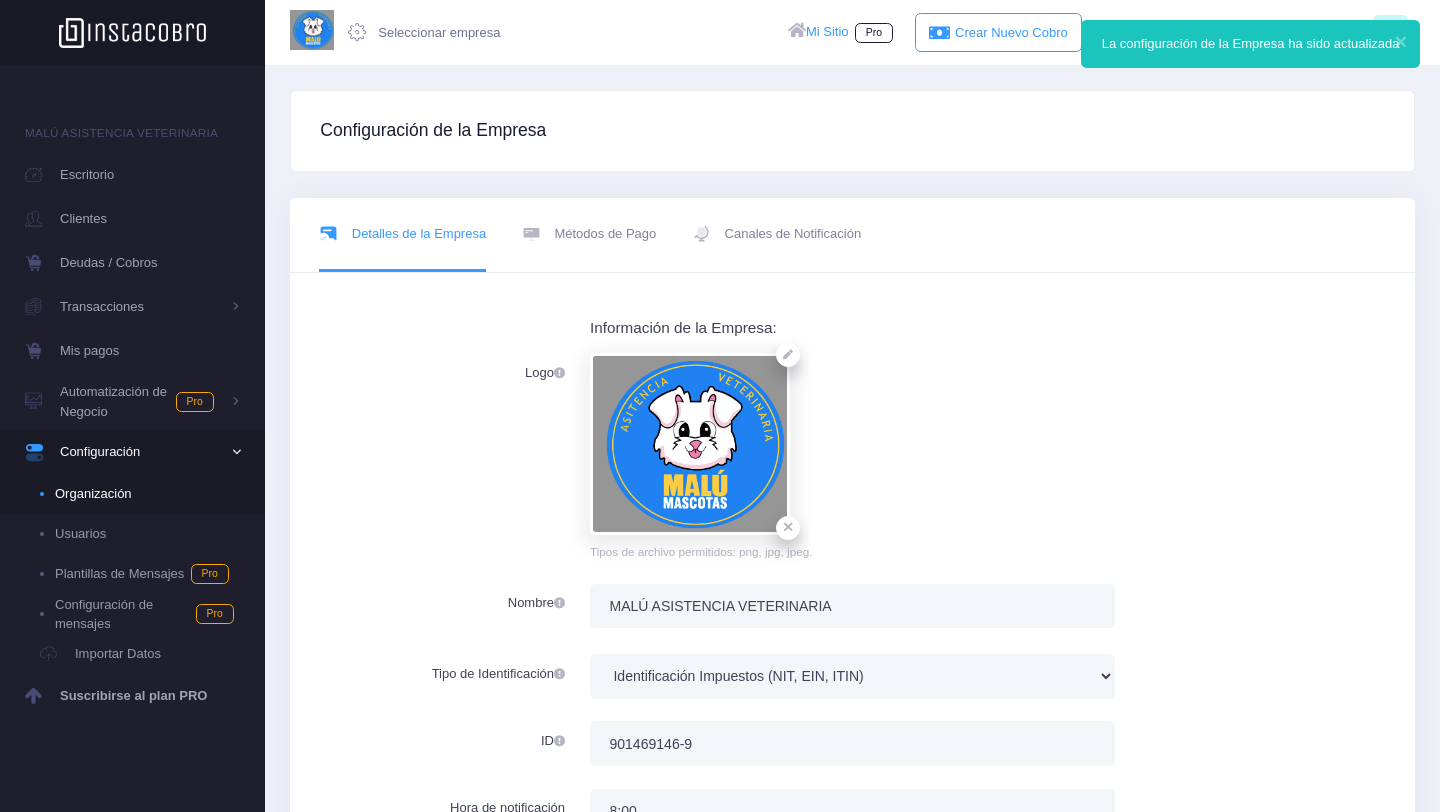 scroll, scrollTop: 0, scrollLeft: 0, axis: both 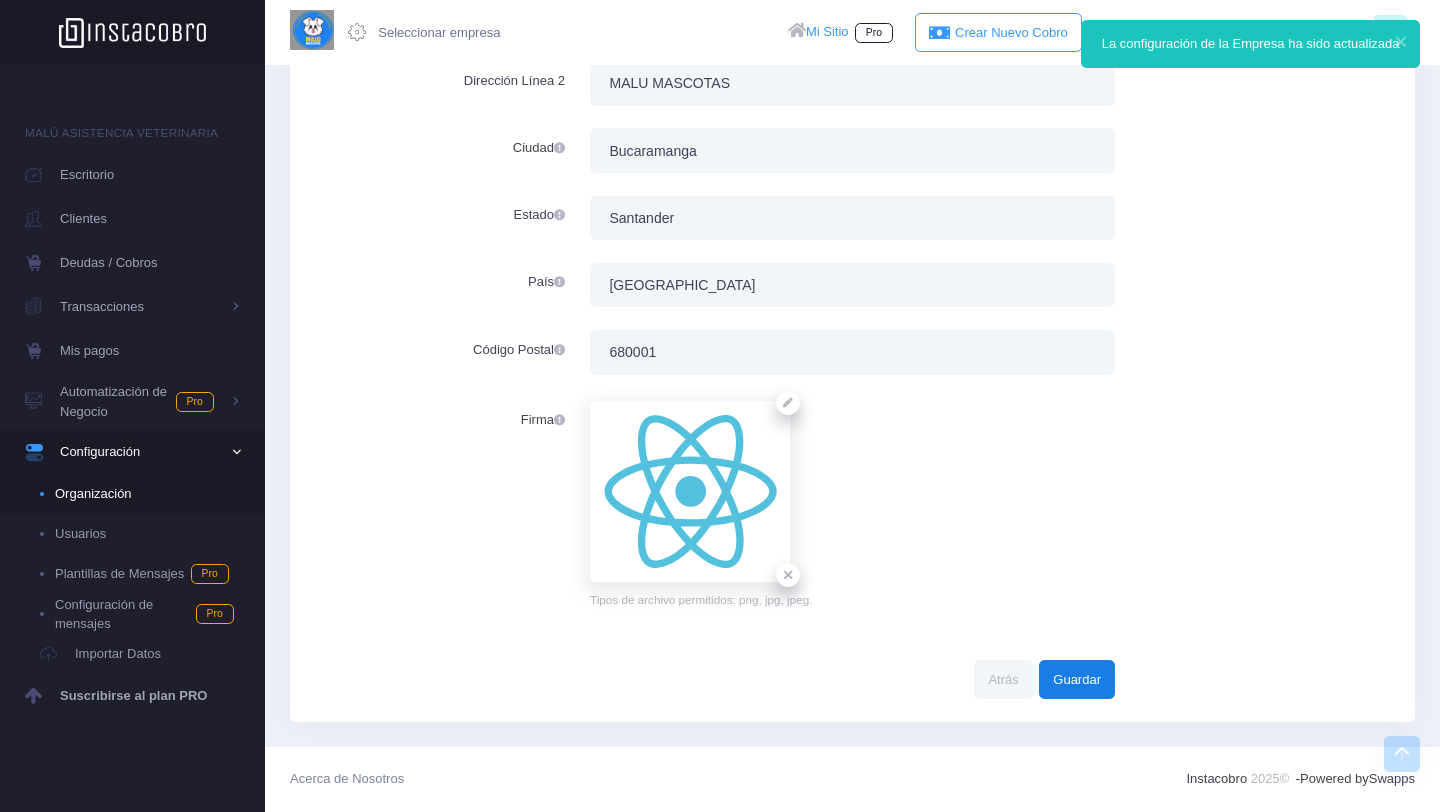 click on "Guardar" at bounding box center (1077, 679) 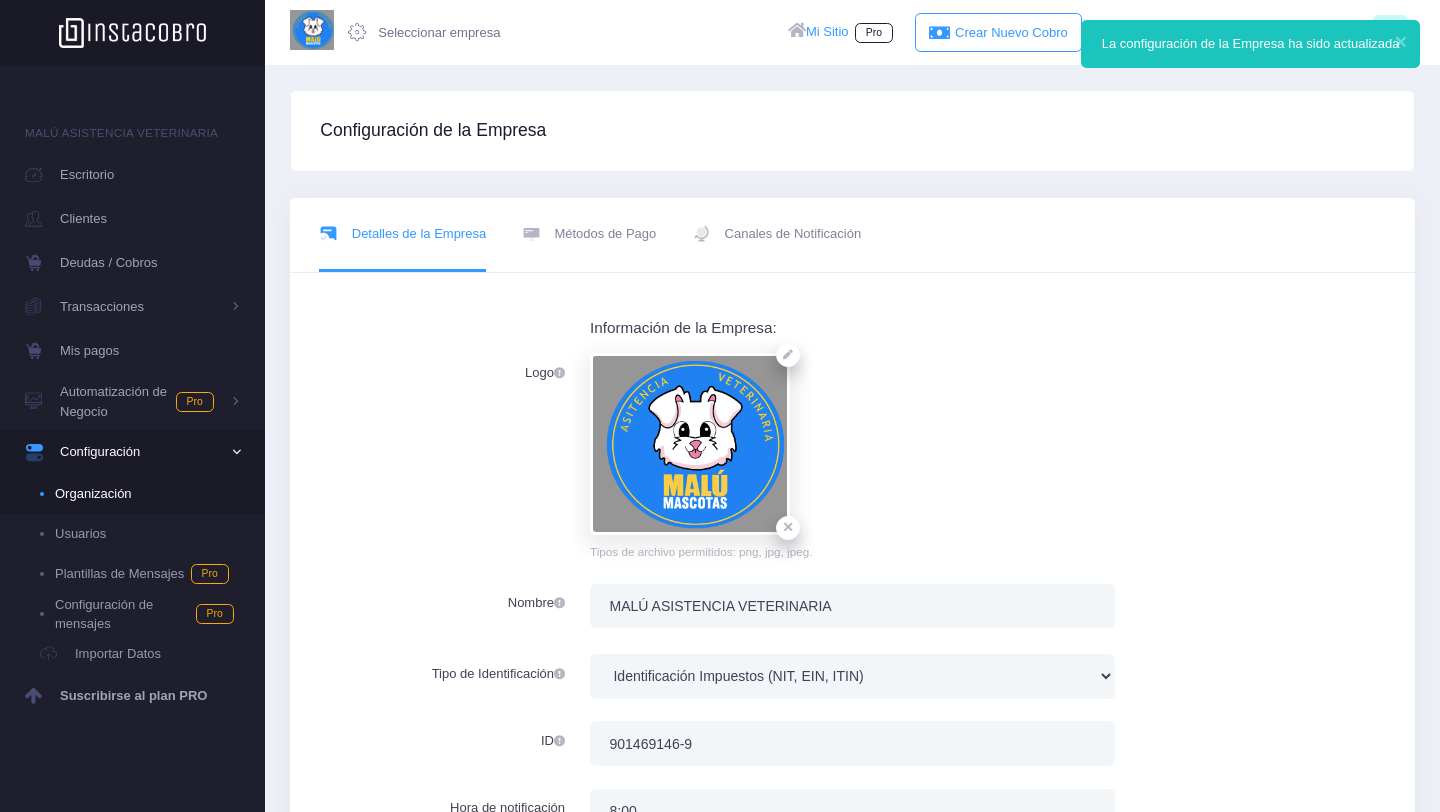 scroll, scrollTop: 0, scrollLeft: 0, axis: both 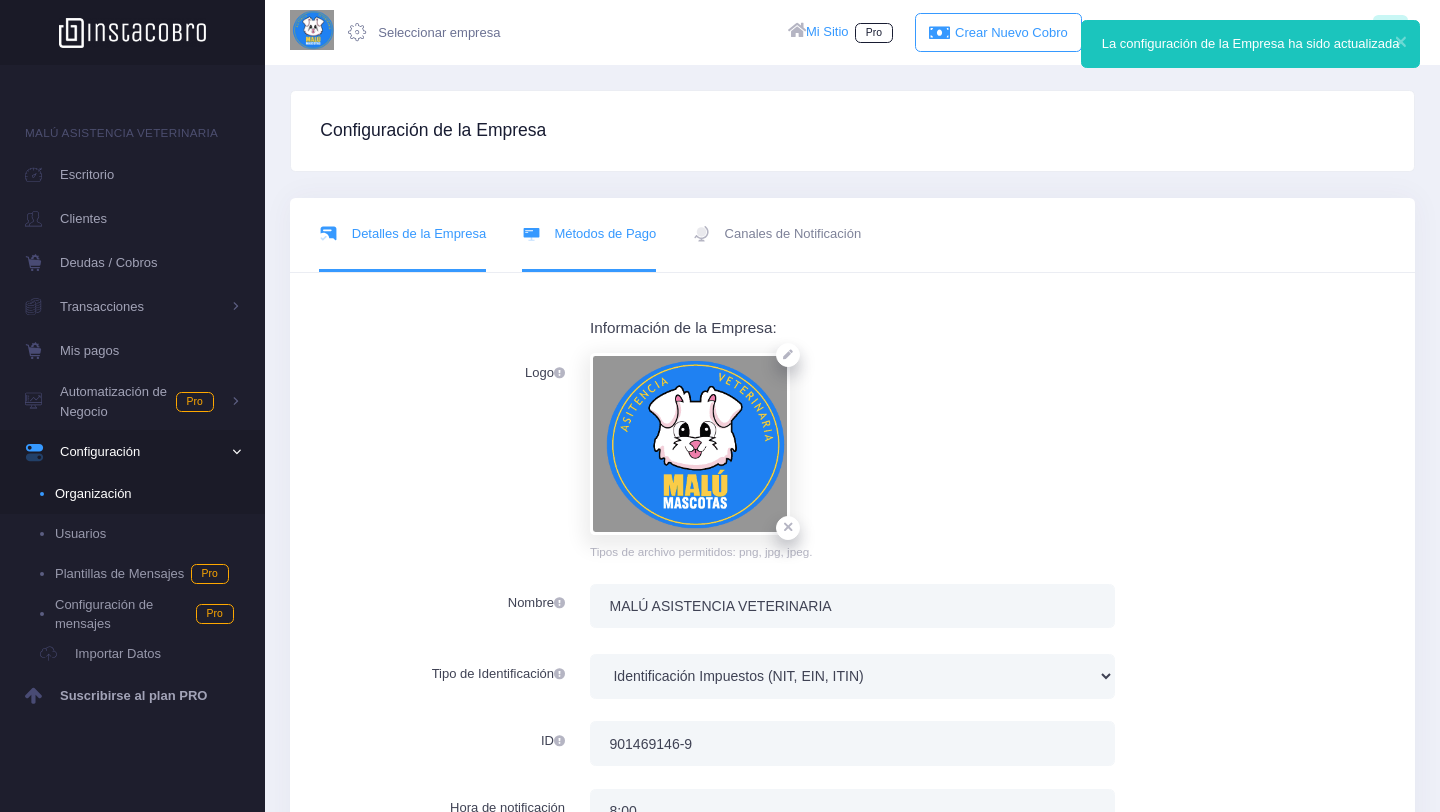 click on "Métodos de Pago" at bounding box center [605, 234] 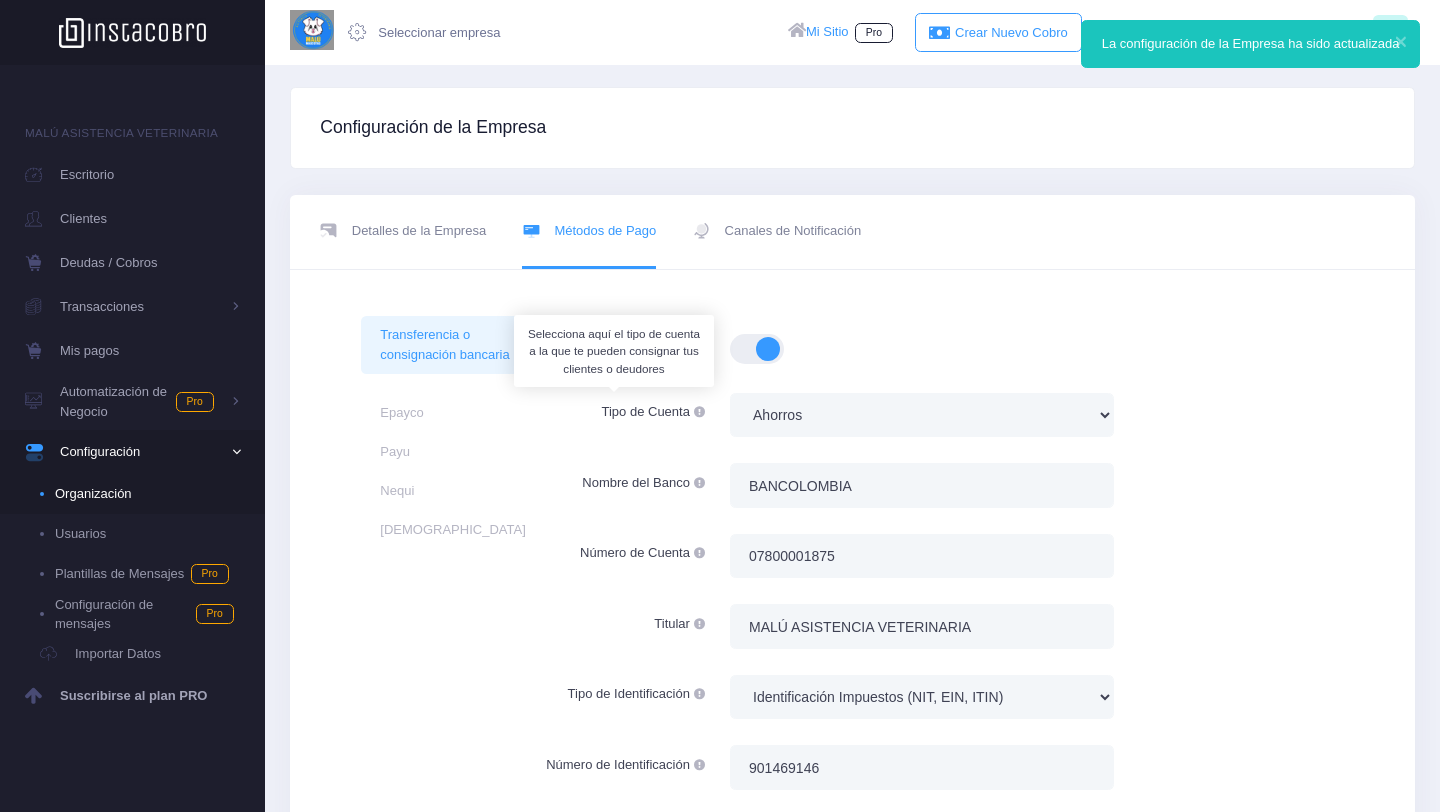 scroll, scrollTop: 2, scrollLeft: 0, axis: vertical 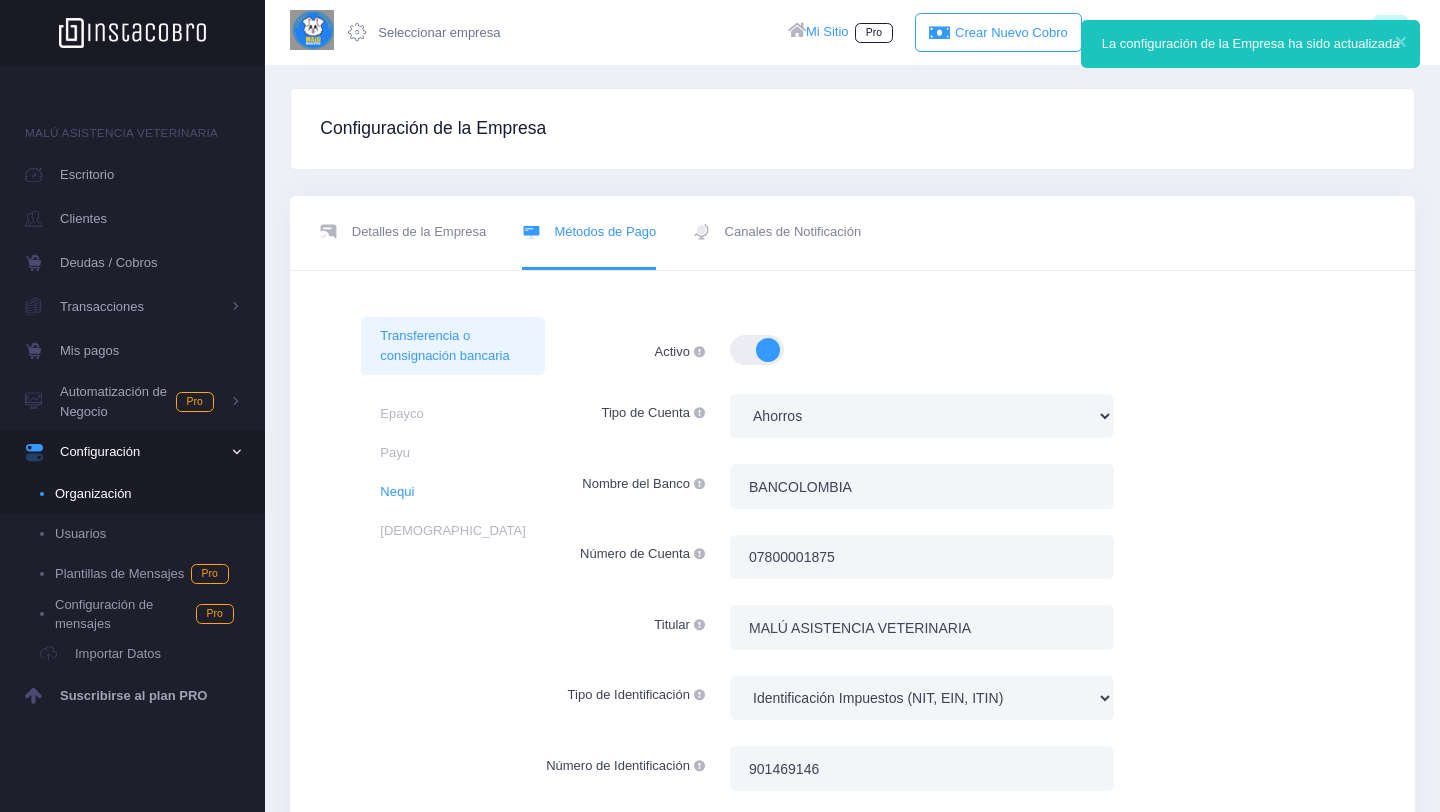 click on "Nequi" at bounding box center (453, 492) 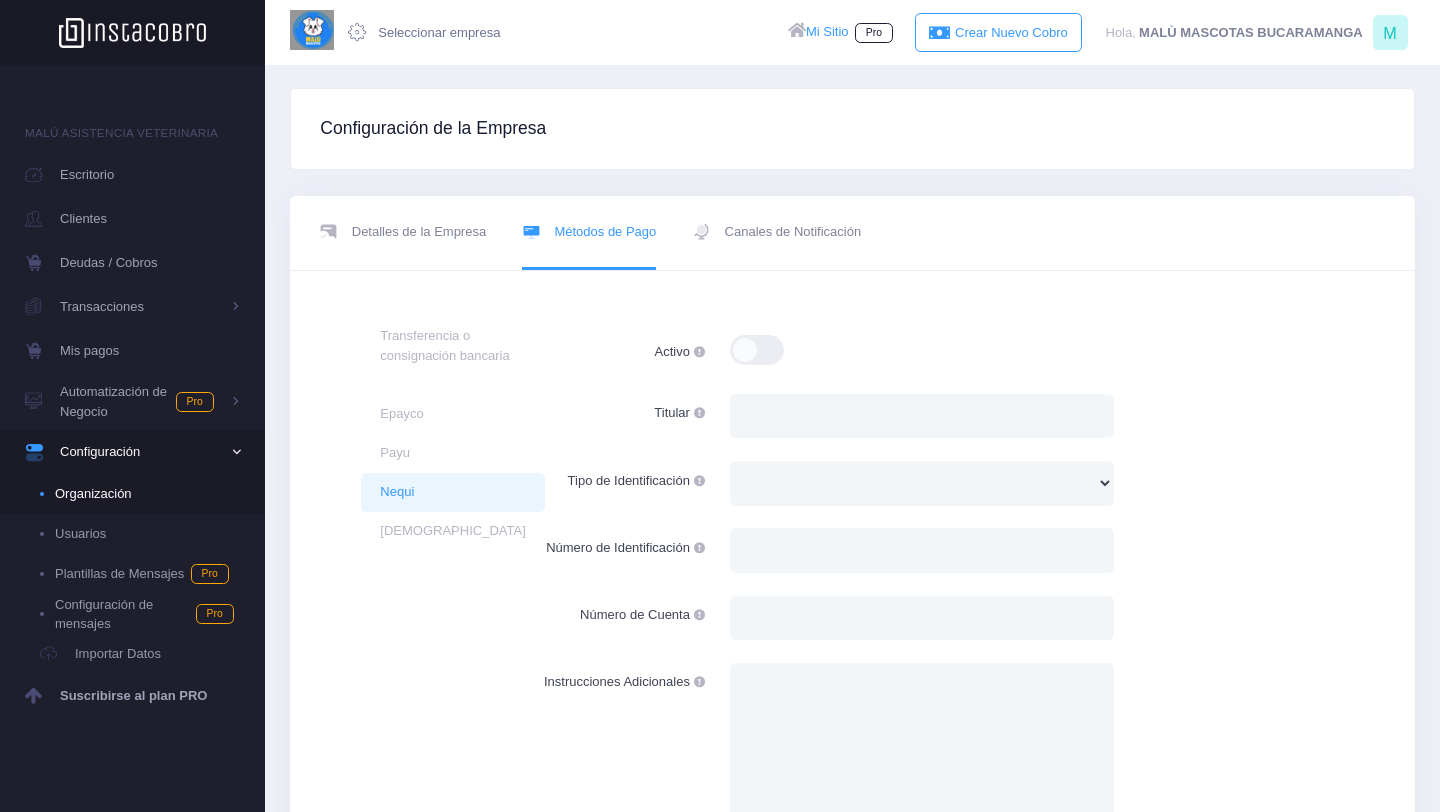 click at bounding box center (758, 350) 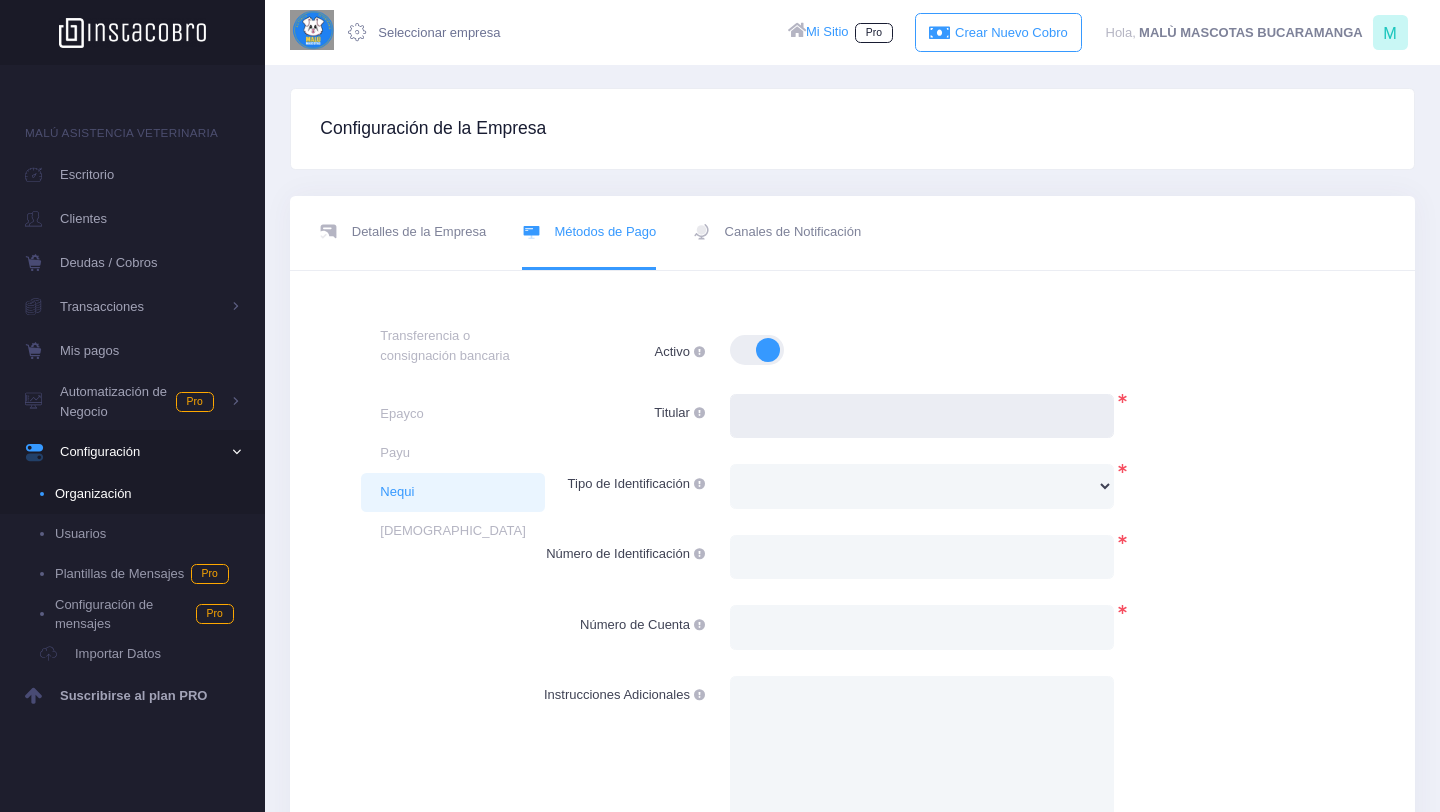 click at bounding box center [922, 416] 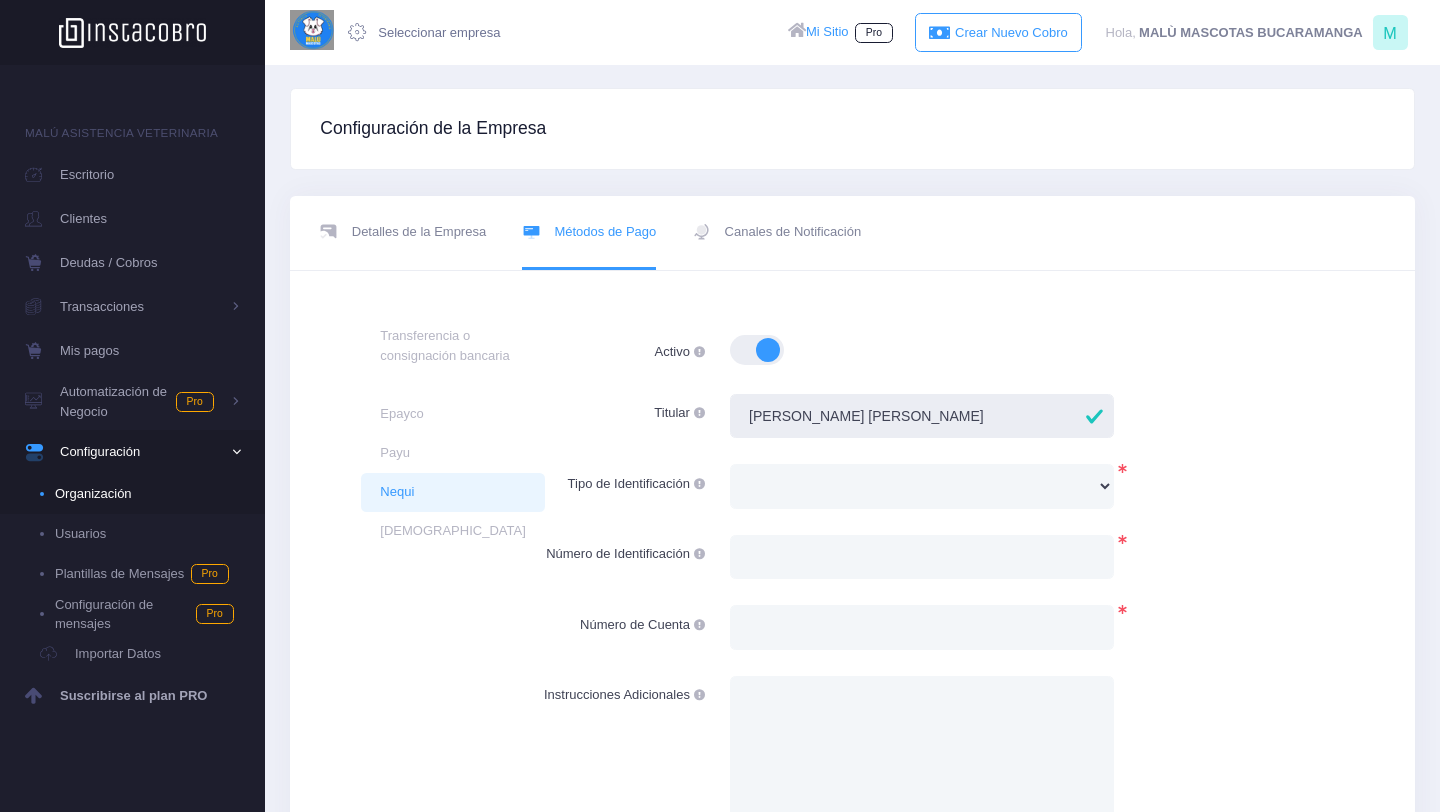 type on "[PERSON_NAME] [PERSON_NAME]" 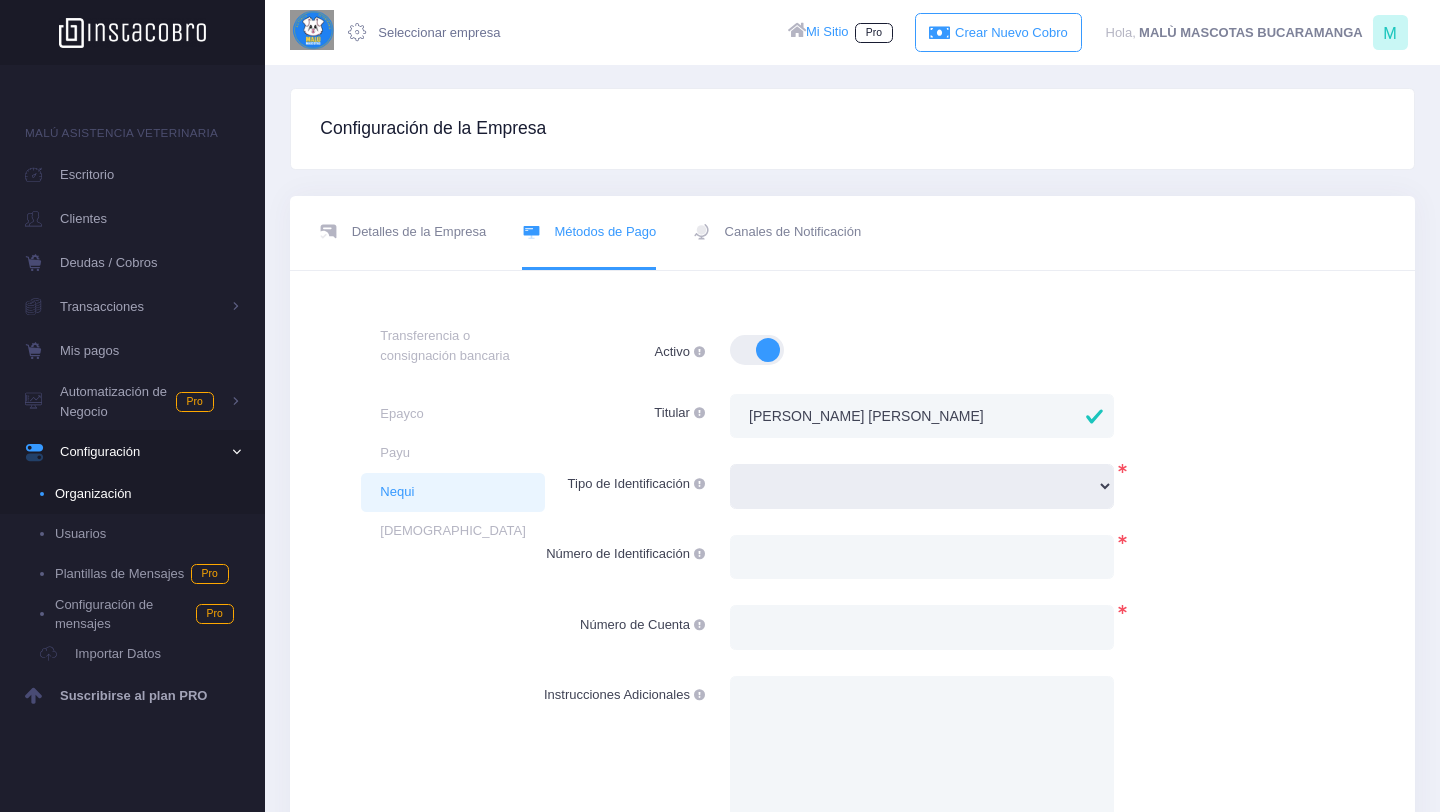 click on "National ID (CC, SSN)
Identificación Impuestos (NIT, EIN, ITIN)
OTRO
[GEOGRAPHIC_DATA]" at bounding box center [922, 486] 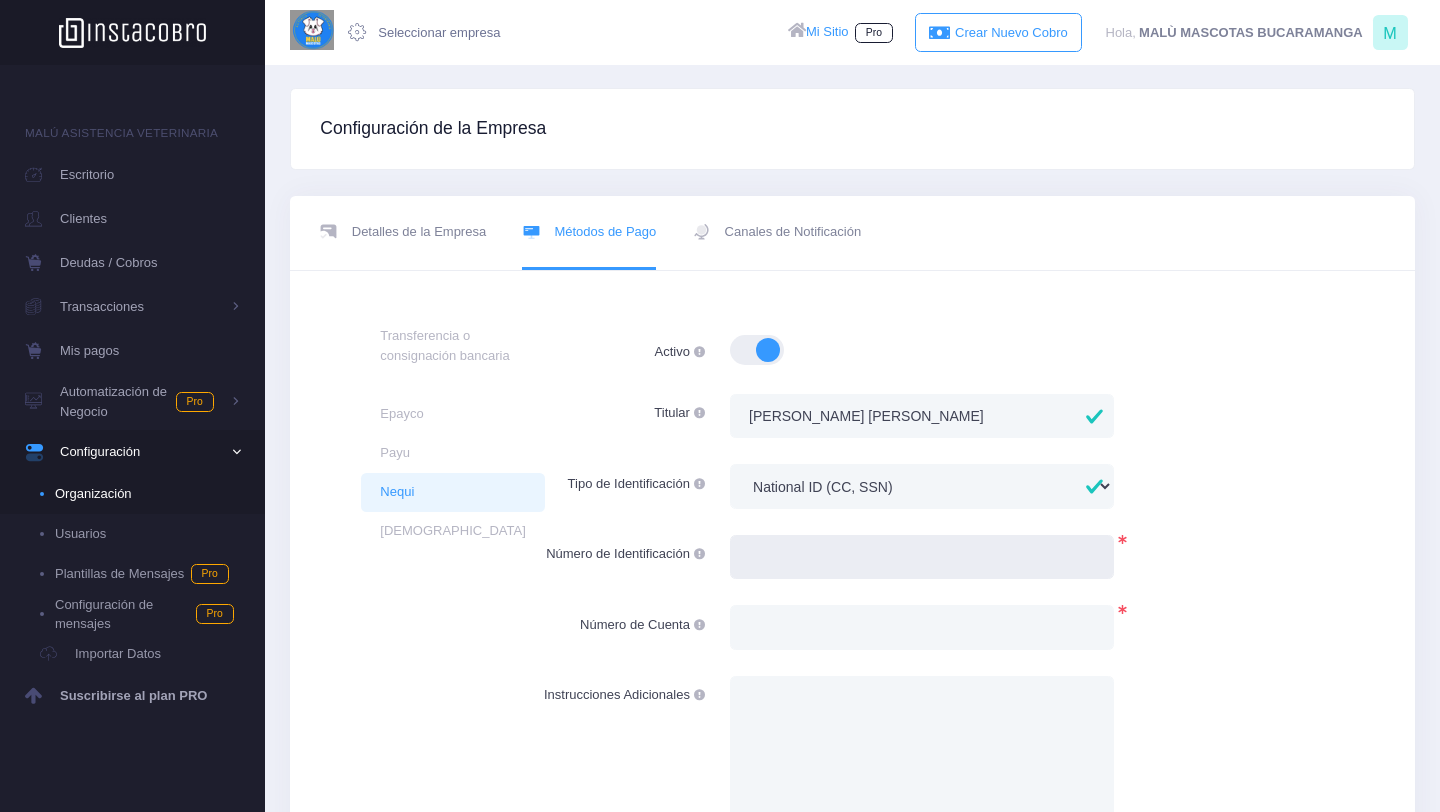 click at bounding box center [922, 557] 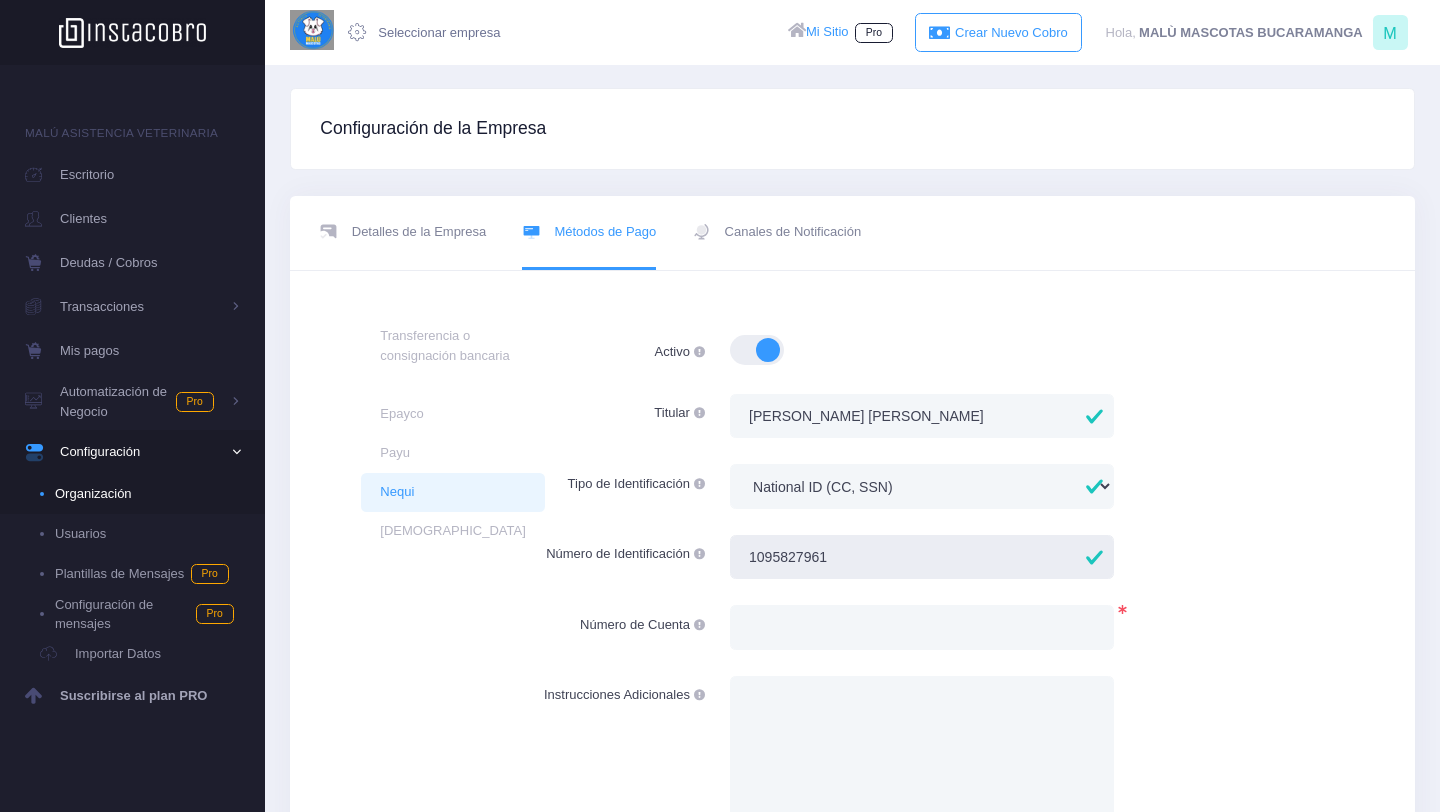 type on "1095827961" 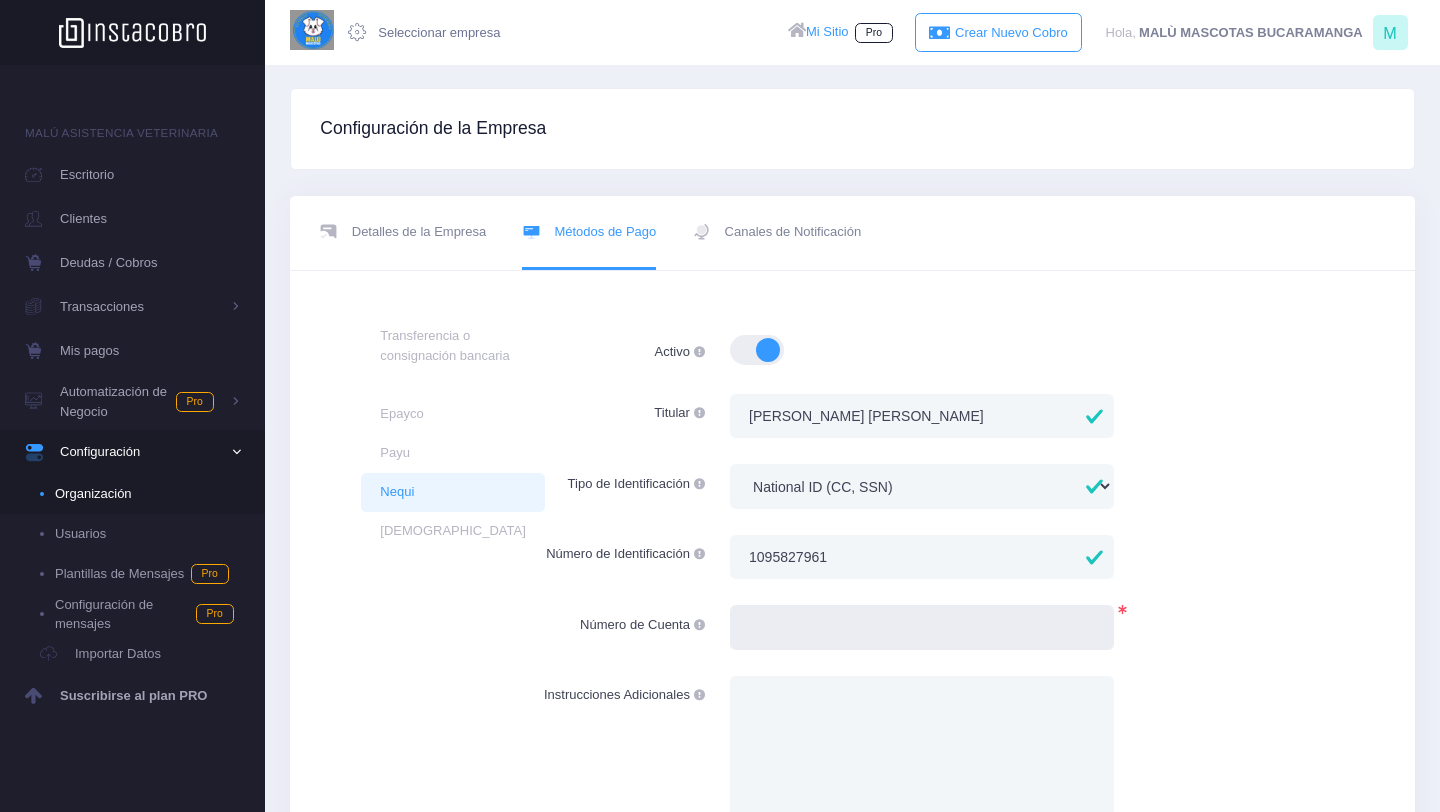 click at bounding box center [922, 627] 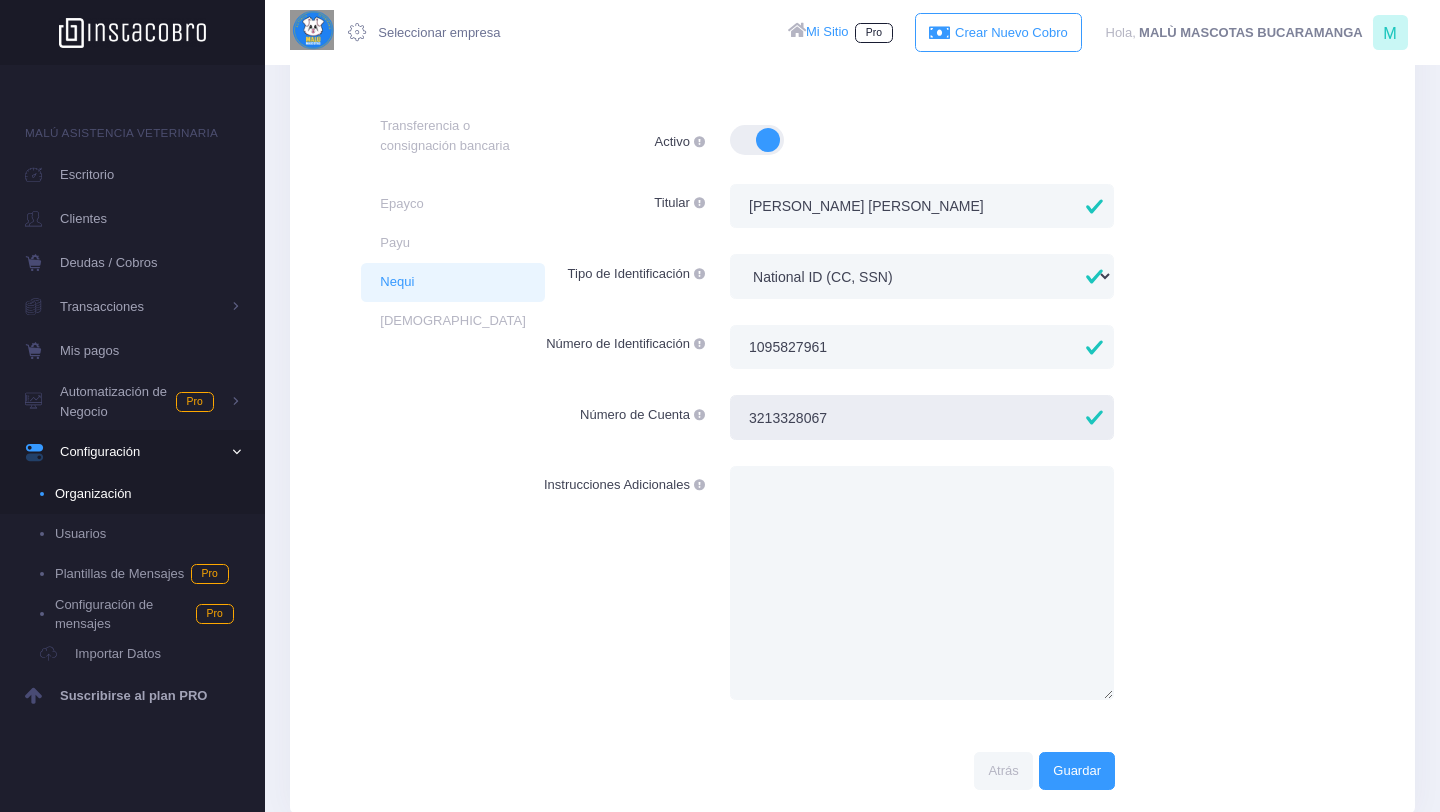 scroll, scrollTop: 242, scrollLeft: 0, axis: vertical 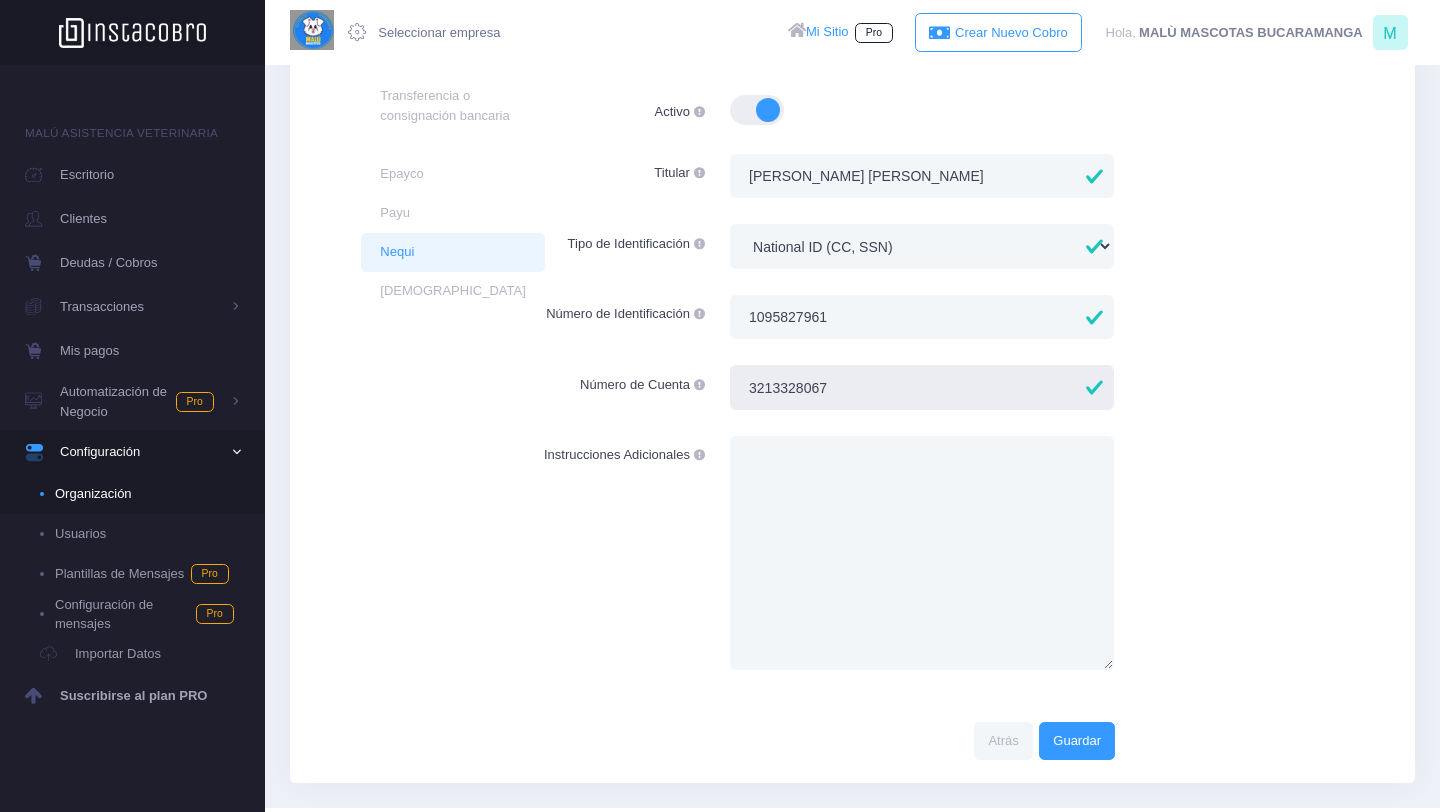 type on "3213328067" 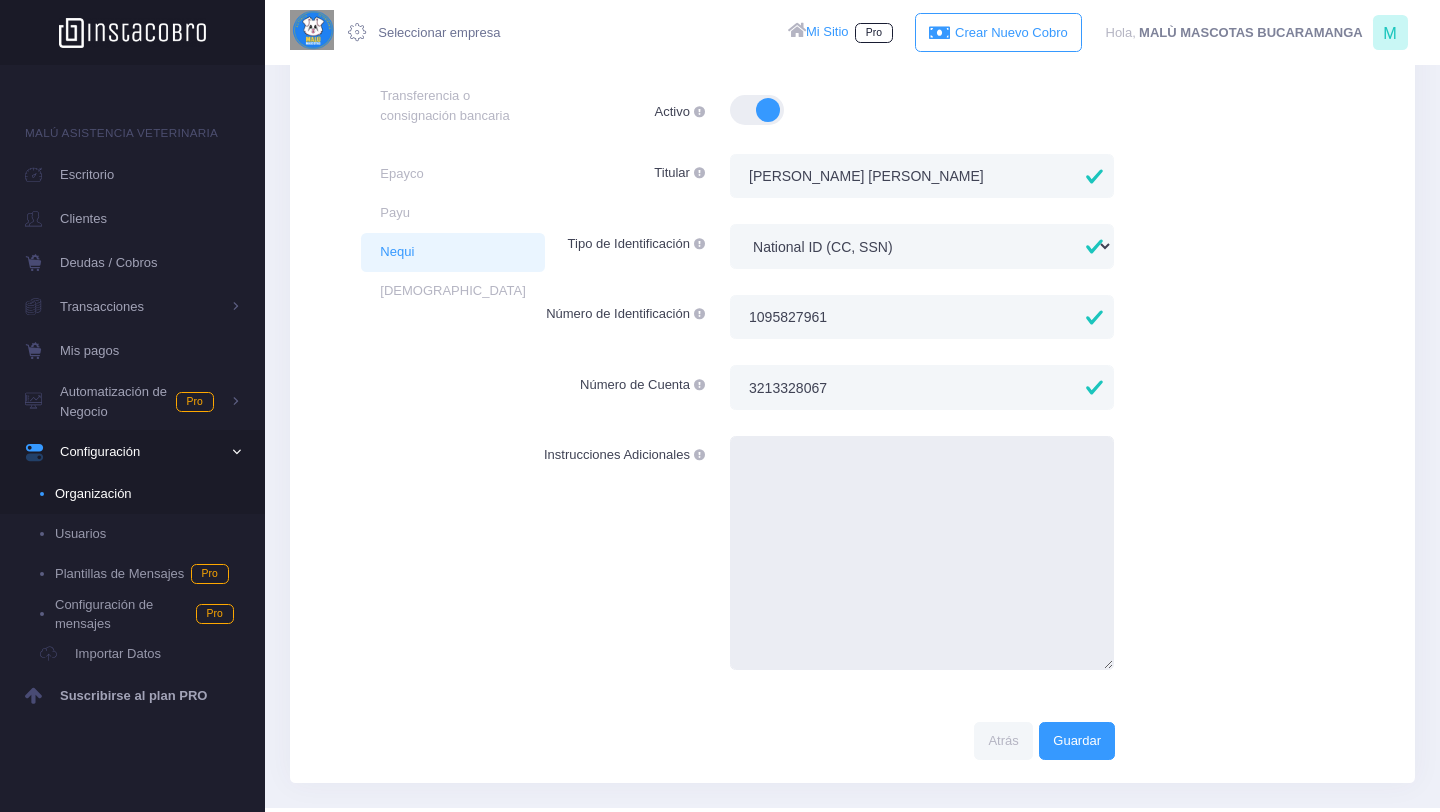 click at bounding box center (922, 553) 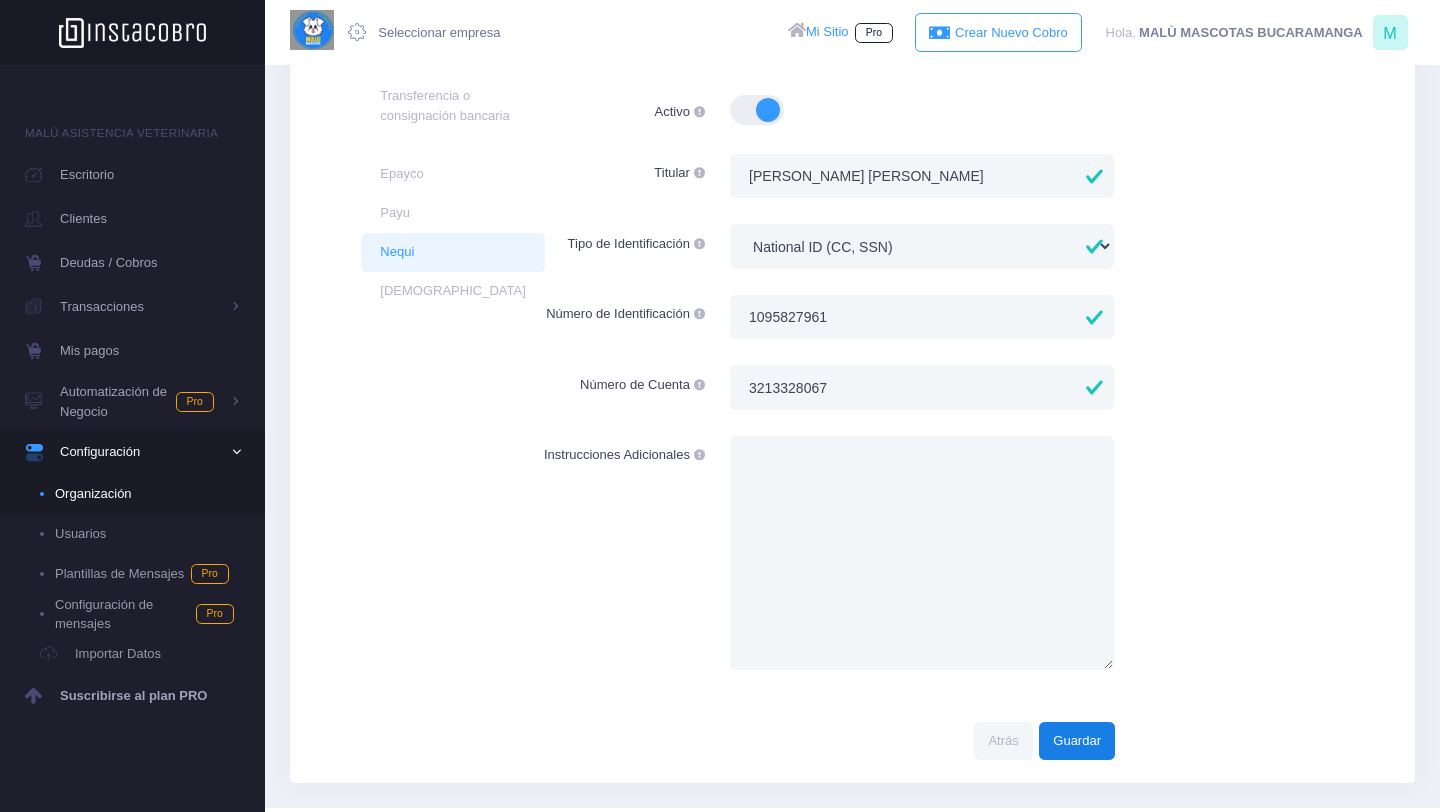 click on "Guardar" at bounding box center (1077, 741) 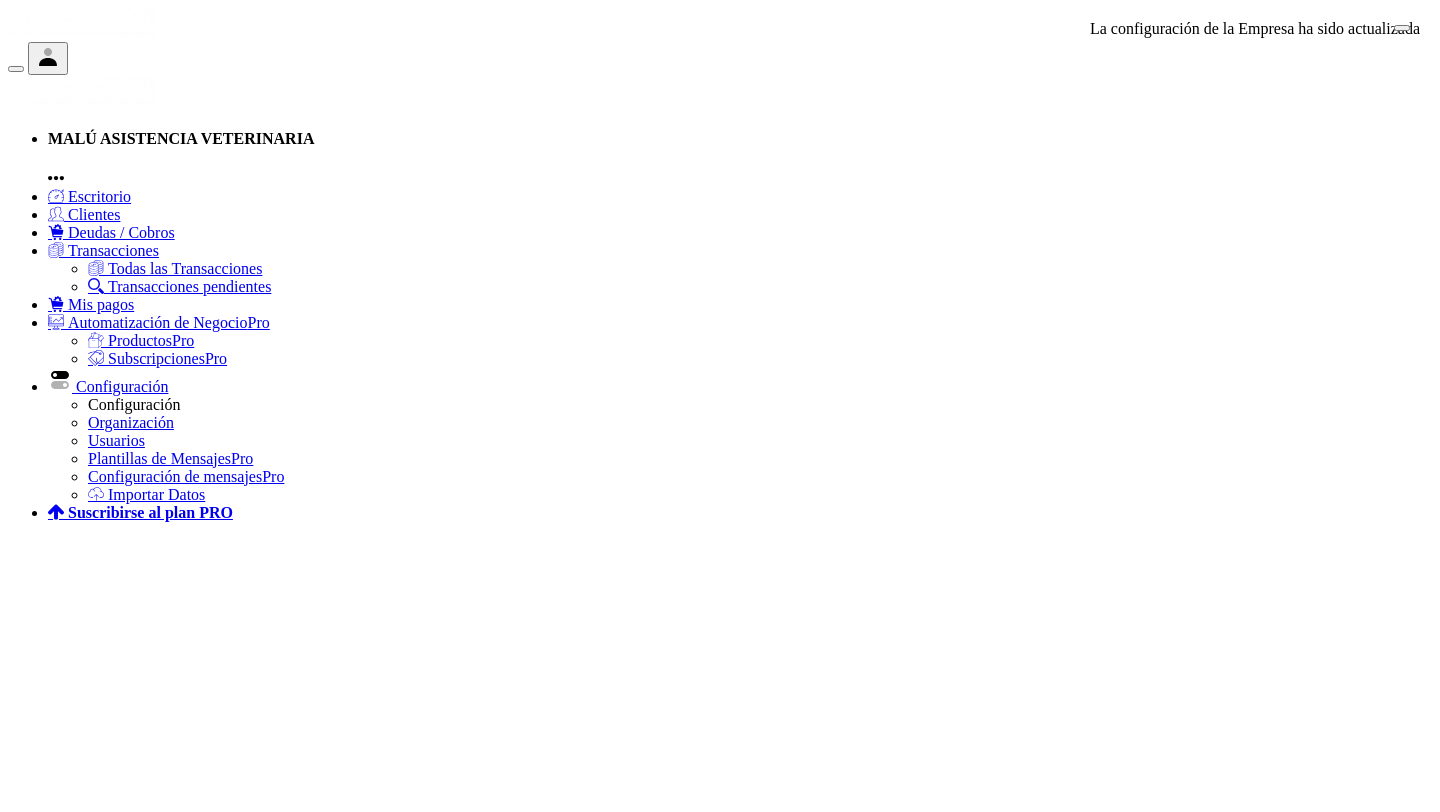 scroll, scrollTop: 319, scrollLeft: 0, axis: vertical 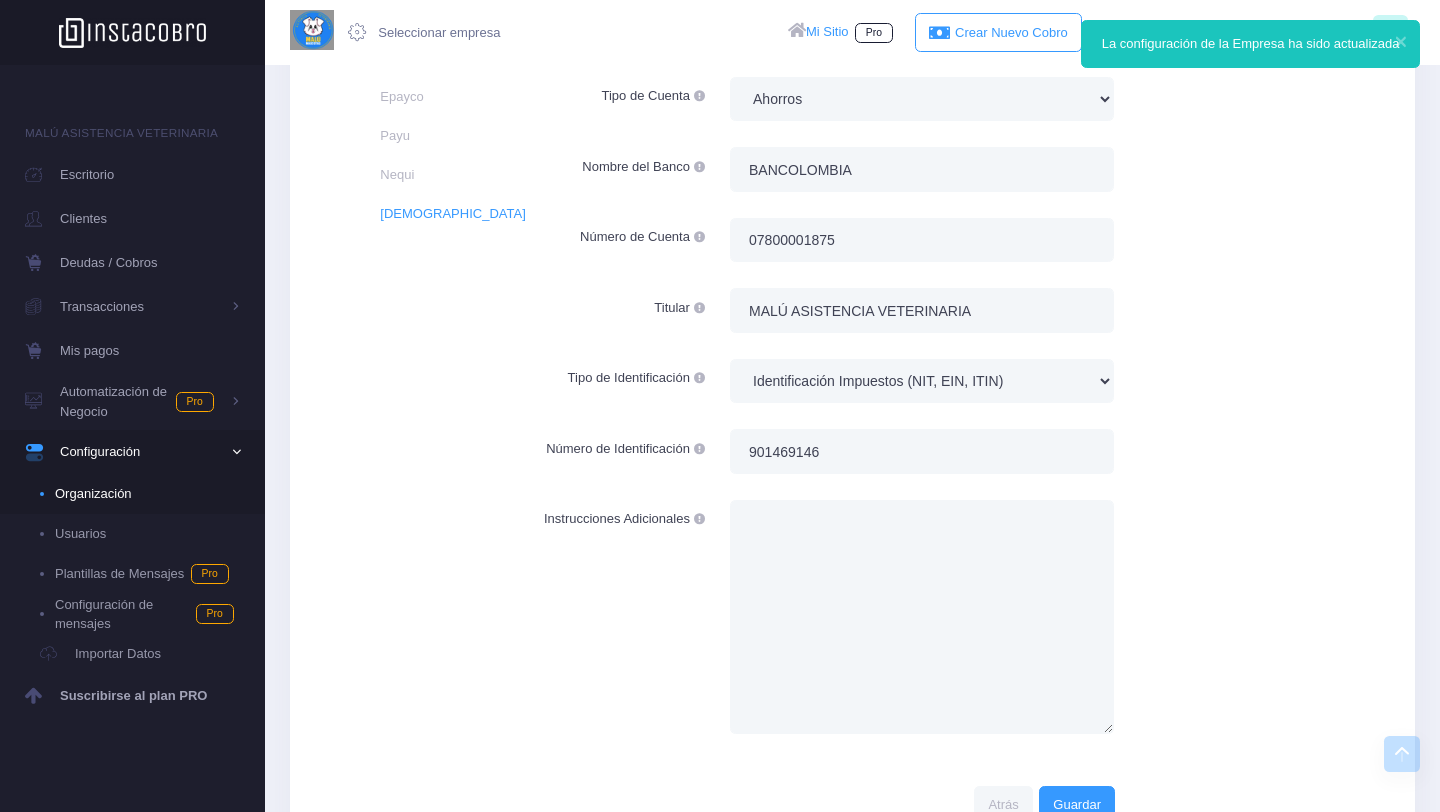 click on "Daviplata" at bounding box center (453, 214) 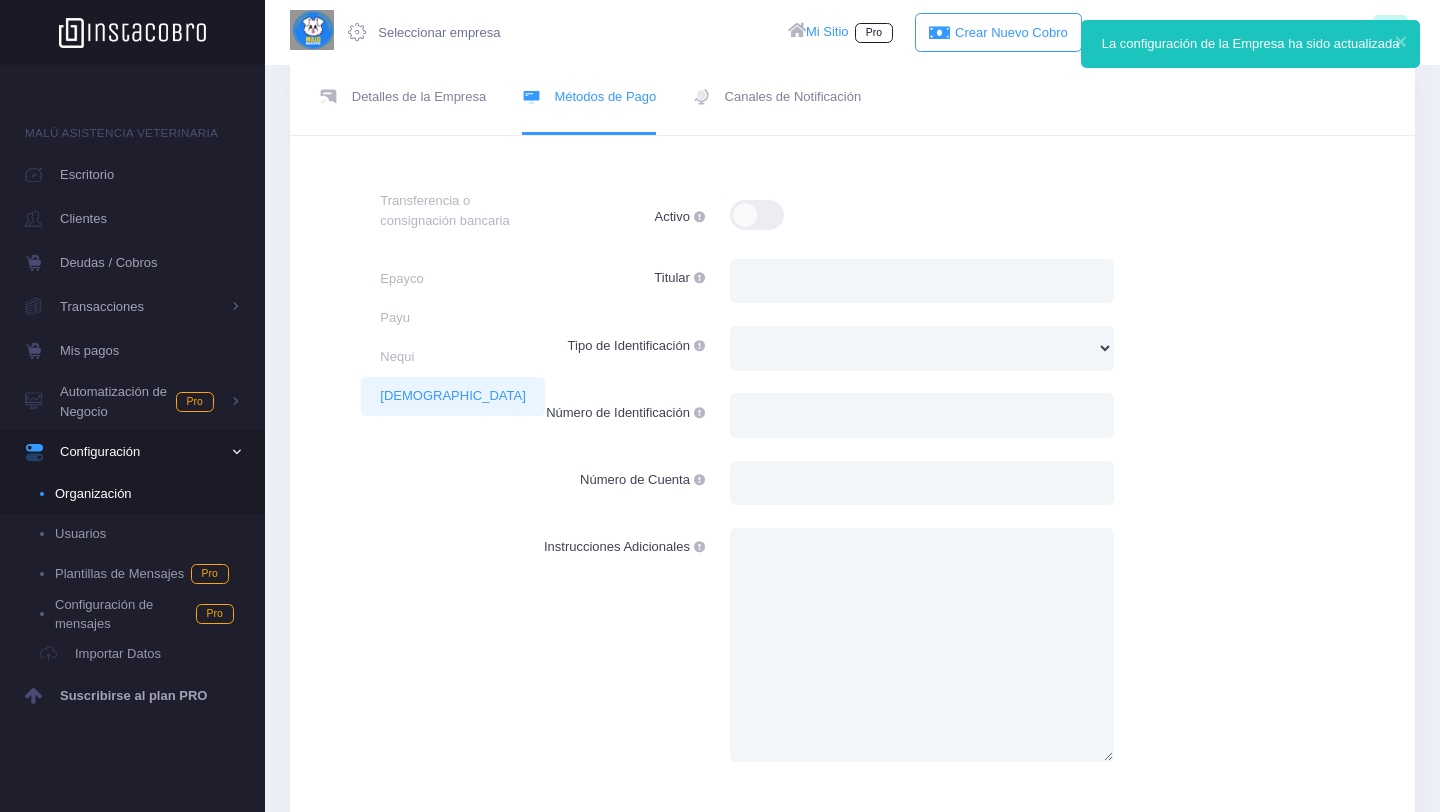 scroll, scrollTop: 111, scrollLeft: 0, axis: vertical 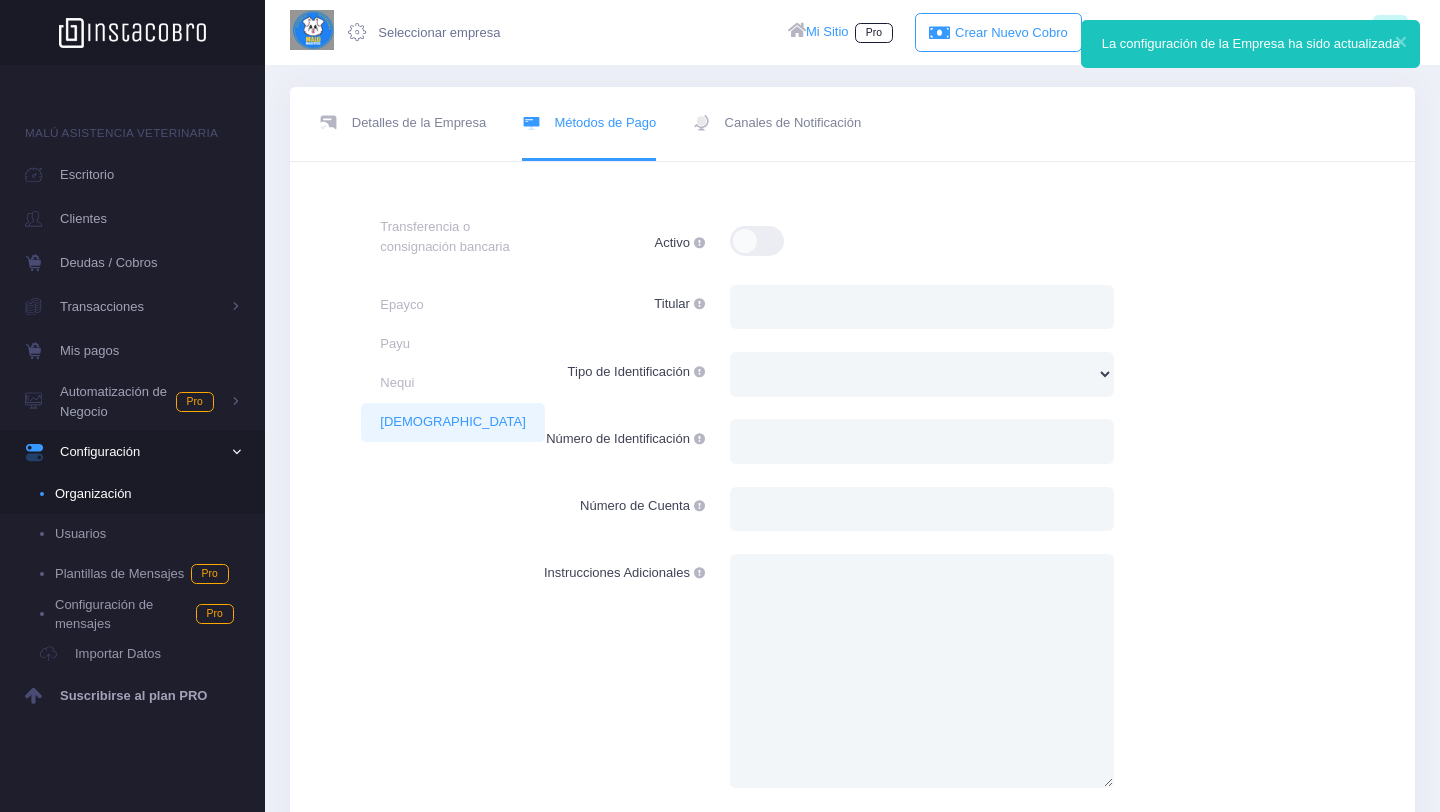 click at bounding box center [758, 241] 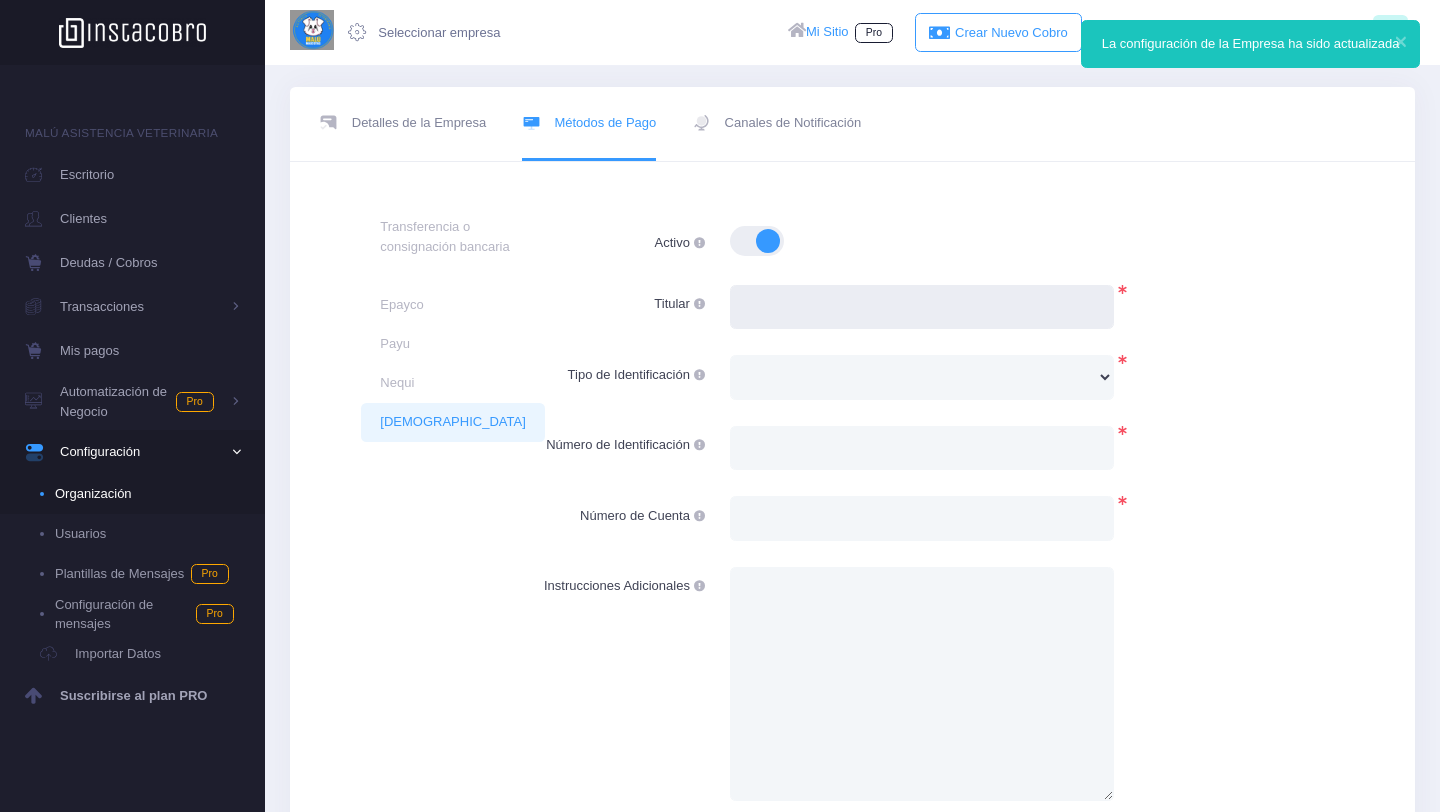 click at bounding box center [922, 307] 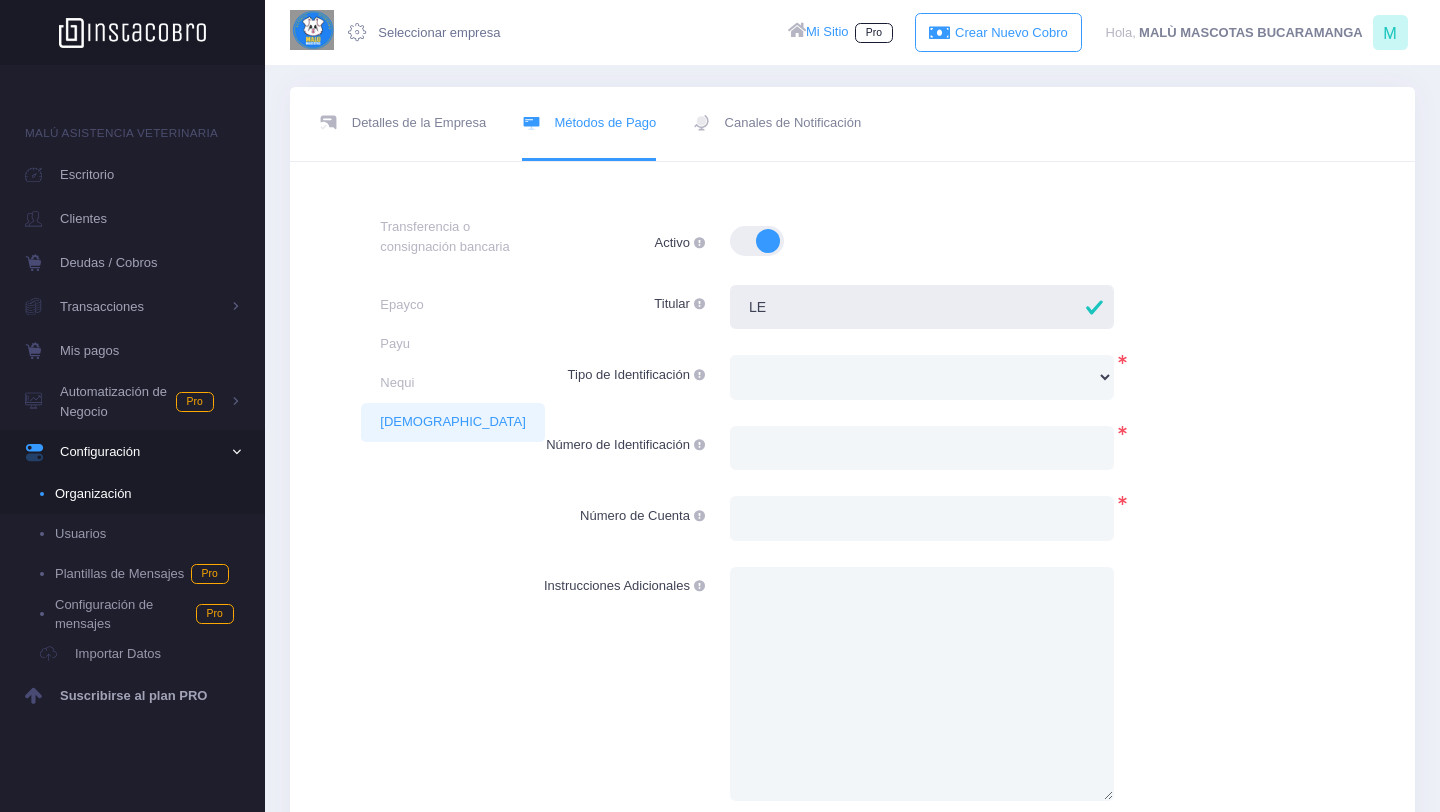 type on "L" 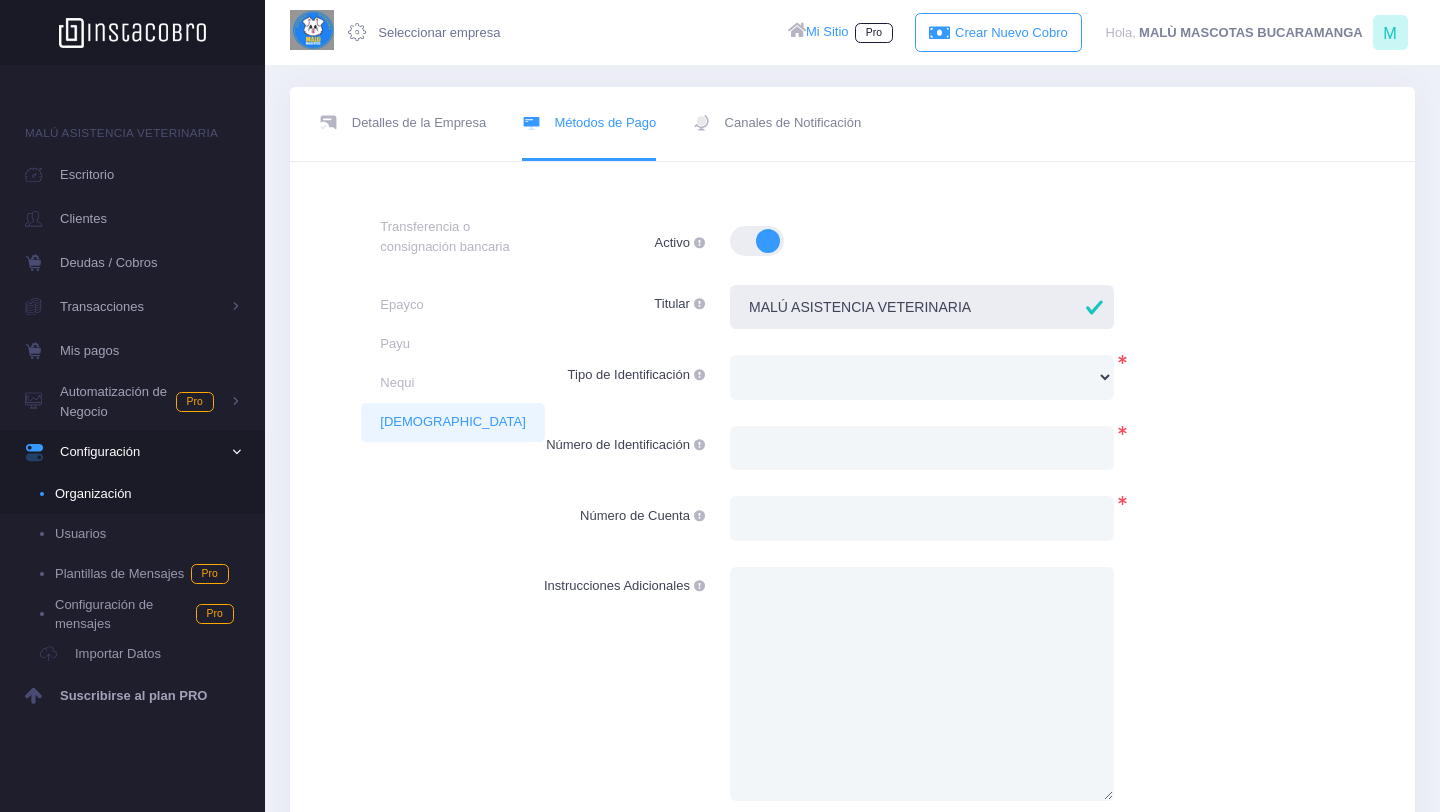 type on "MALÚ ASISTENCIA VETERINARIA" 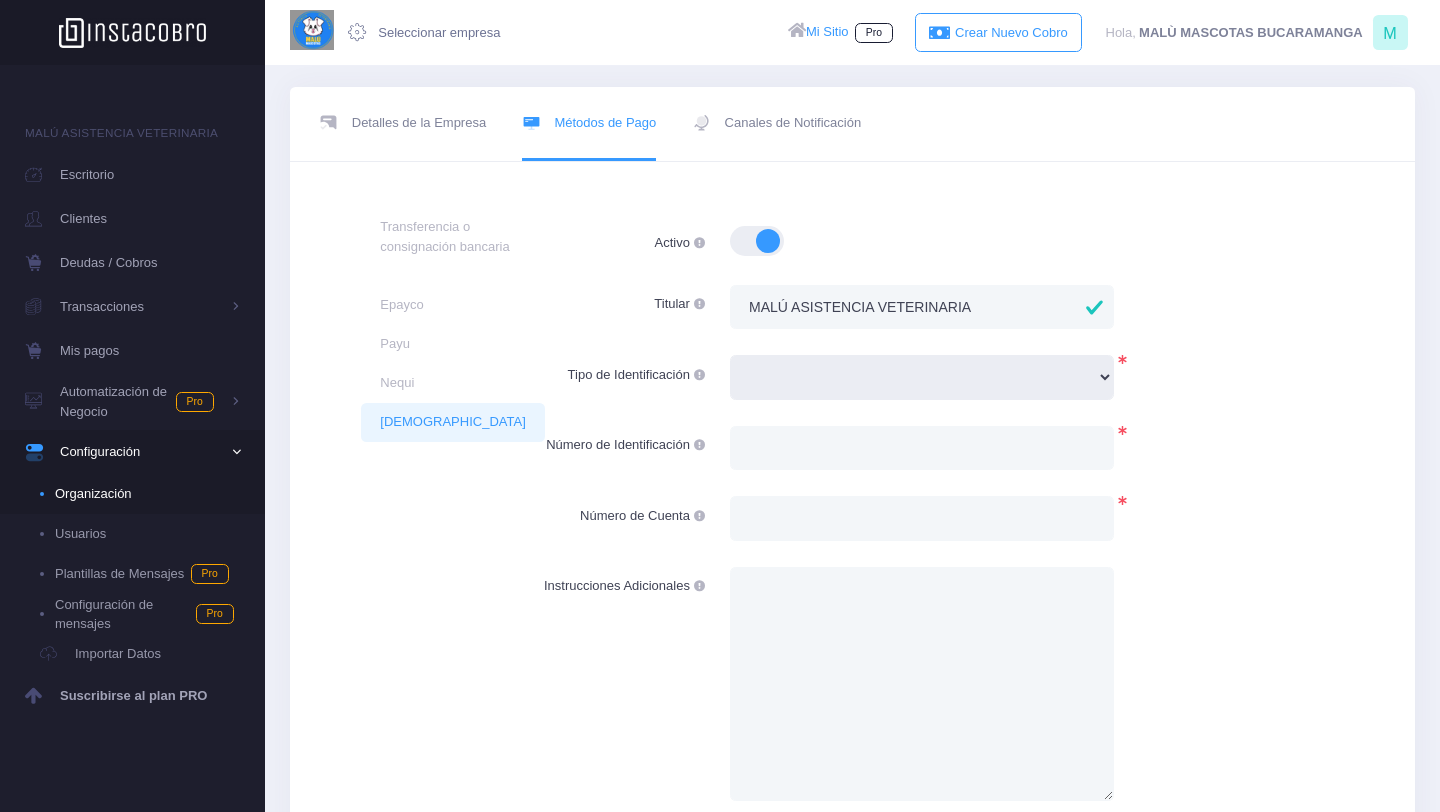click on "National ID (CC, SSN)
Identificación Impuestos (NIT, EIN, ITIN)
OTRO
Pasaporte" at bounding box center [922, 377] 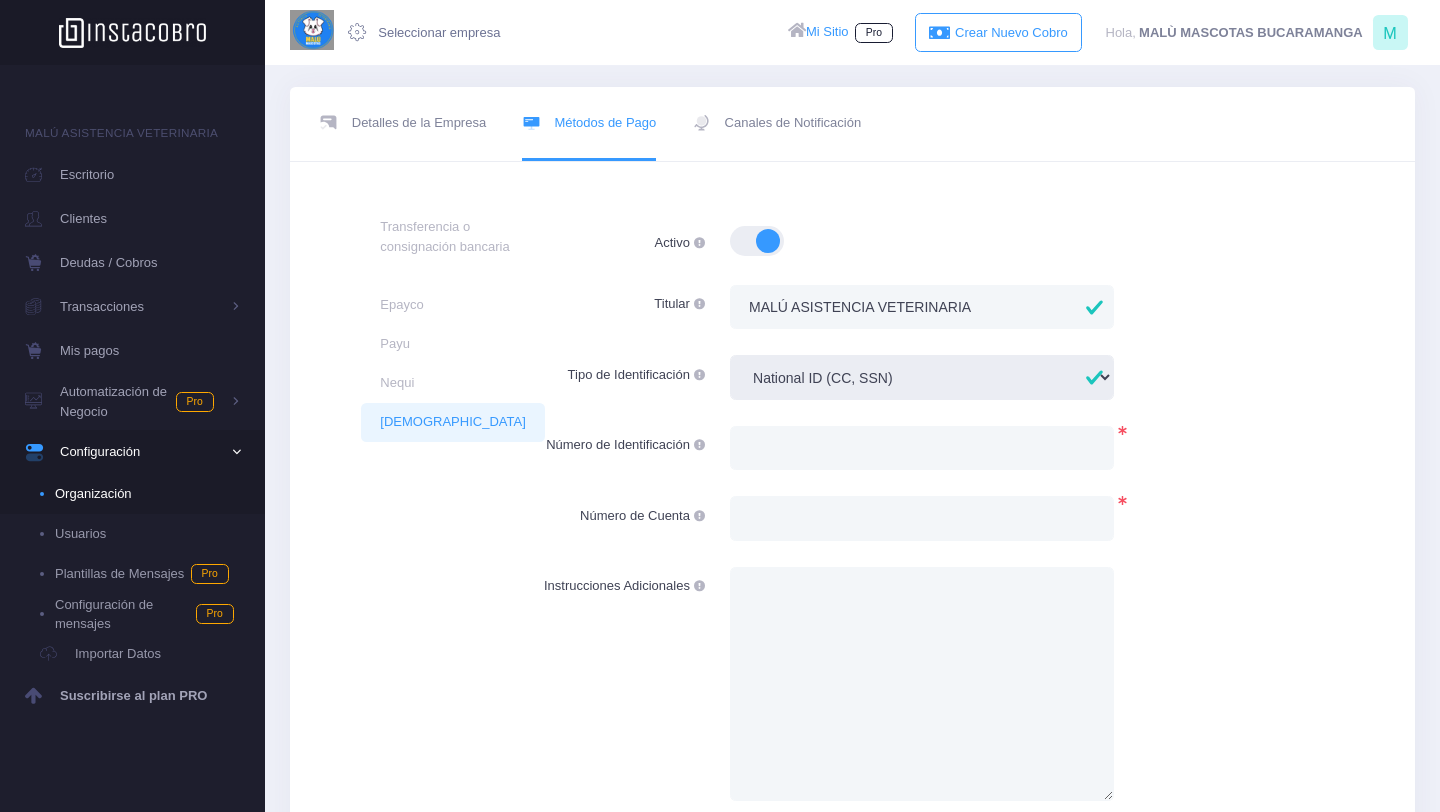 click on "National ID (CC, SSN)
Identificación Impuestos (NIT, EIN, ITIN)
OTRO
Pasaporte" at bounding box center (922, 377) 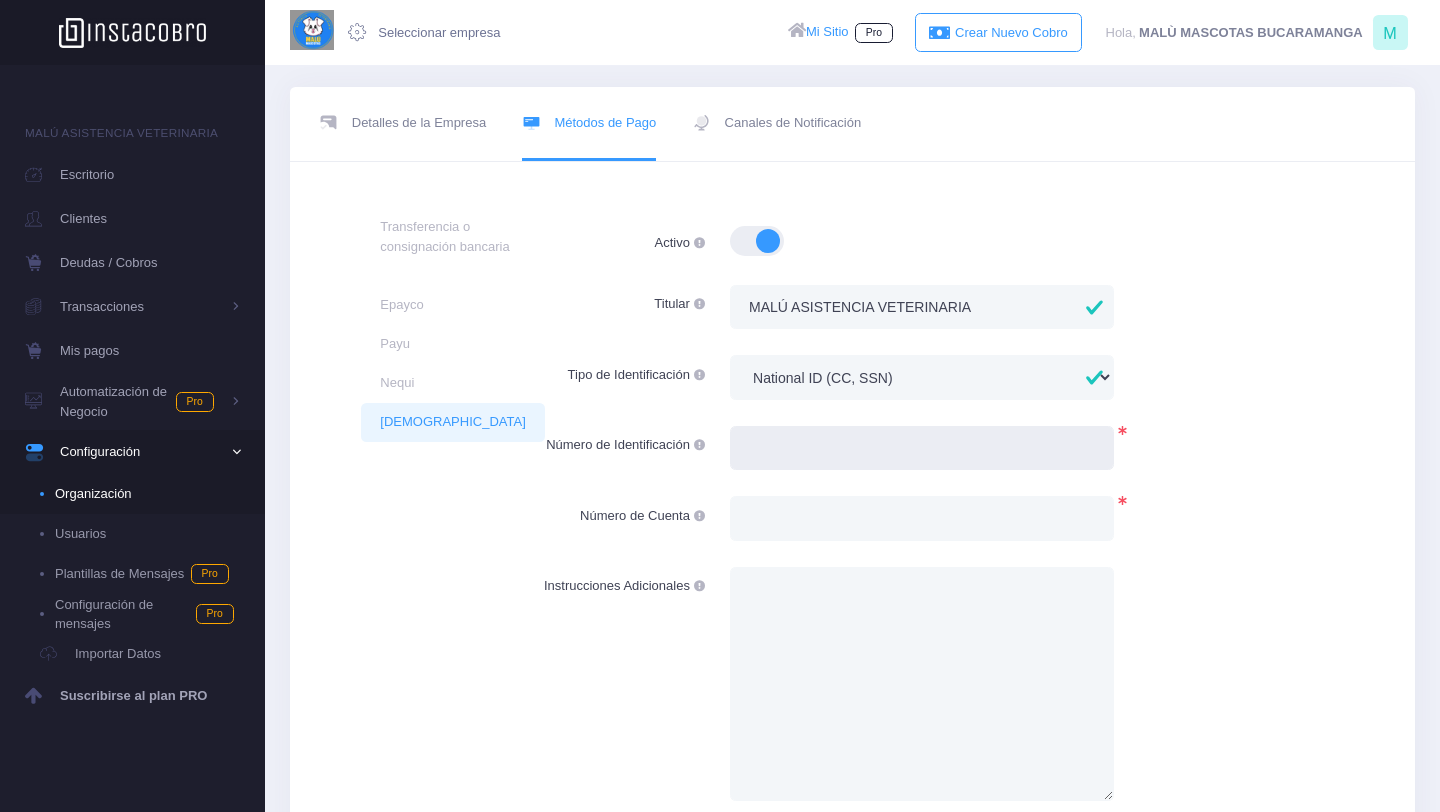 click at bounding box center [922, 448] 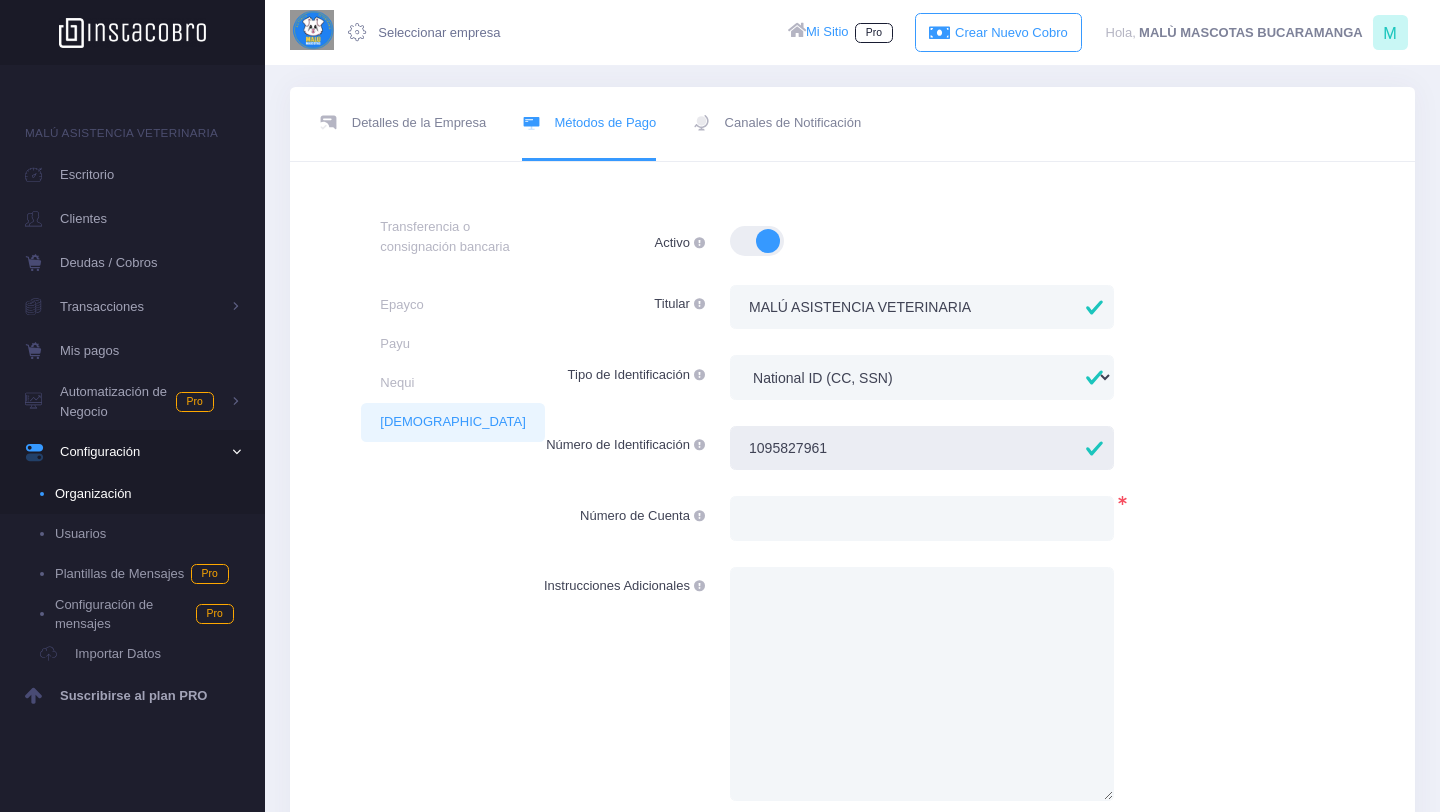 type on "1095827961" 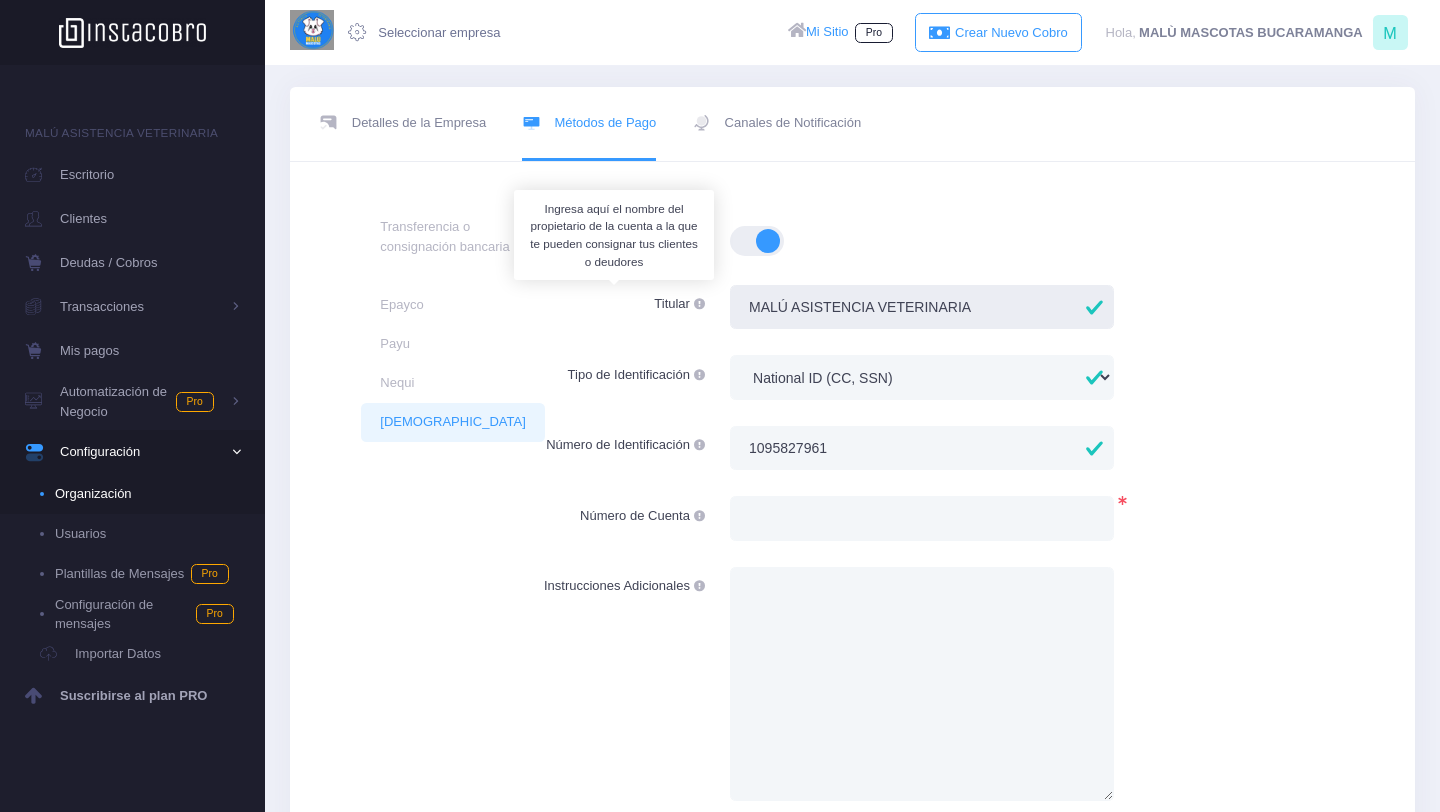 drag, startPoint x: 990, startPoint y: 303, endPoint x: 665, endPoint y: 296, distance: 325.07538 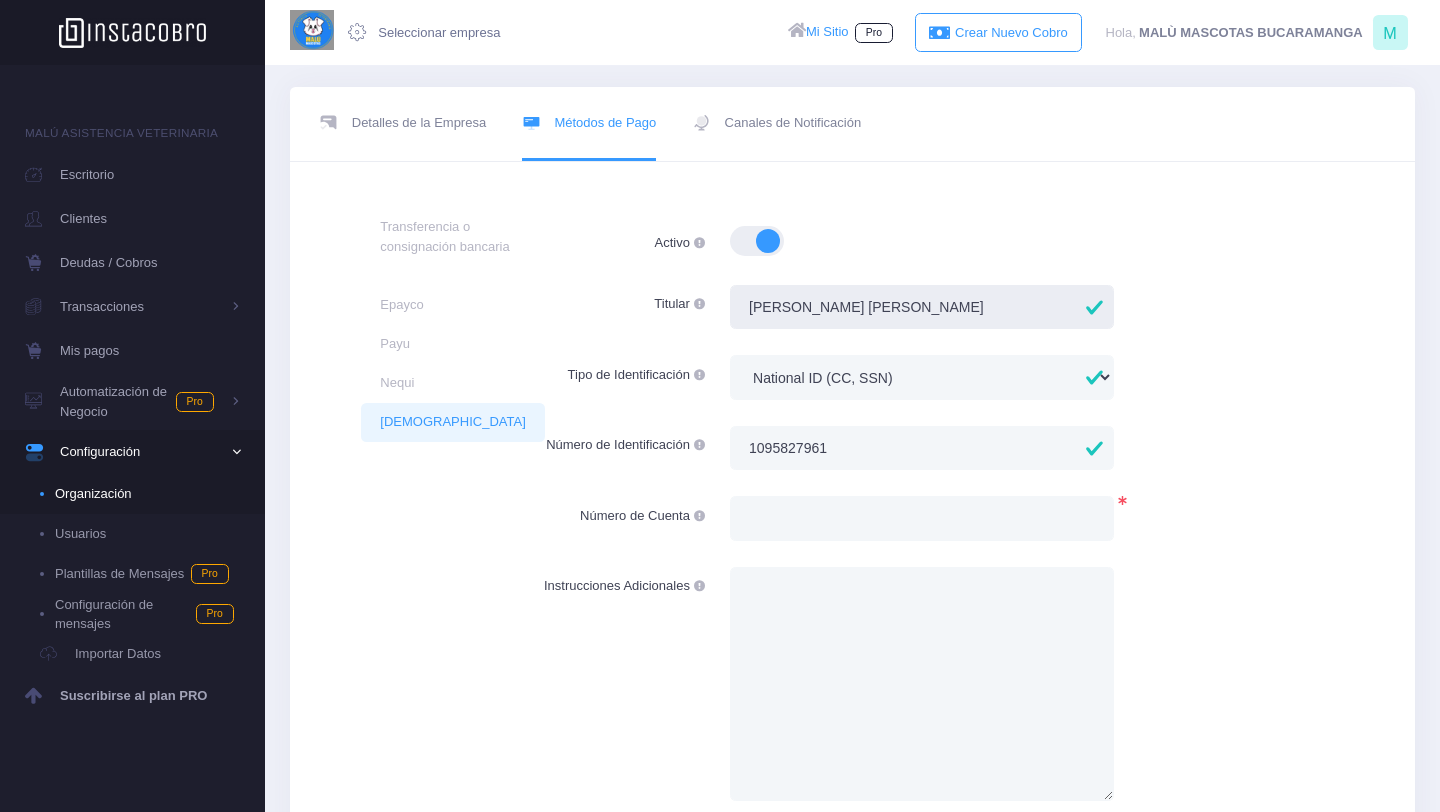 type on "LEYDI JOHANA DUARTE MEZA" 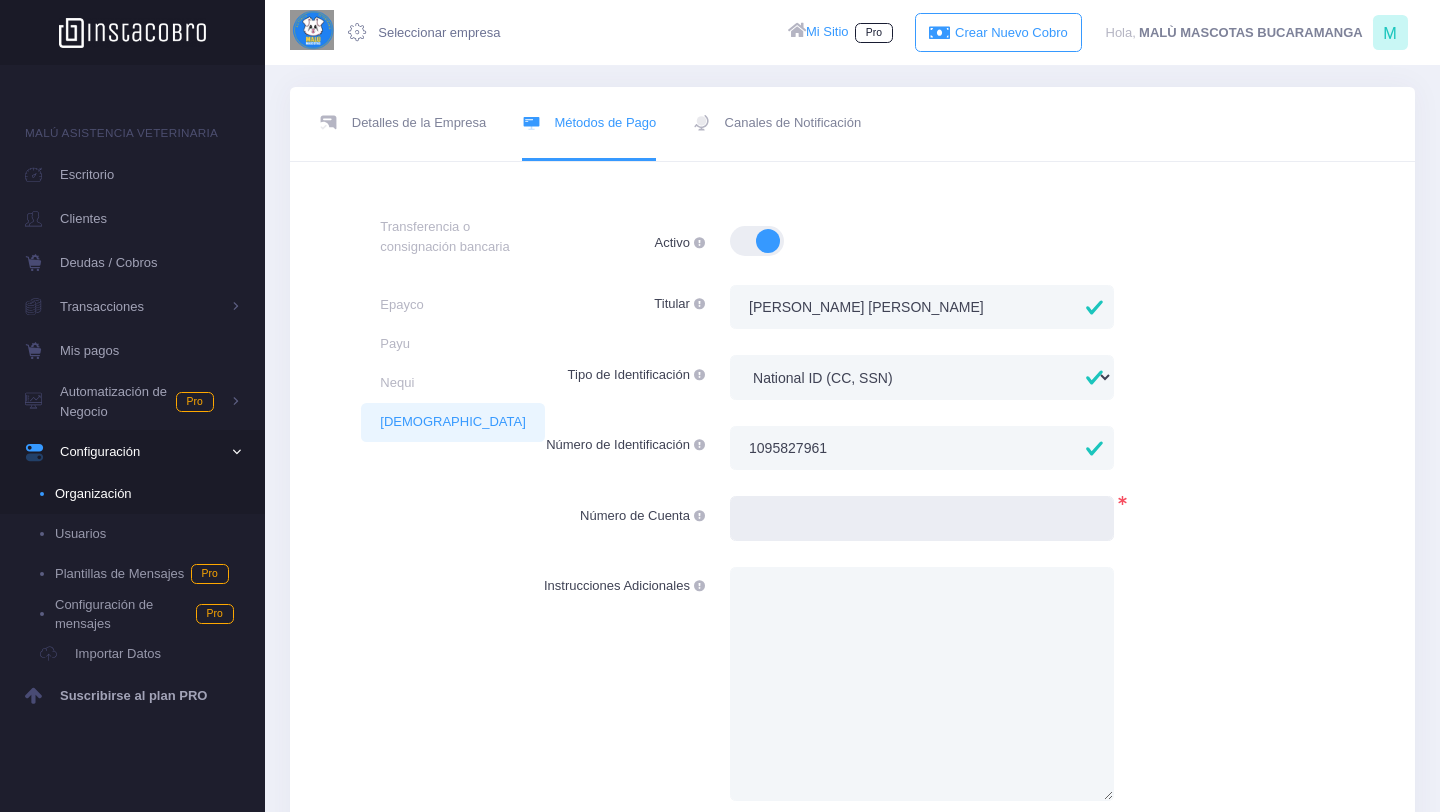 click at bounding box center [922, 518] 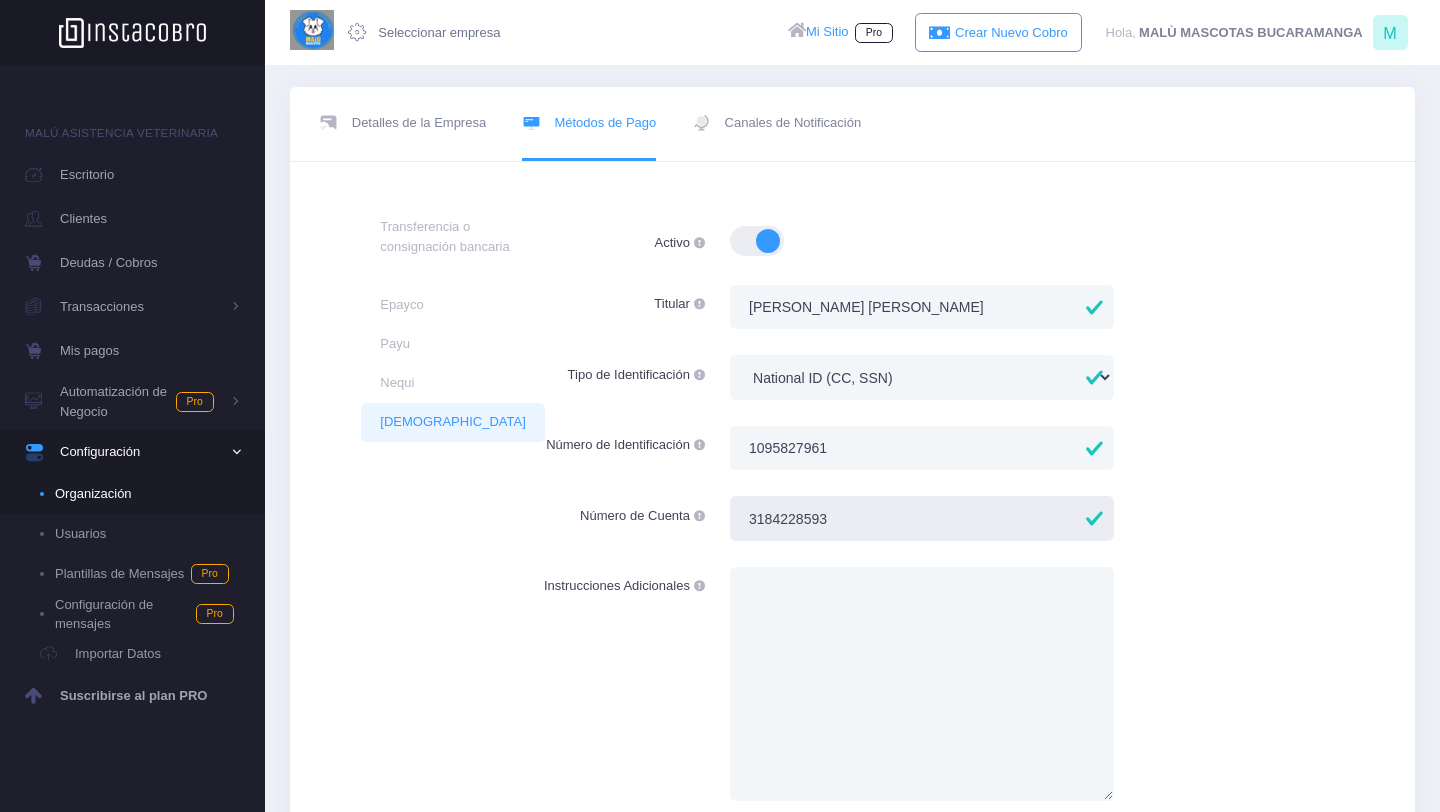 type on "3184228593" 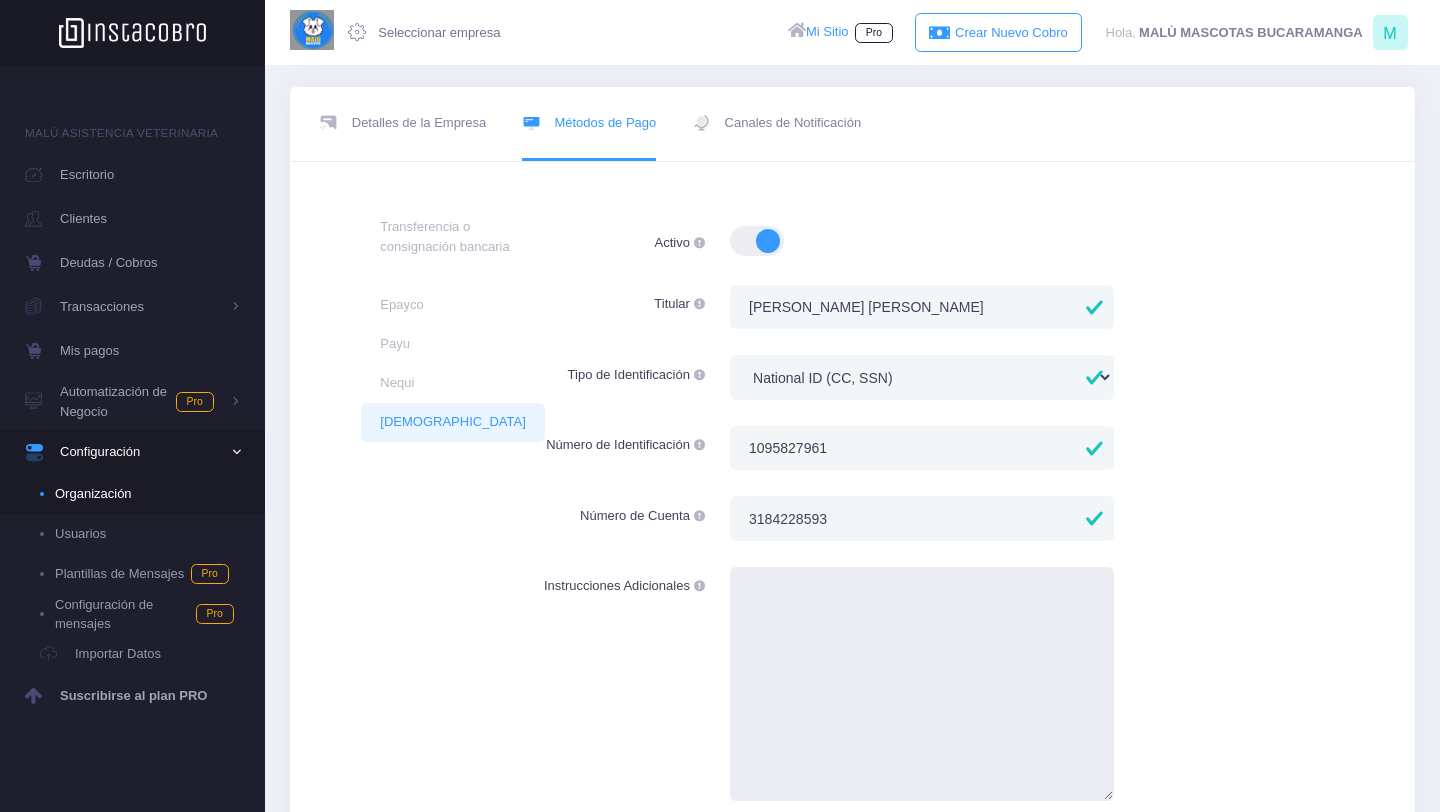 click at bounding box center [922, 684] 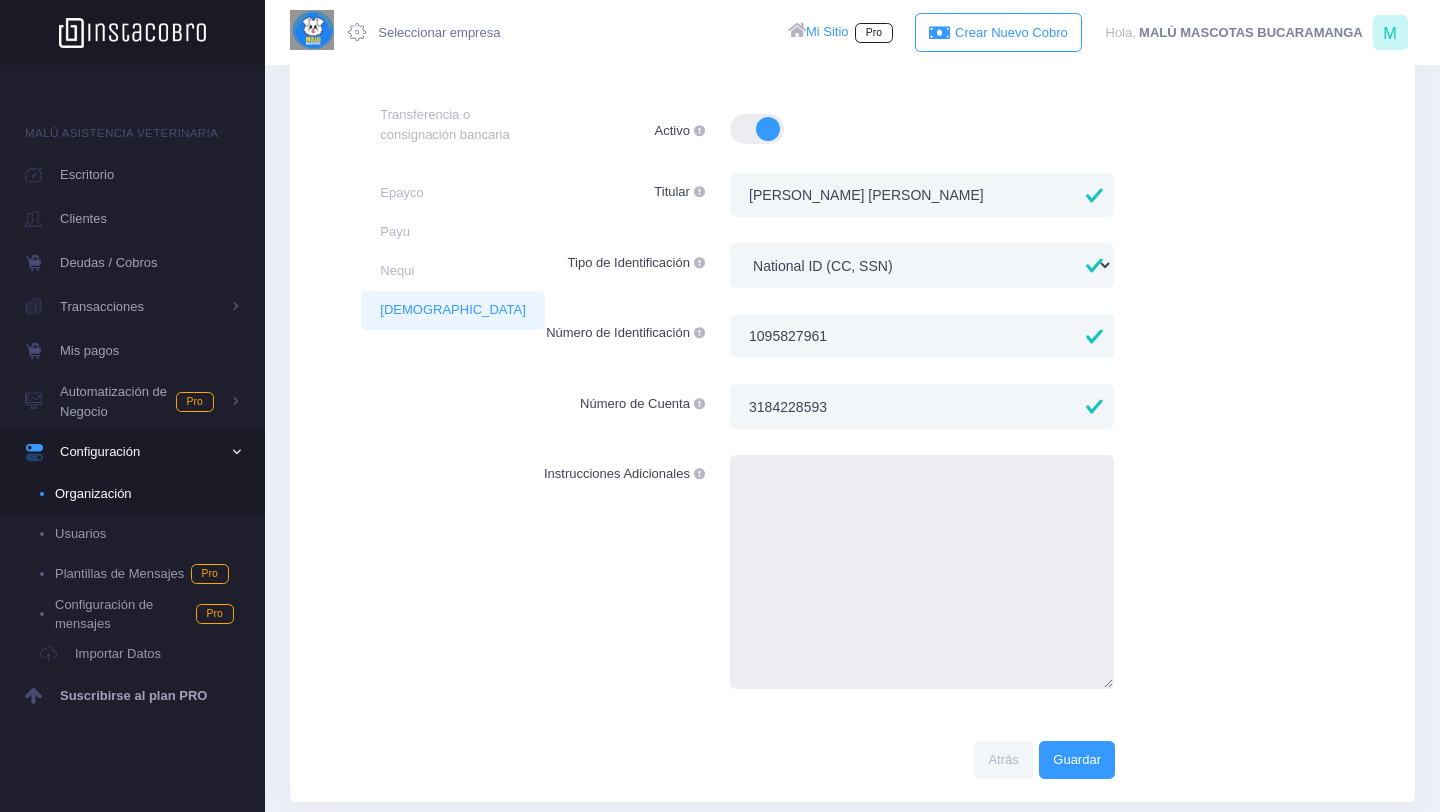 scroll, scrollTop: 224, scrollLeft: 0, axis: vertical 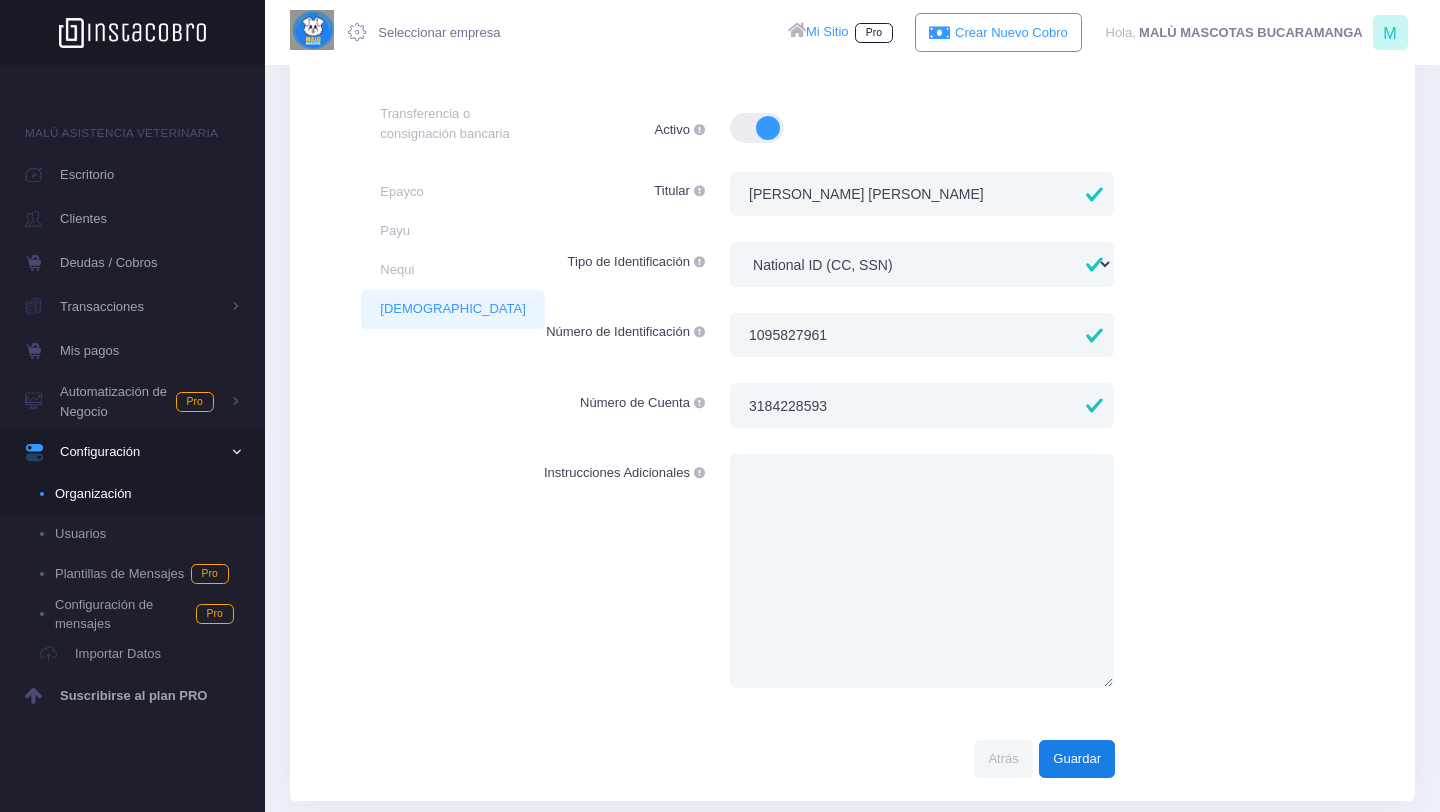 click on "Guardar" at bounding box center (1077, 759) 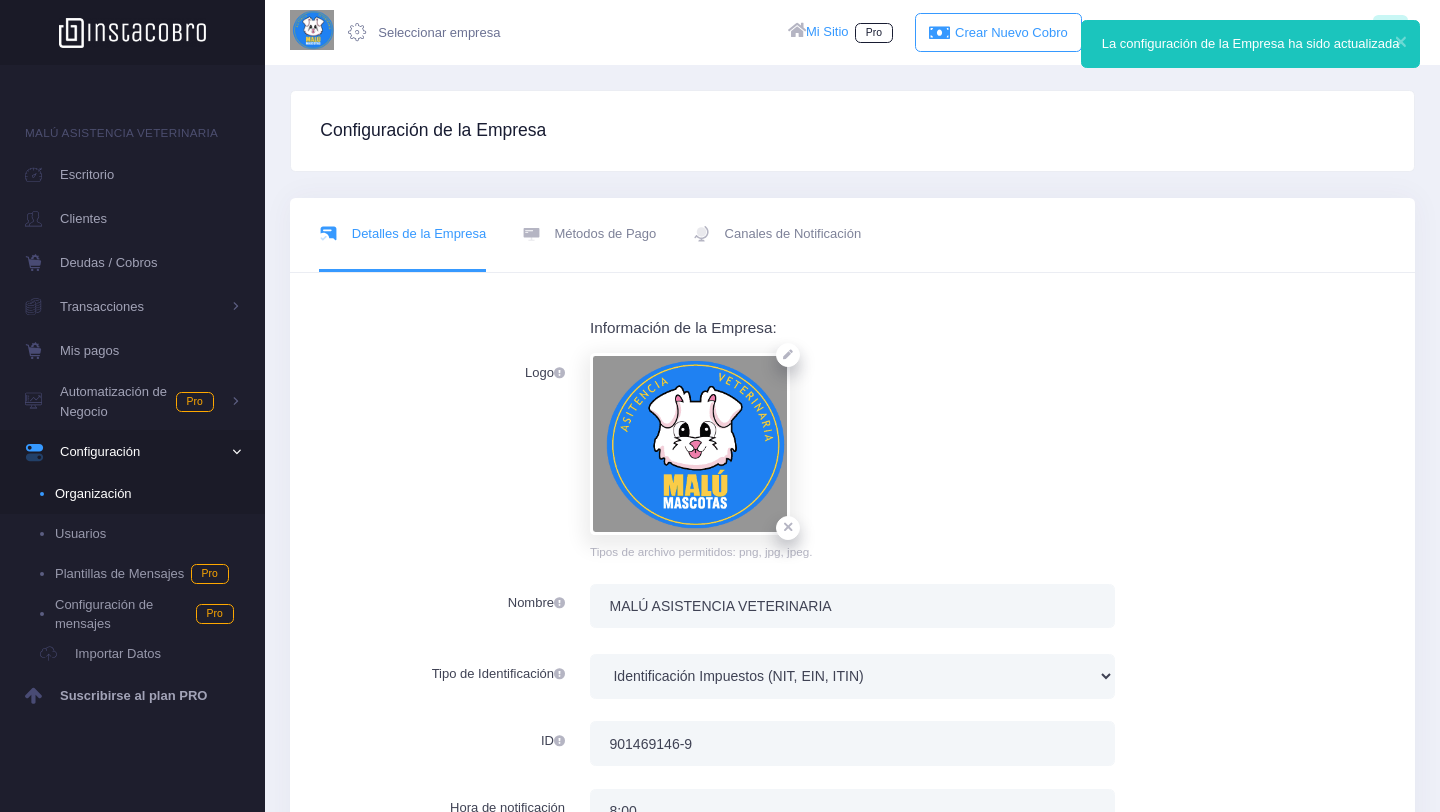 scroll, scrollTop: 0, scrollLeft: 0, axis: both 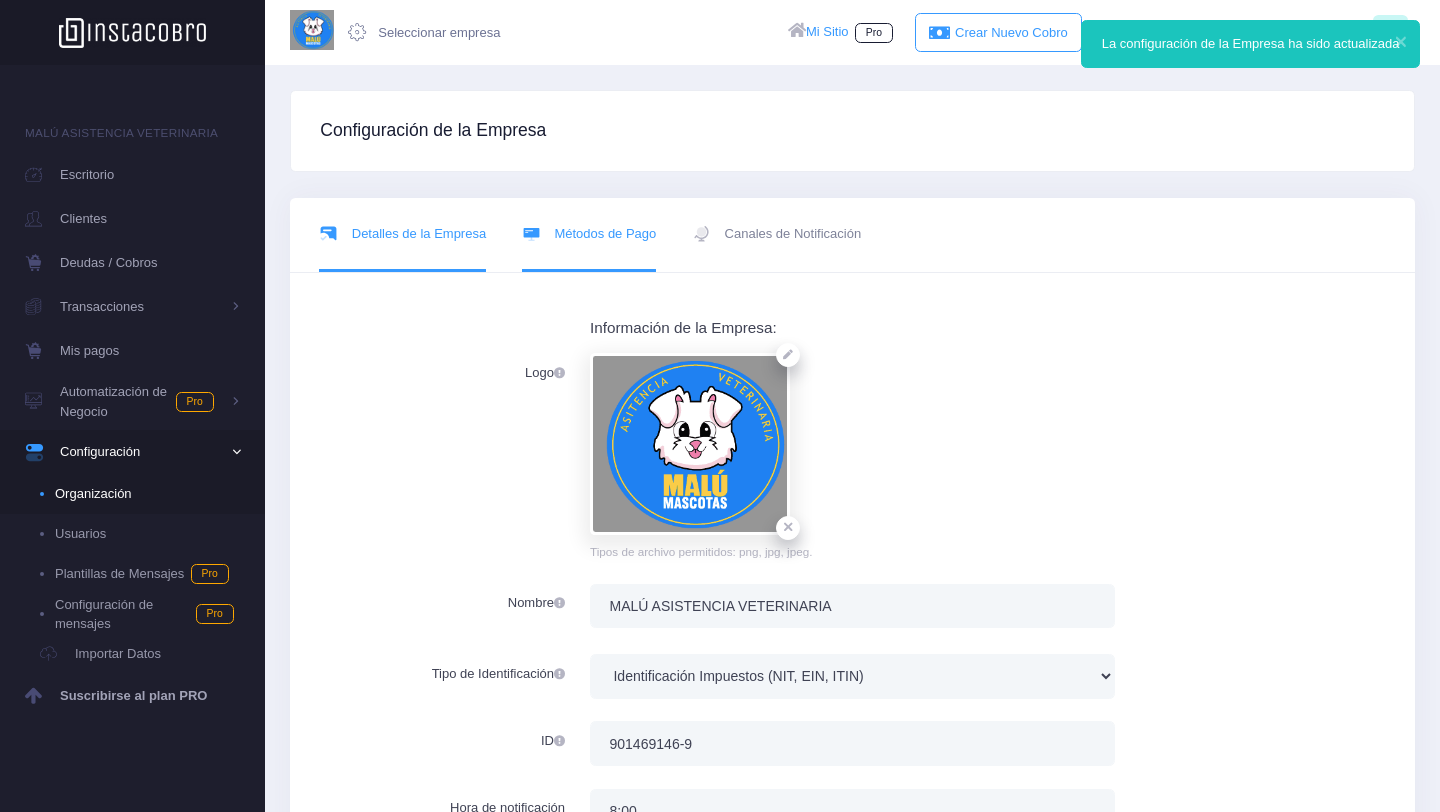 click on "Métodos de Pago" at bounding box center [605, 234] 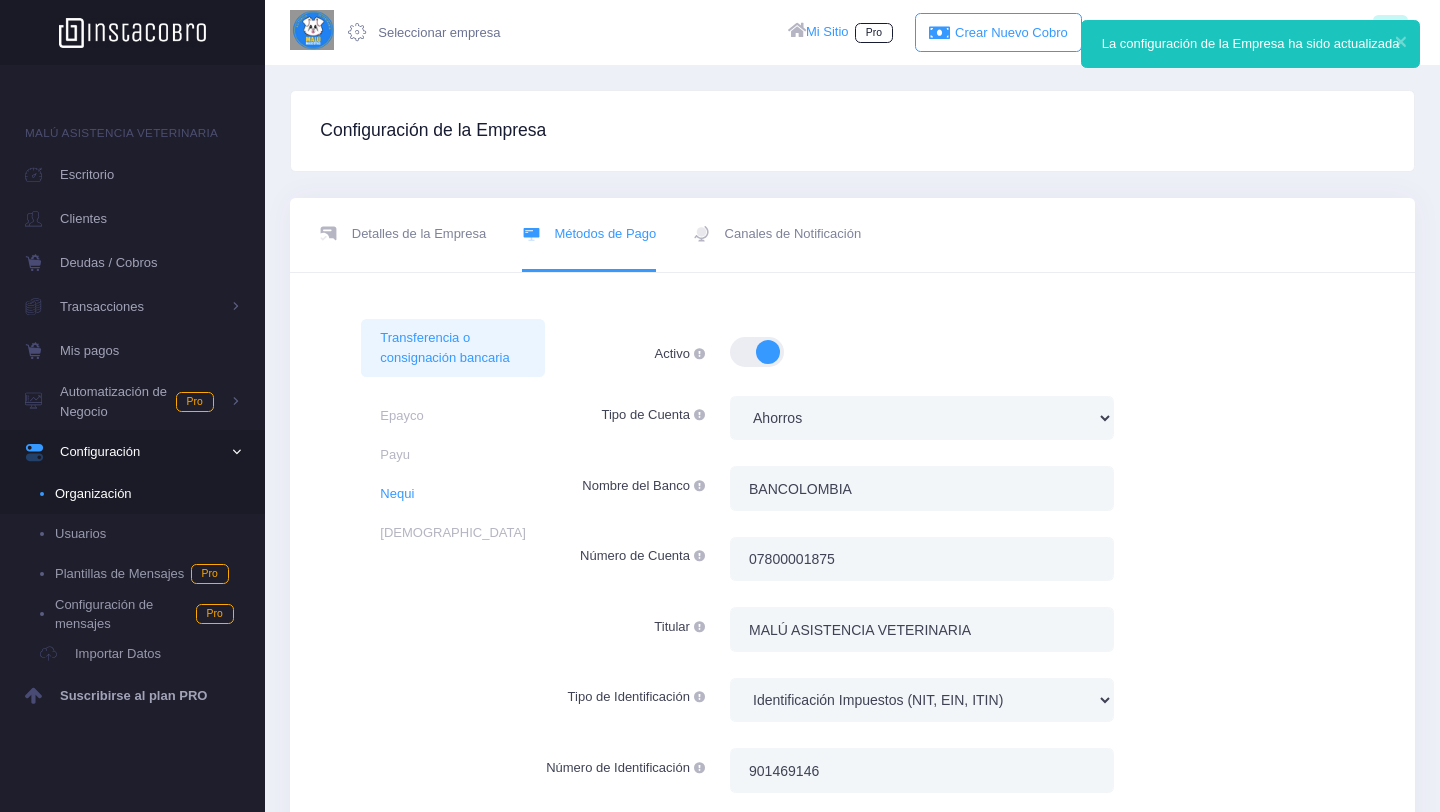 click on "Nequi" at bounding box center (453, 494) 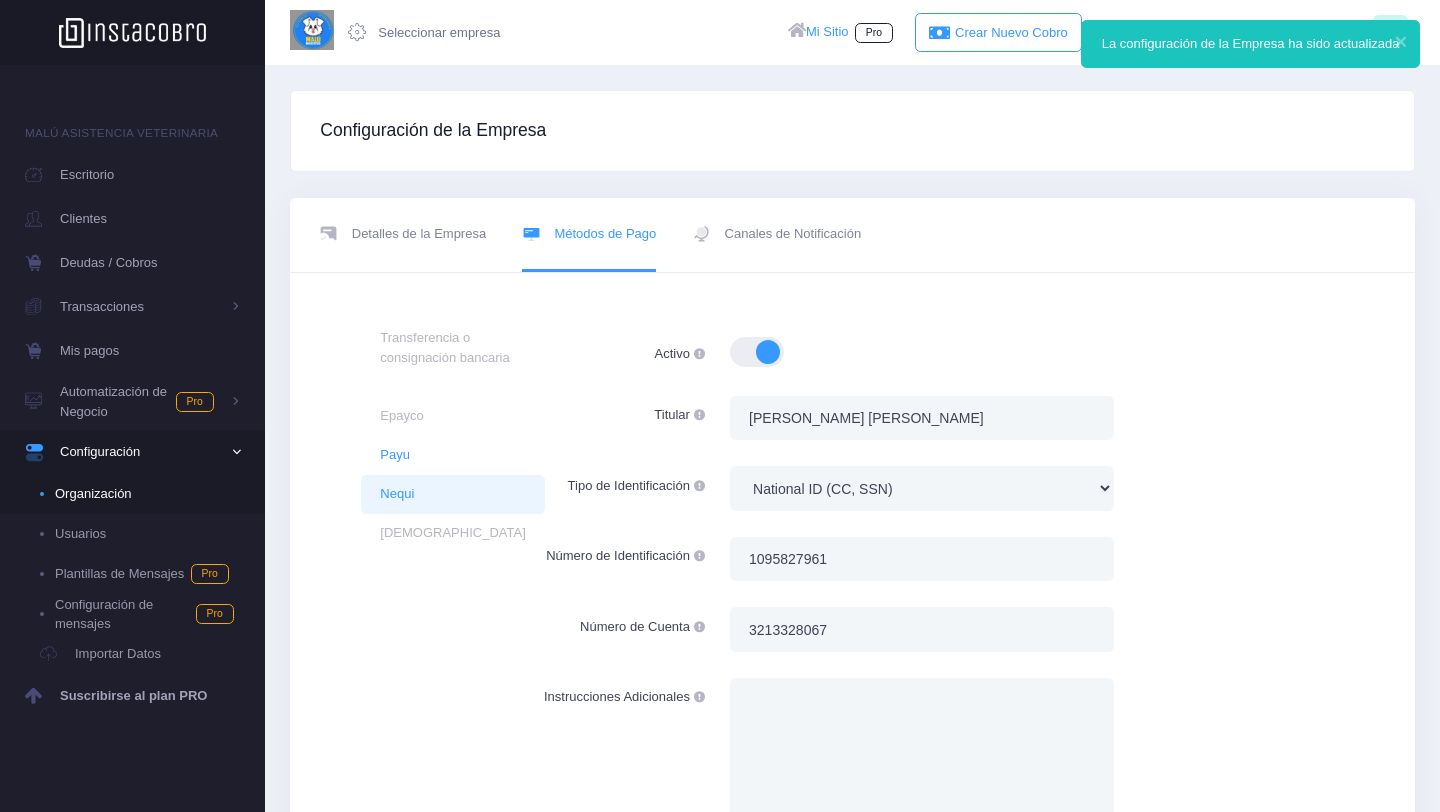 click on "Payu" at bounding box center [453, 455] 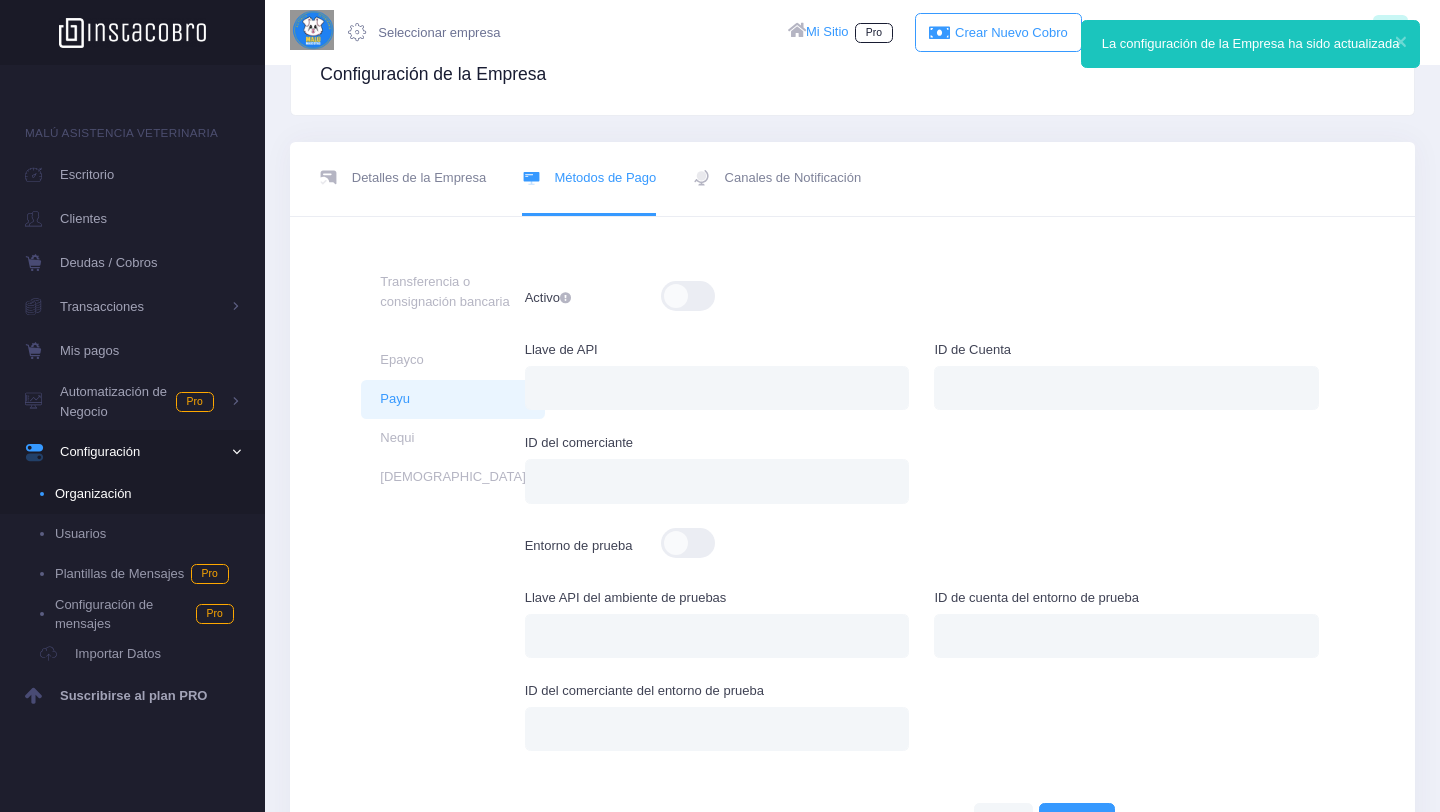 scroll, scrollTop: 48, scrollLeft: 0, axis: vertical 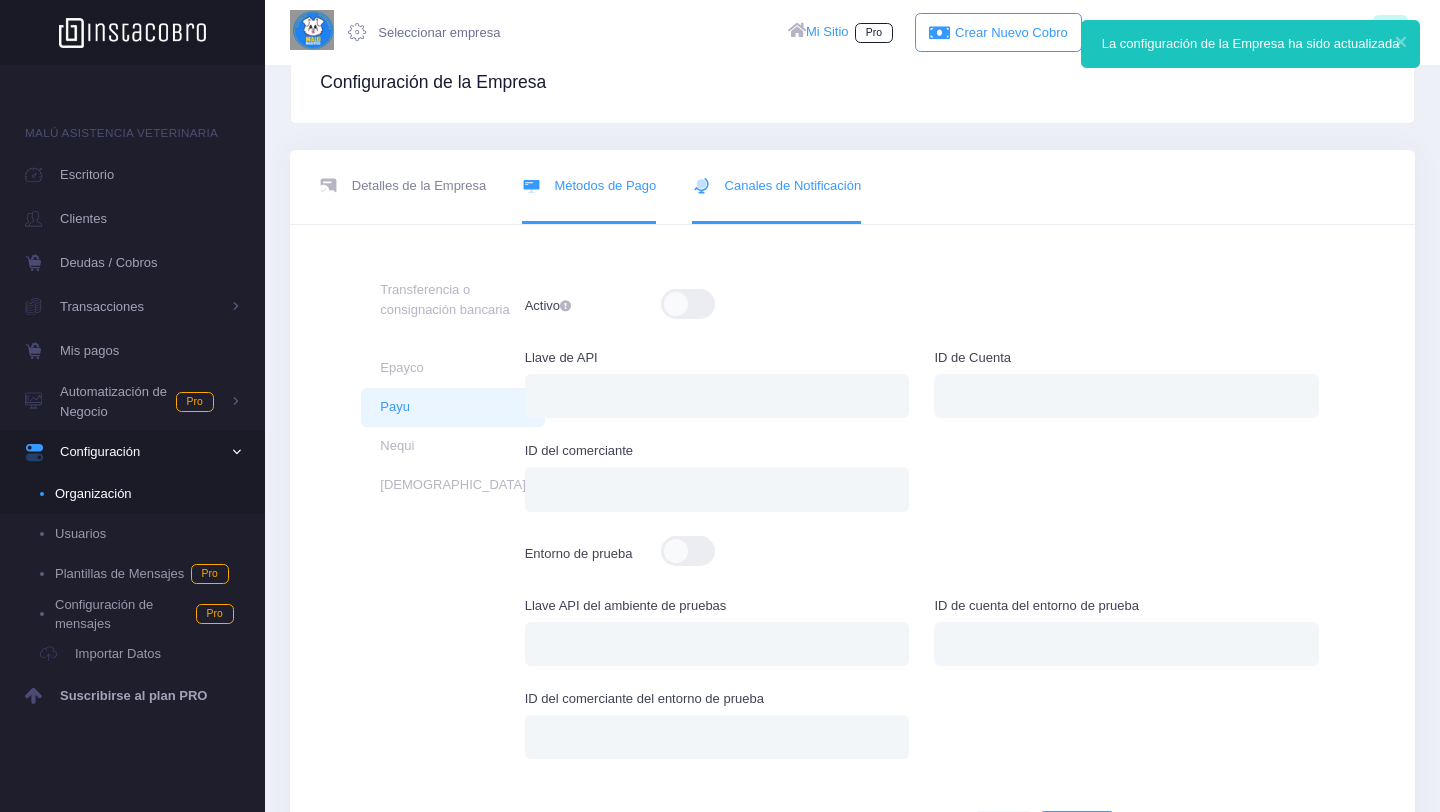 click on "Canales de Notificación" at bounding box center (793, 186) 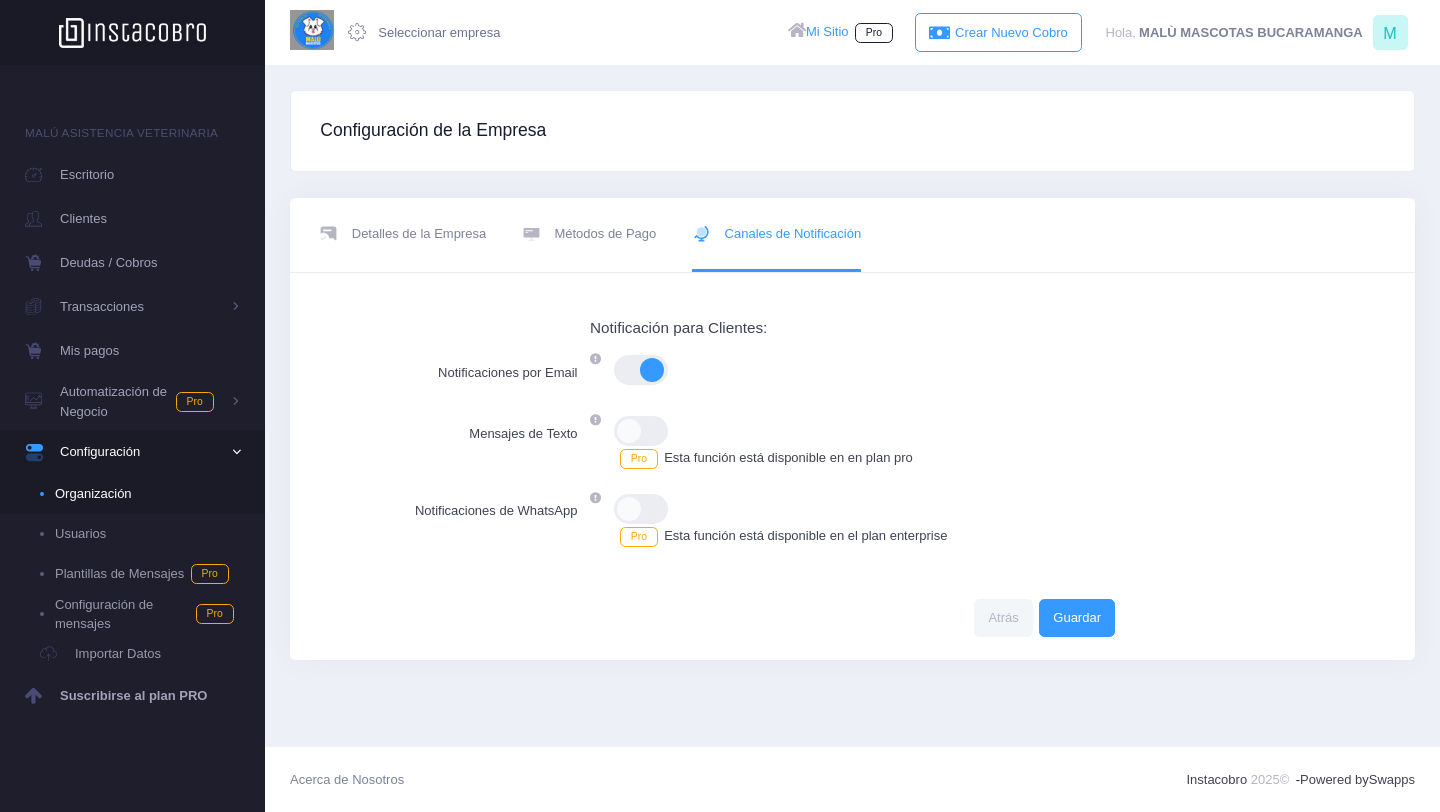 click at bounding box center [642, 509] 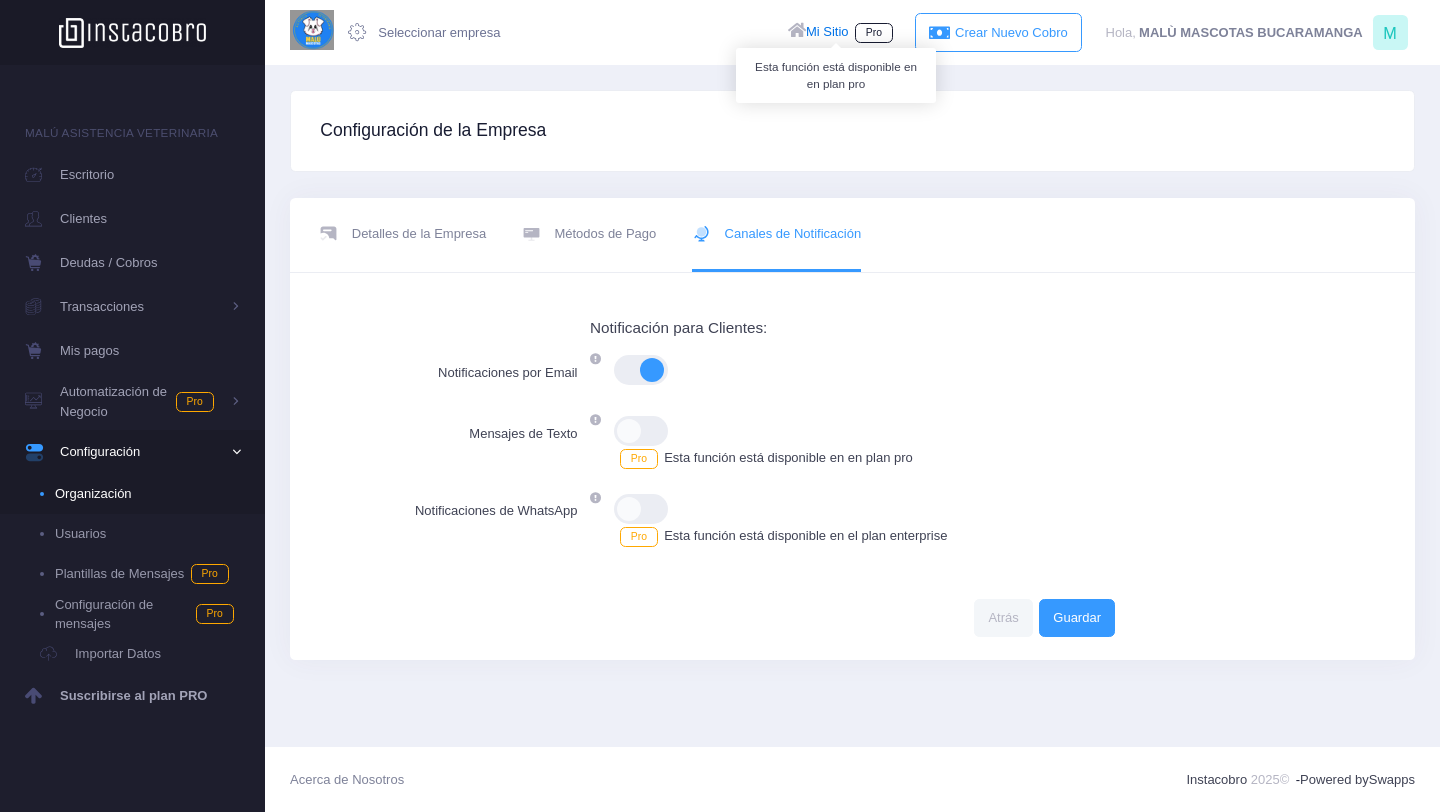 click on "Pro" at bounding box center (874, 33) 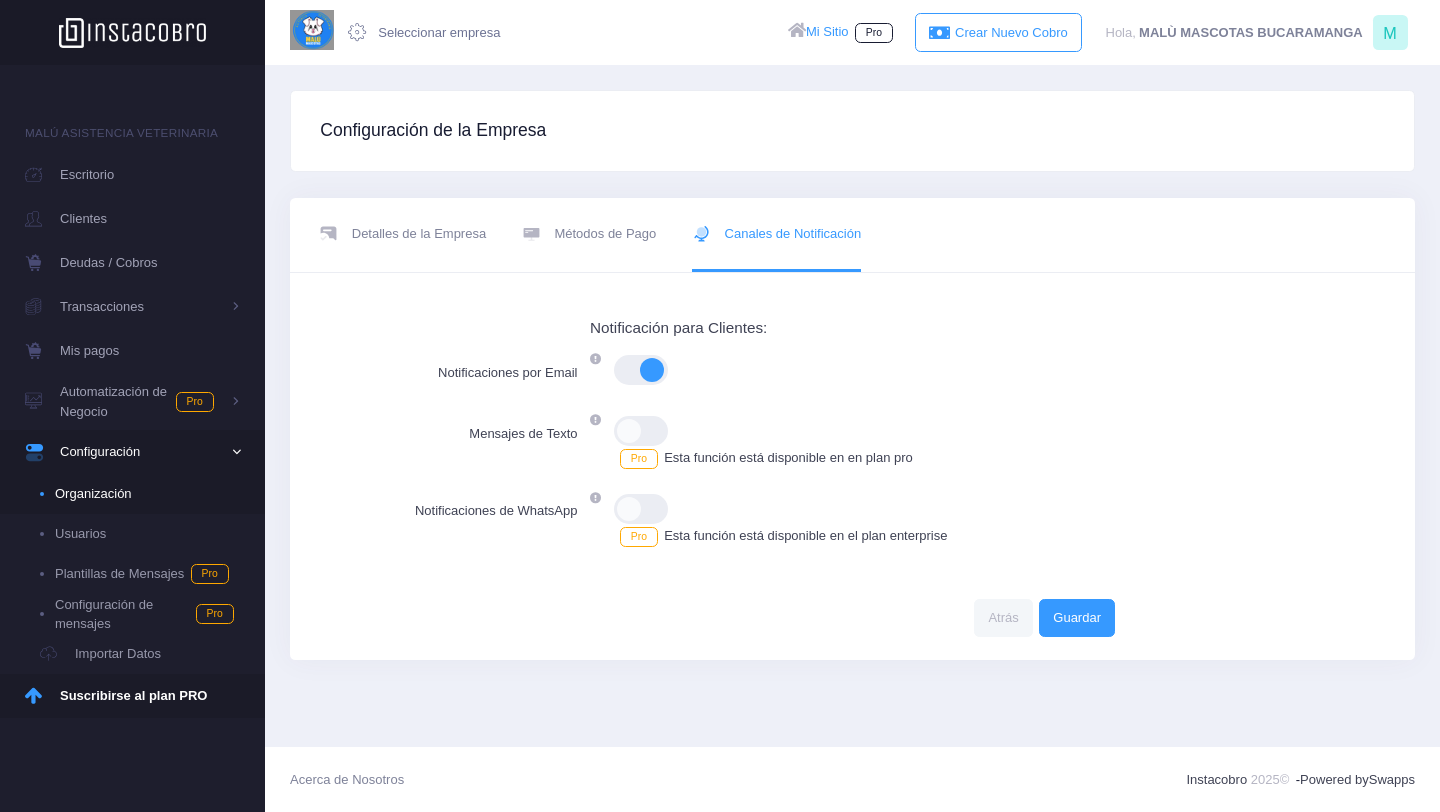 click on "Suscribirse al plan PRO" at bounding box center [133, 696] 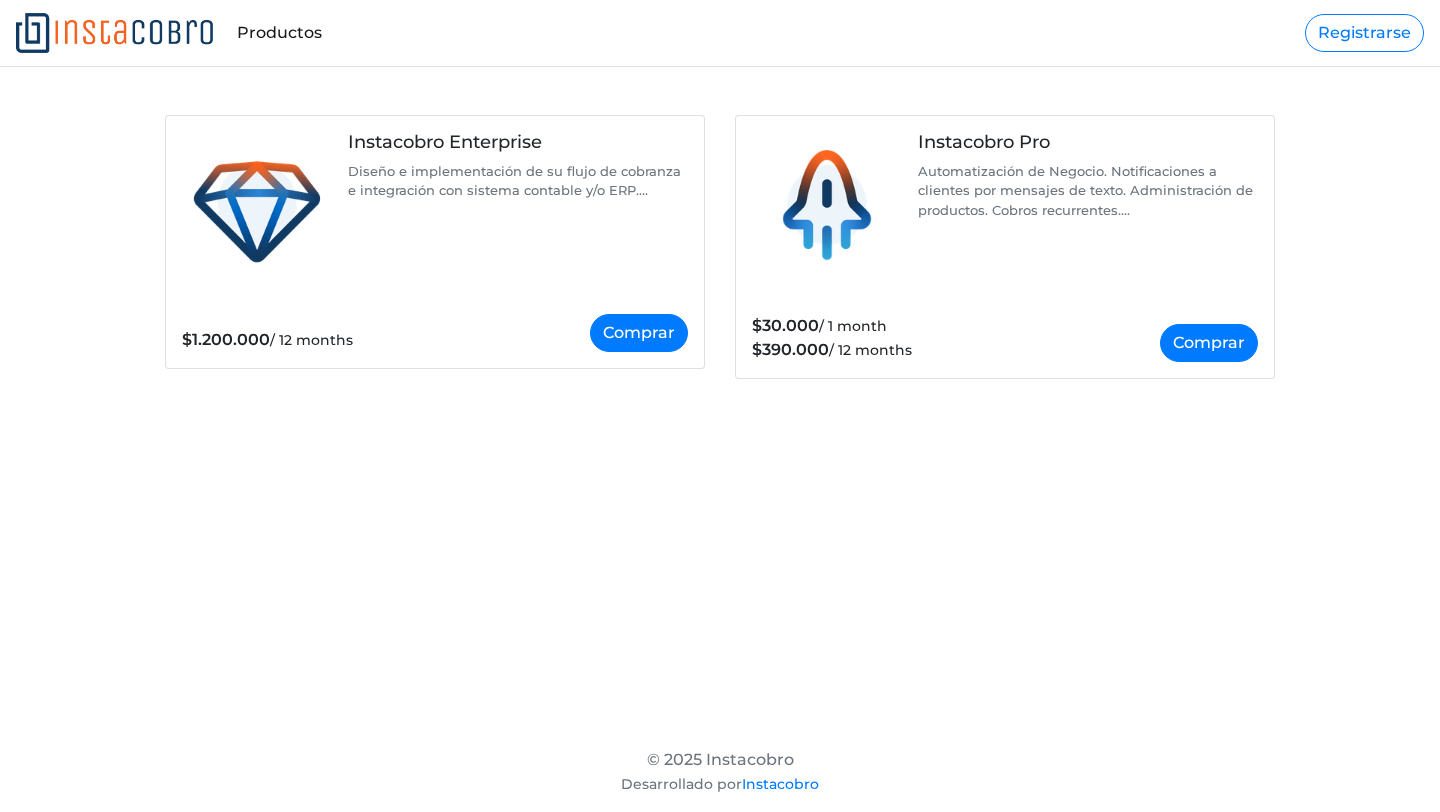 scroll, scrollTop: 0, scrollLeft: 0, axis: both 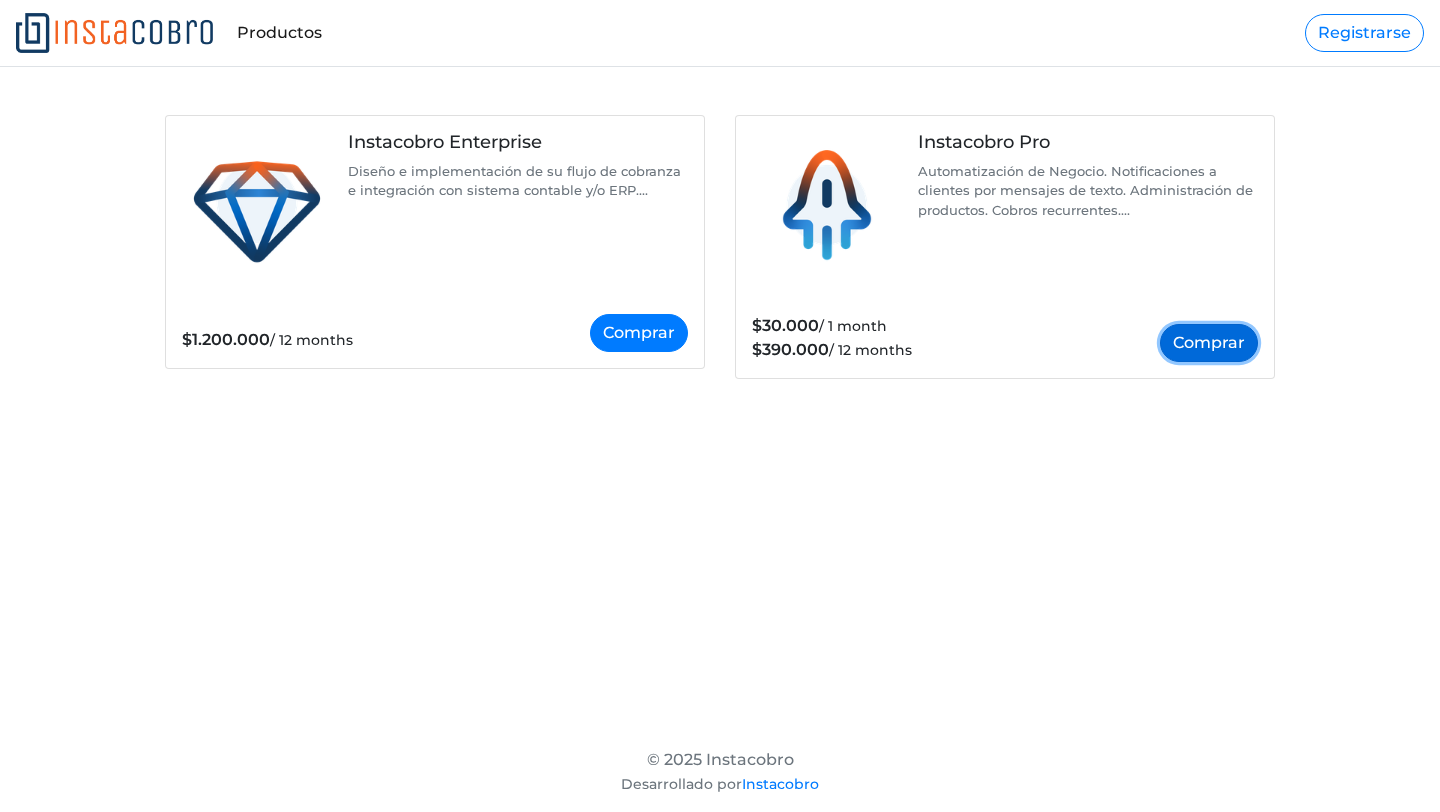 click on "Comprar" at bounding box center (1209, 343) 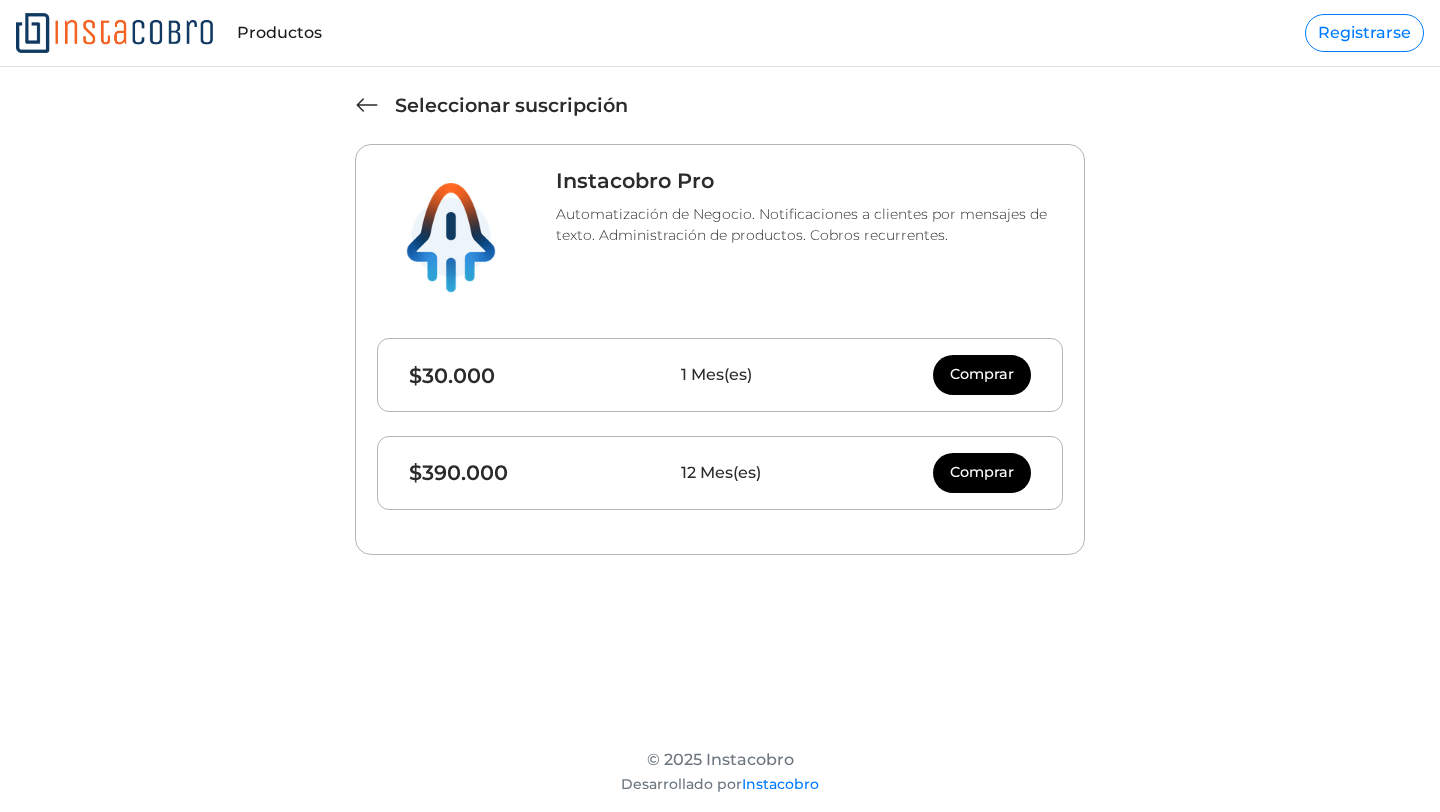 scroll, scrollTop: 0, scrollLeft: 0, axis: both 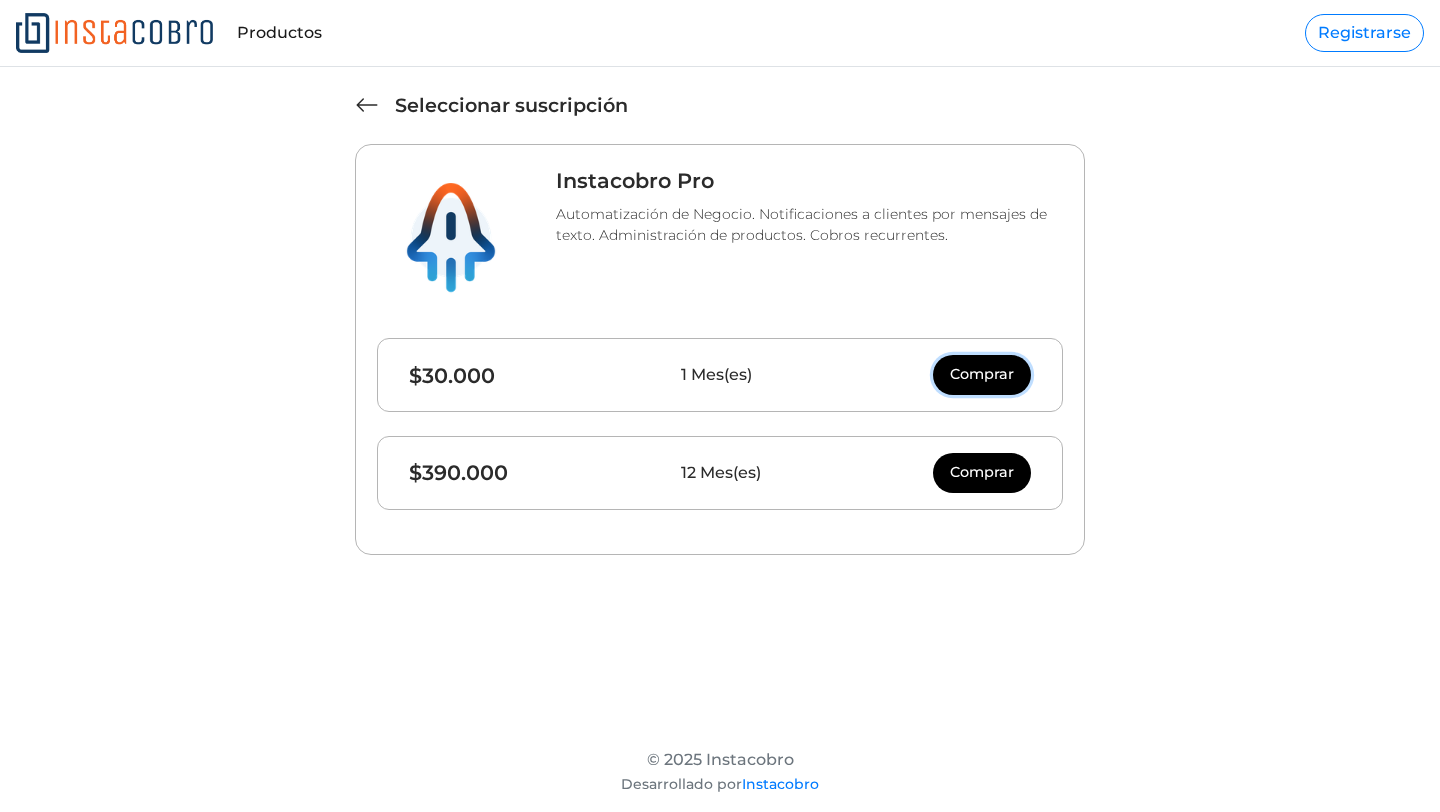 click on "Comprar" at bounding box center [982, 375] 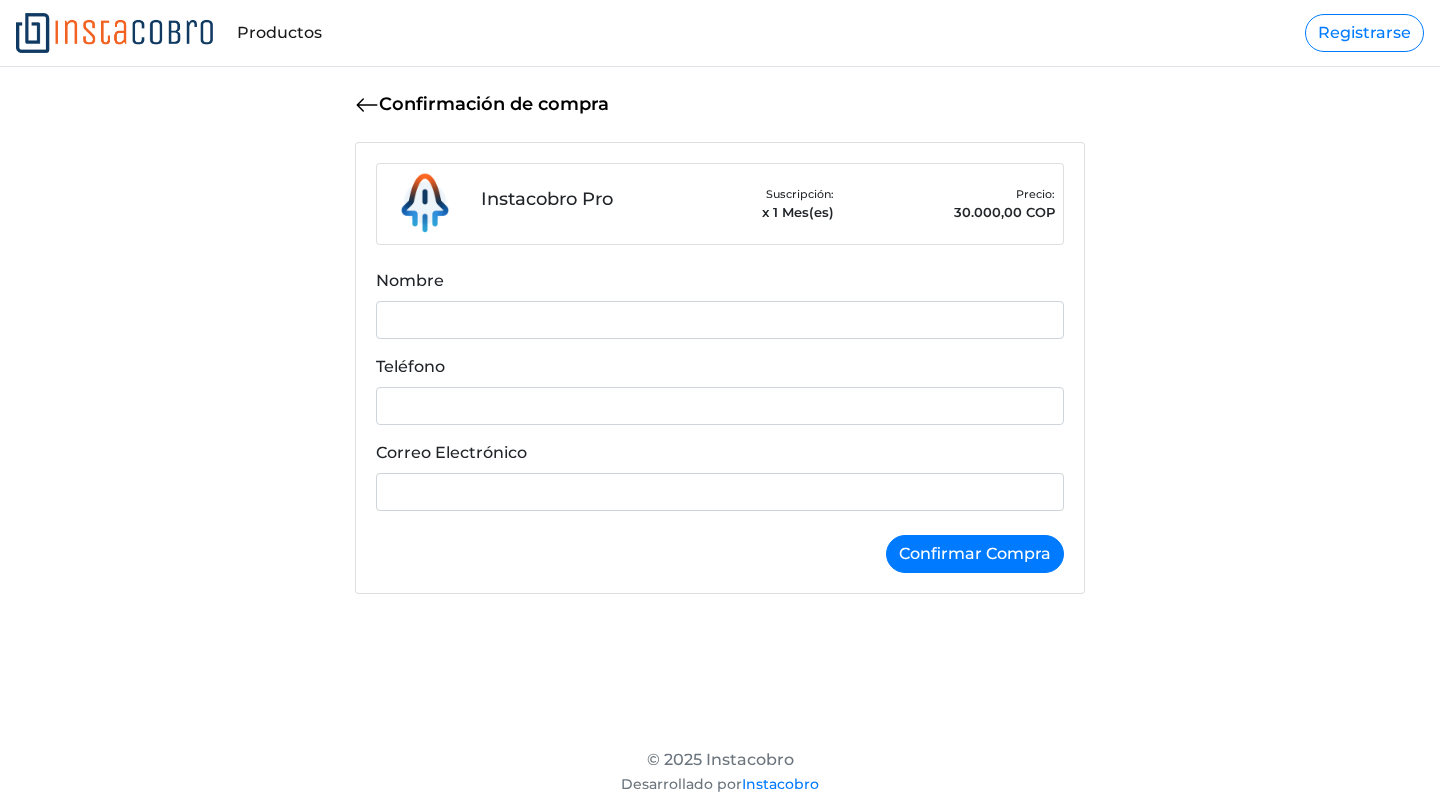 scroll, scrollTop: 0, scrollLeft: 0, axis: both 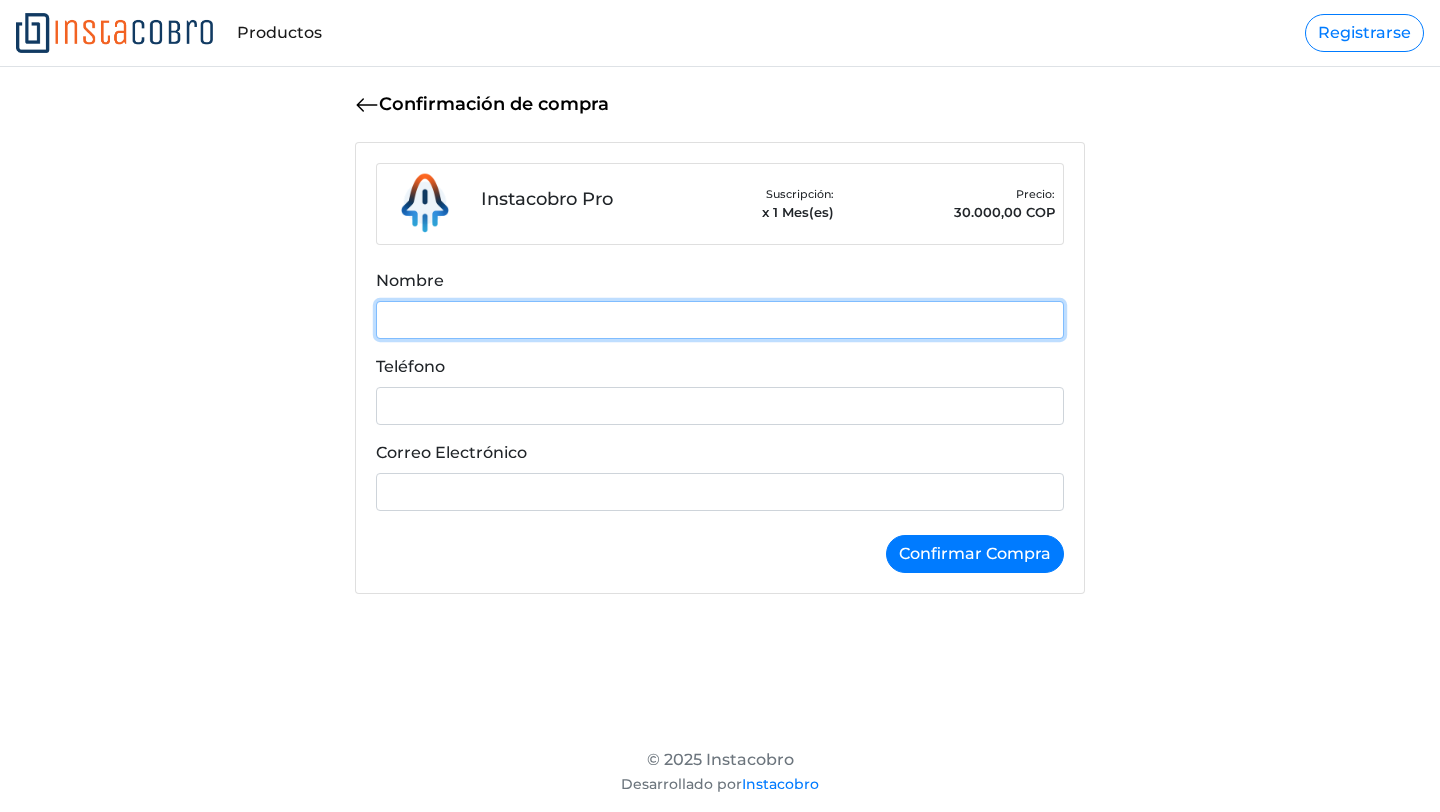 click on "Nombre" at bounding box center (720, 320) 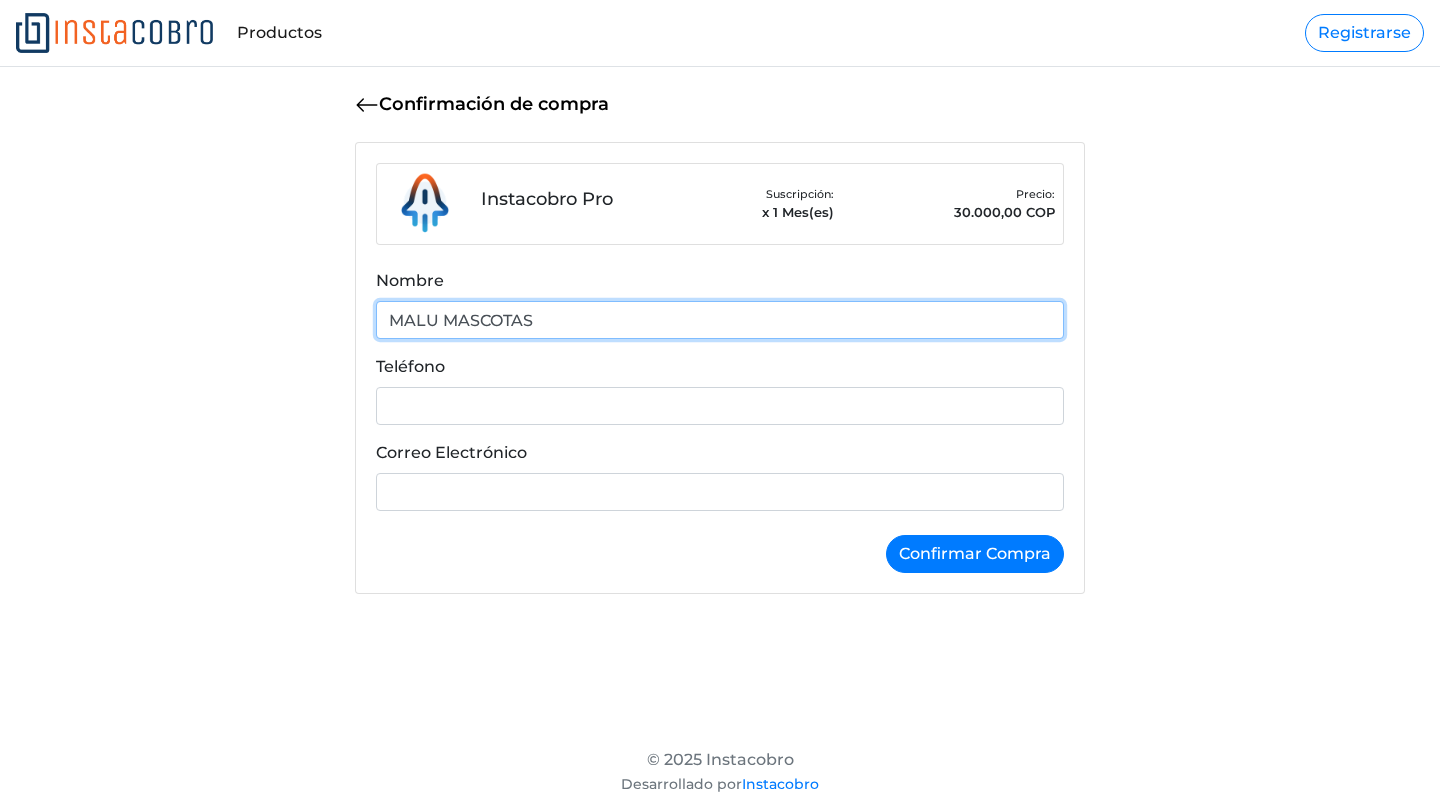 type on "MALU MASCOTAS" 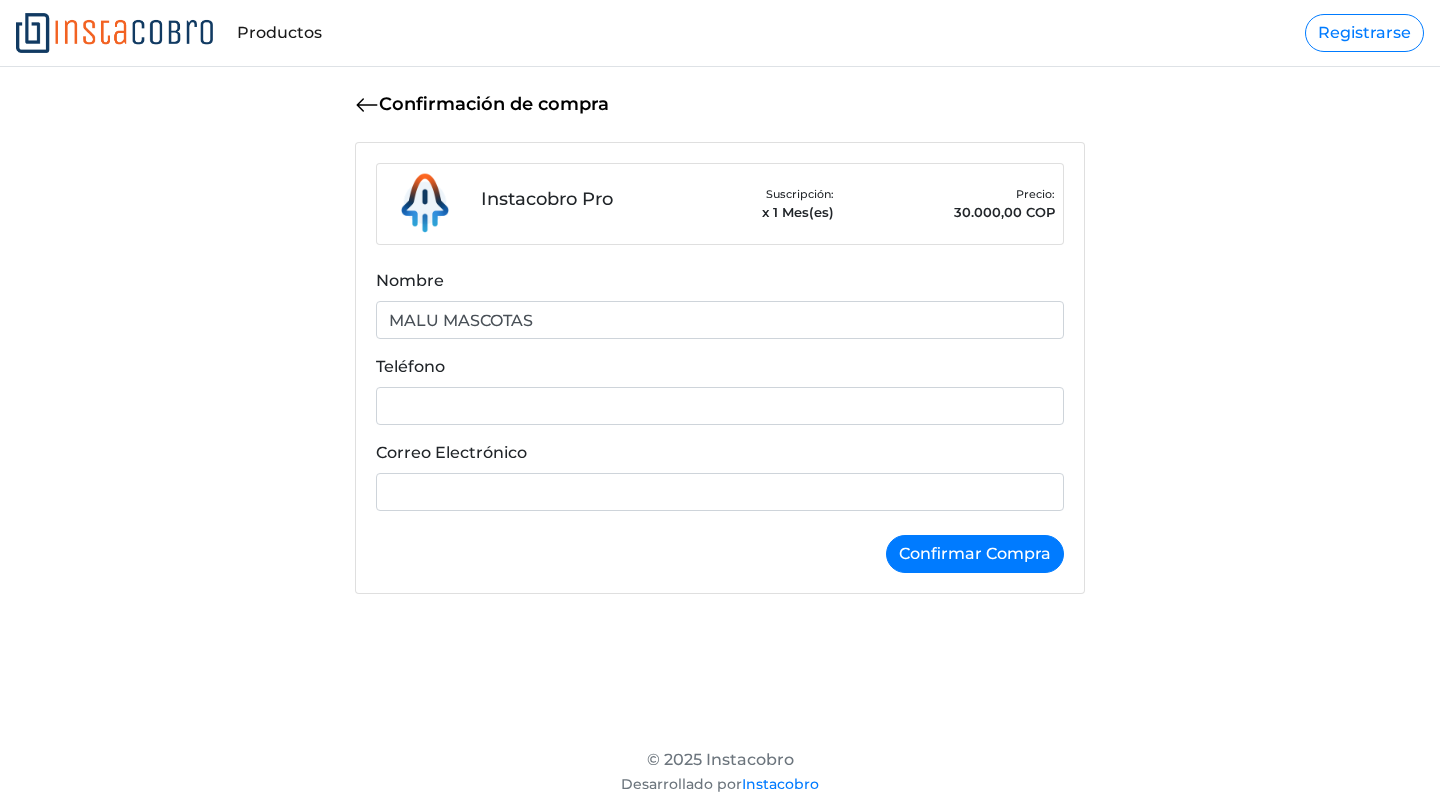 click on "Nombre
MALU MASCOTAS
Teléfono
Correo Electrónico
Confirmar Compra" at bounding box center (720, 421) 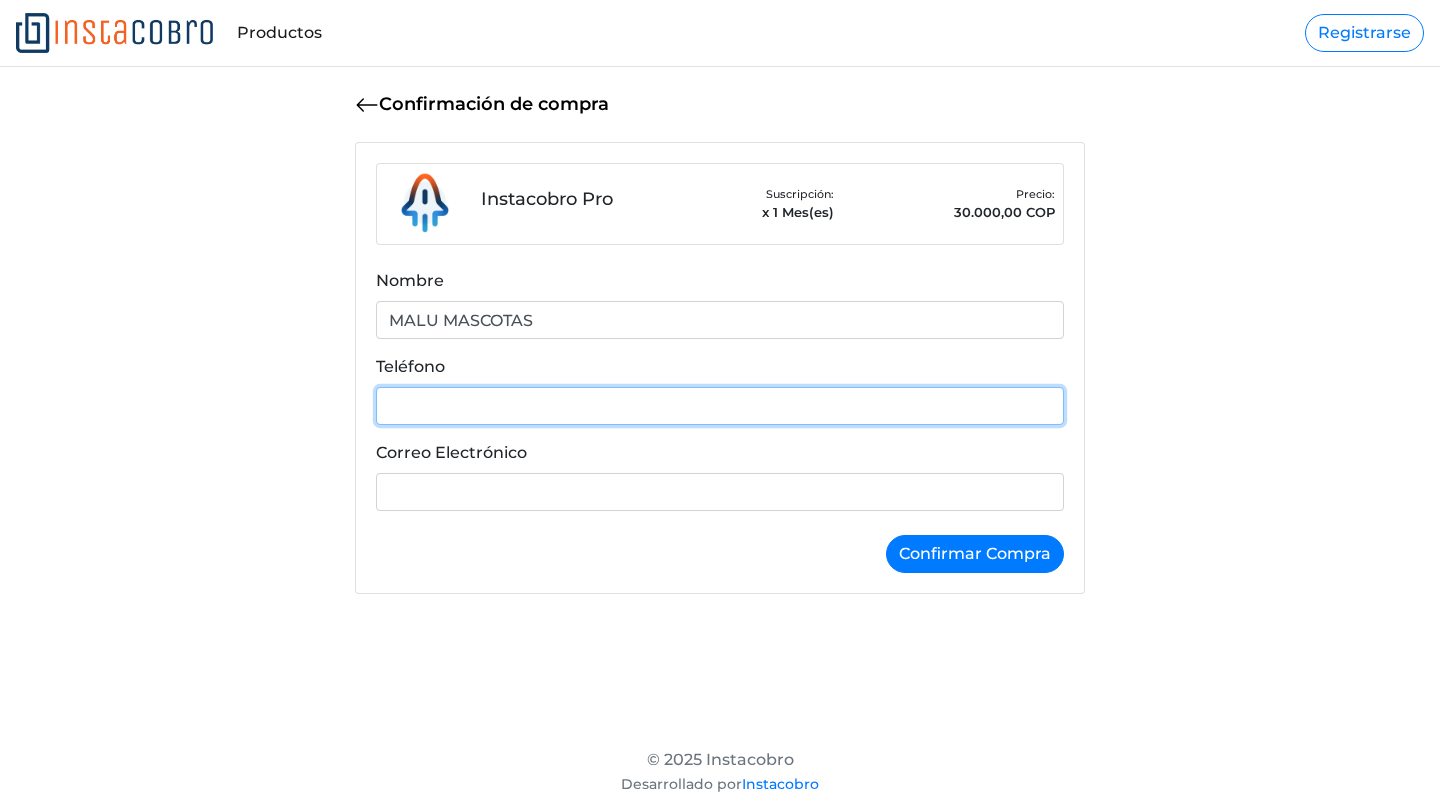 click on "Teléfono" at bounding box center (720, 406) 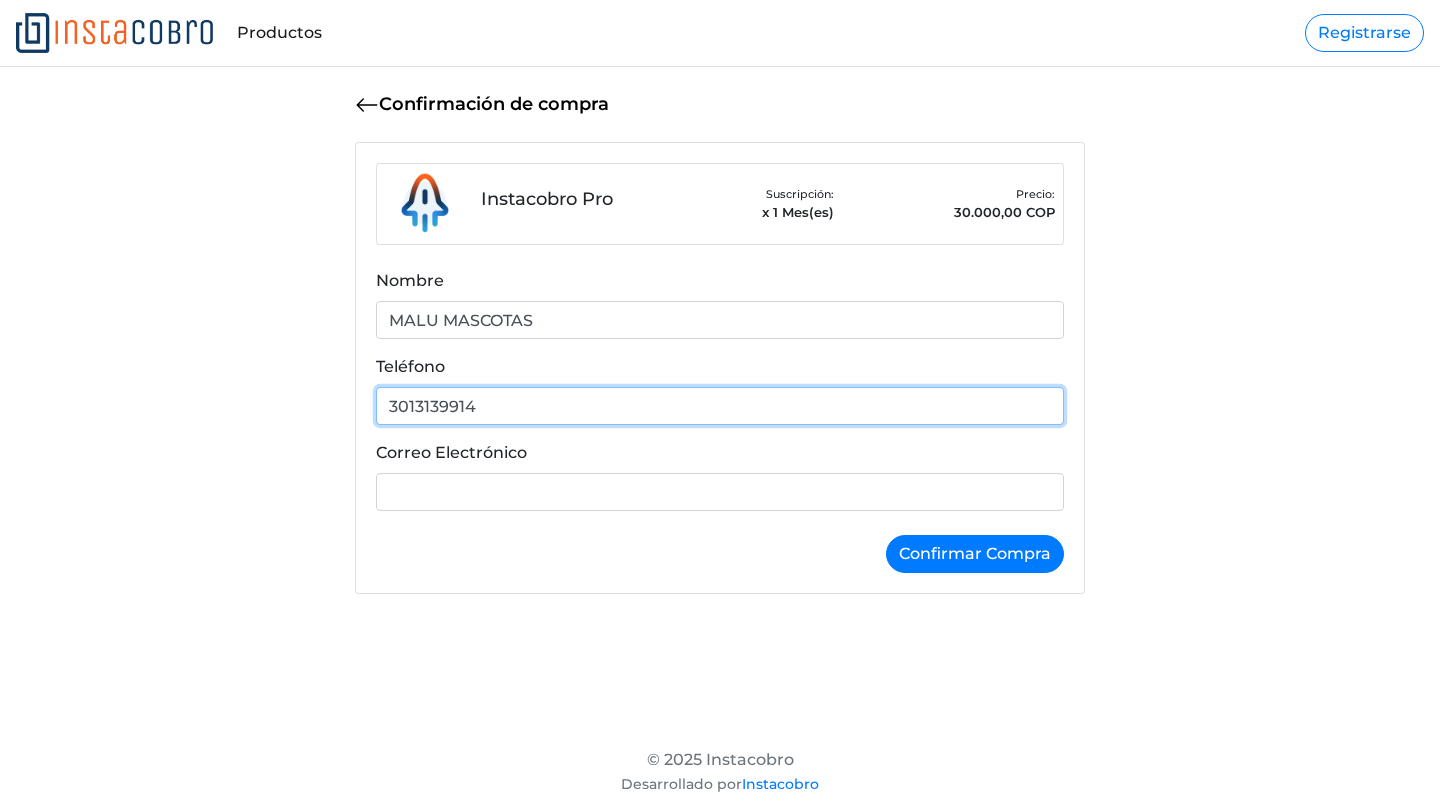 type on "3013139914" 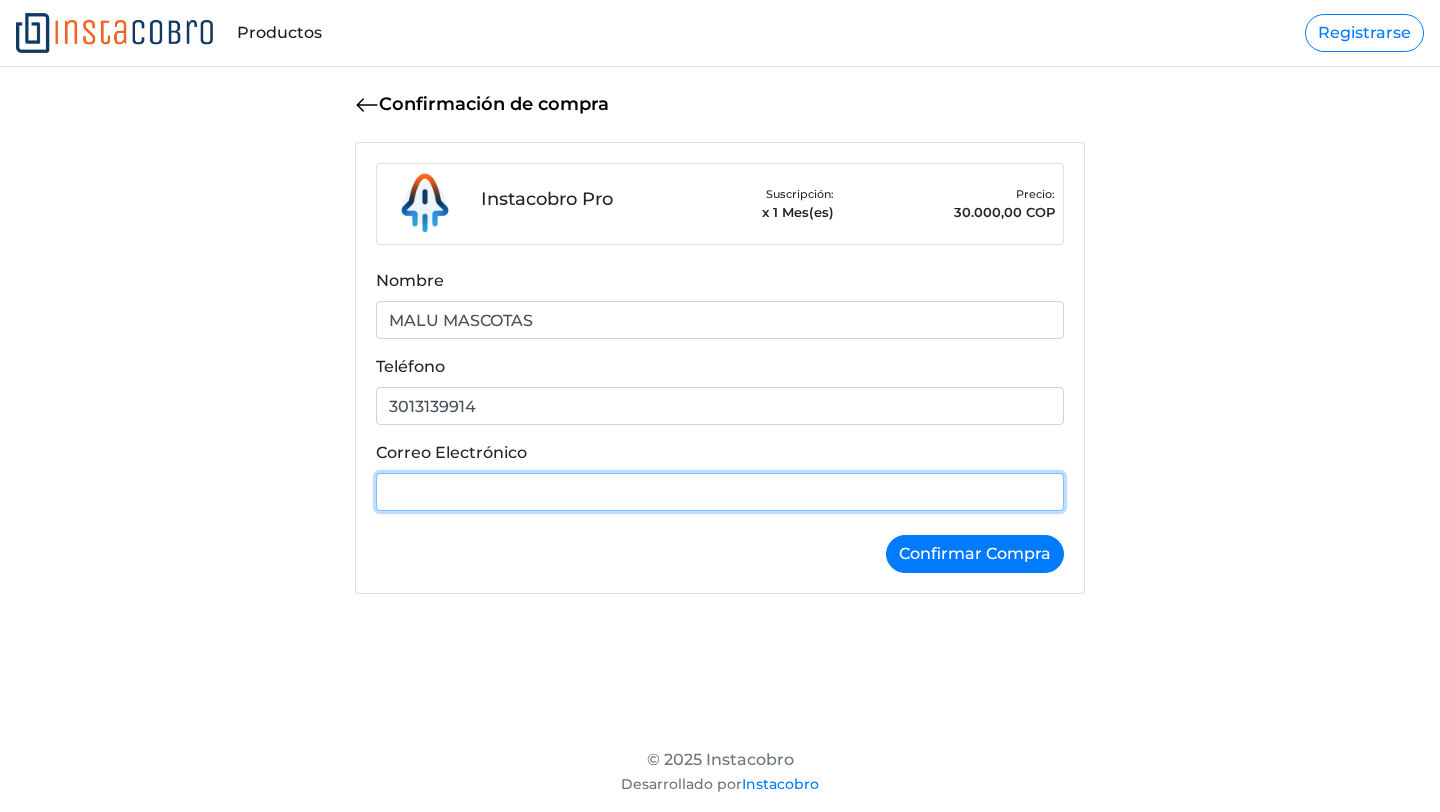 click on "Correo Electrónico" at bounding box center [720, 492] 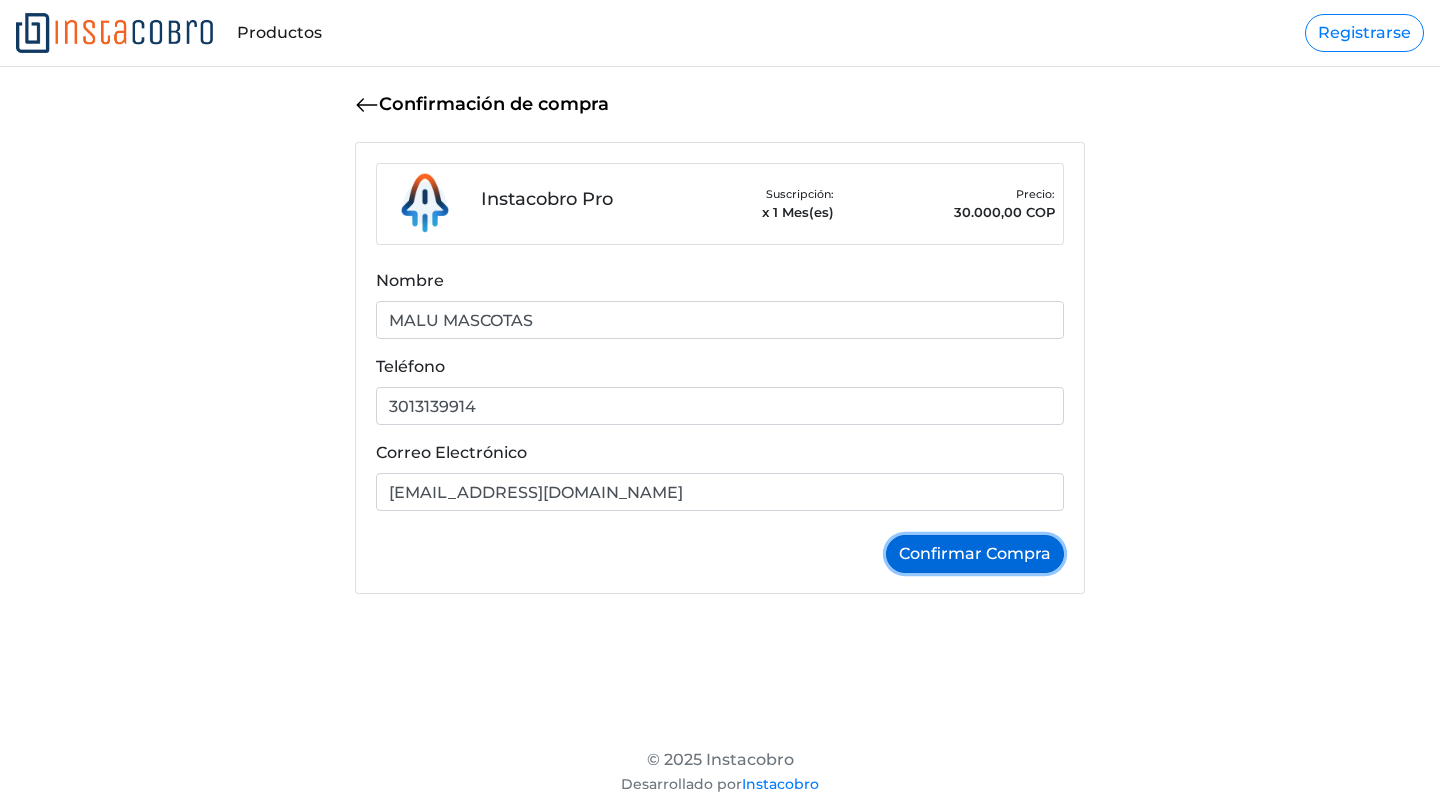 click on "Confirmar Compra" at bounding box center [975, 554] 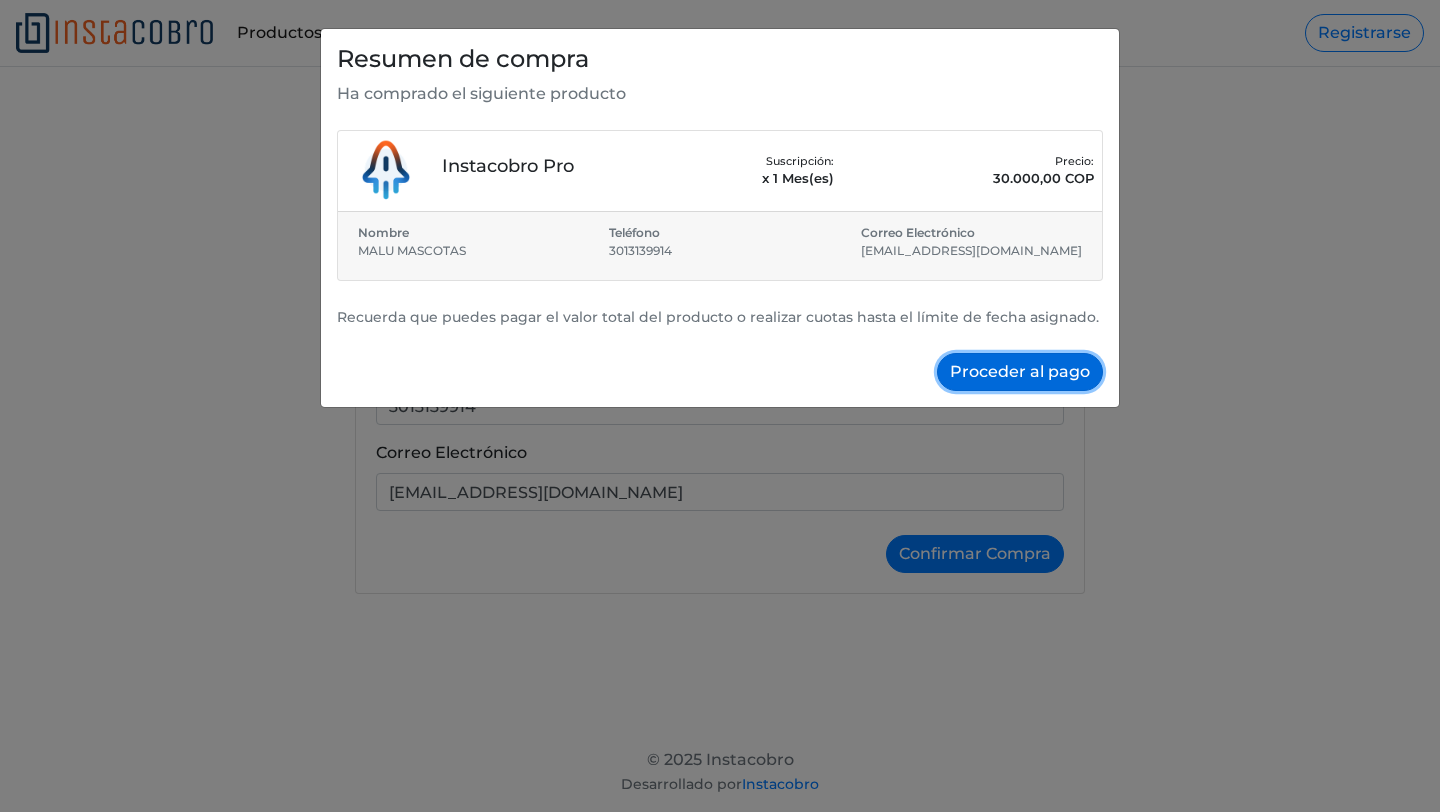 click on "Proceder al pago" at bounding box center (1020, 372) 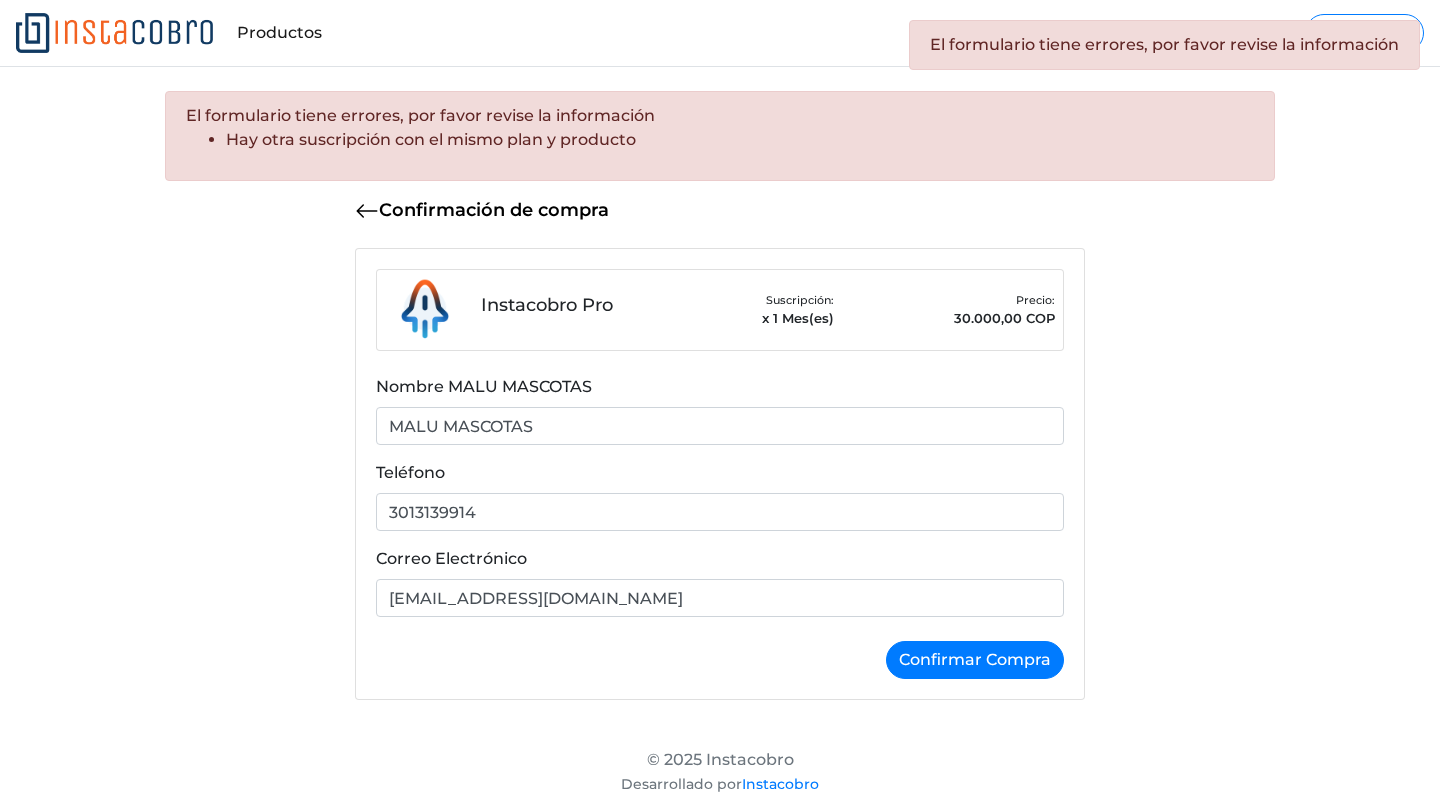 scroll, scrollTop: 0, scrollLeft: 0, axis: both 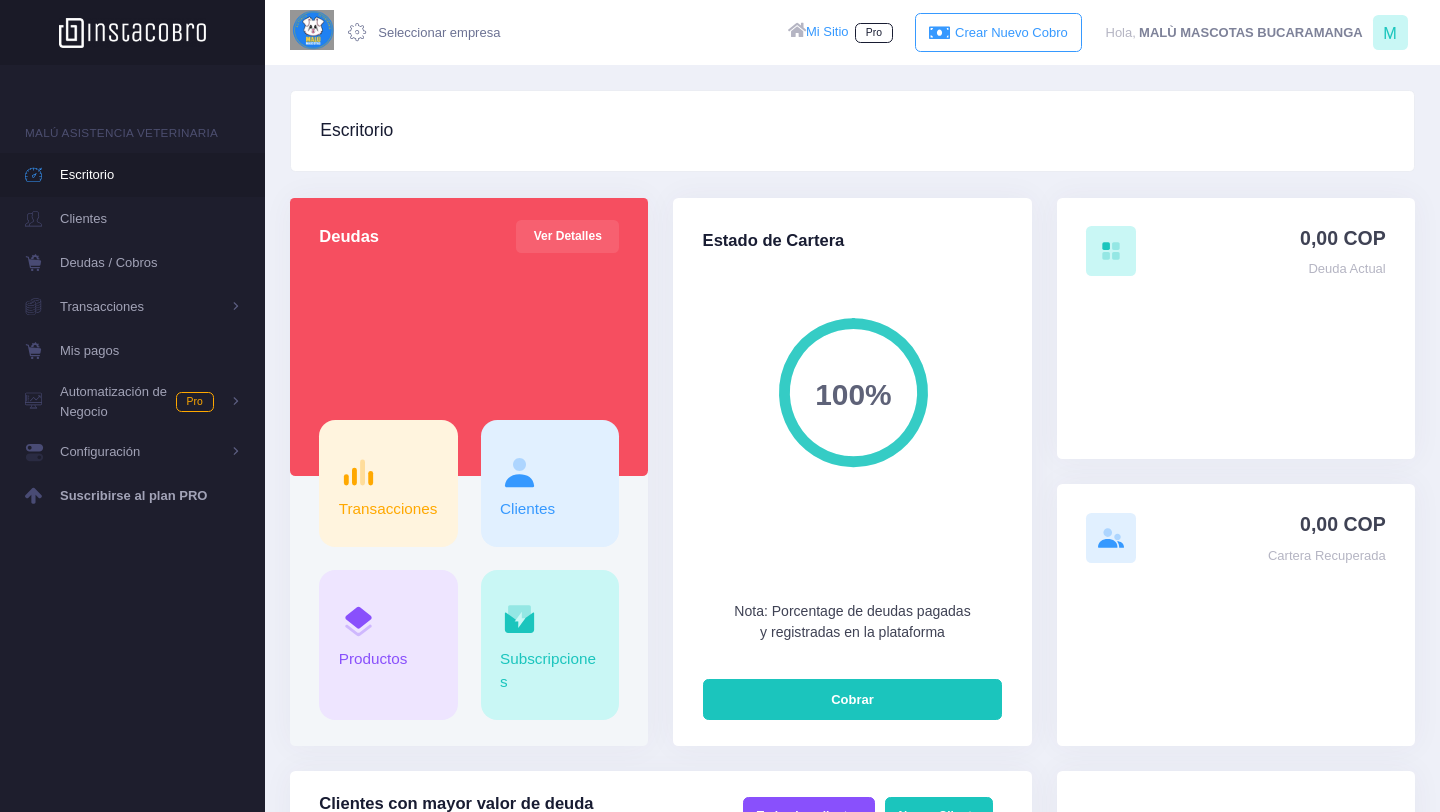 click at bounding box center (312, 30) 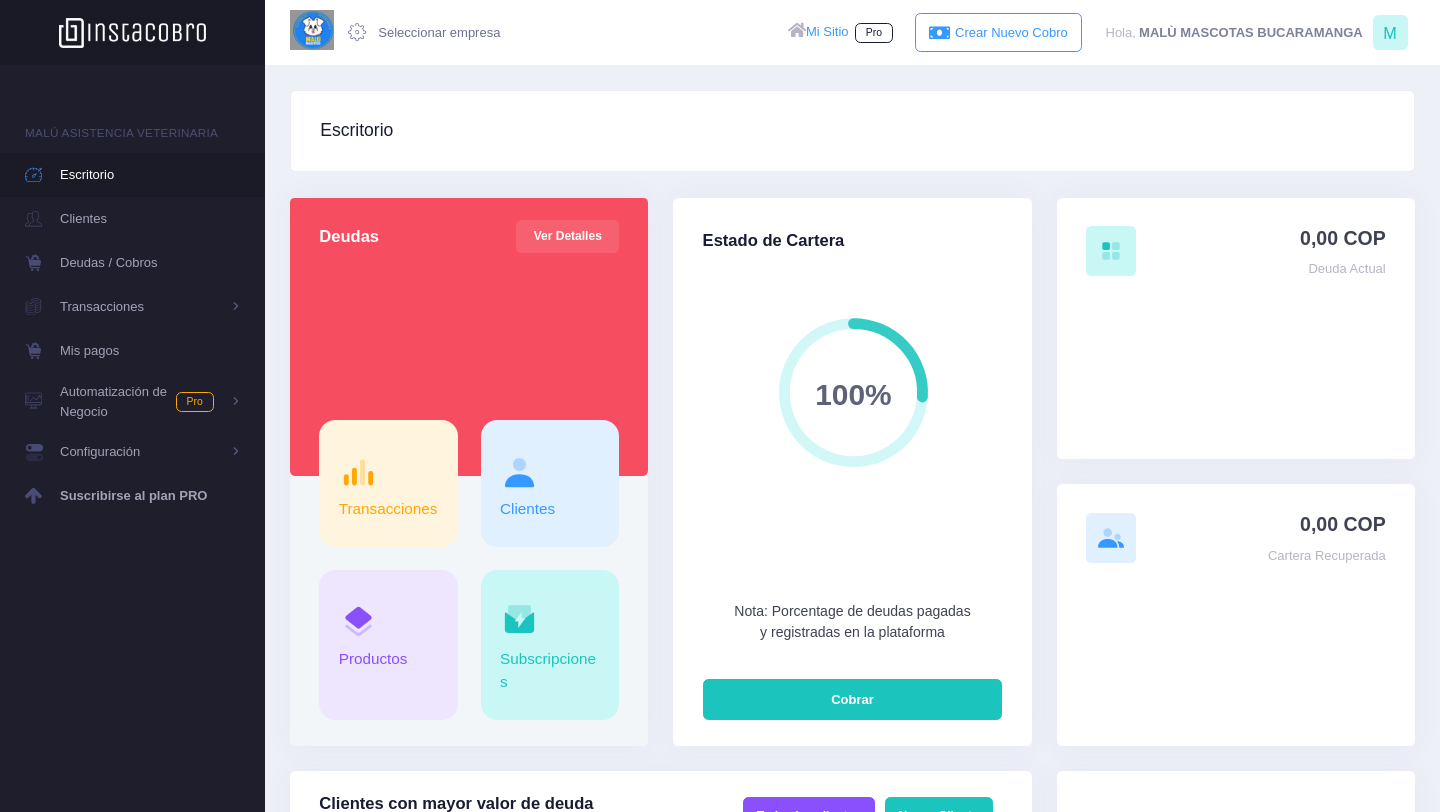 scroll, scrollTop: 0, scrollLeft: 0, axis: both 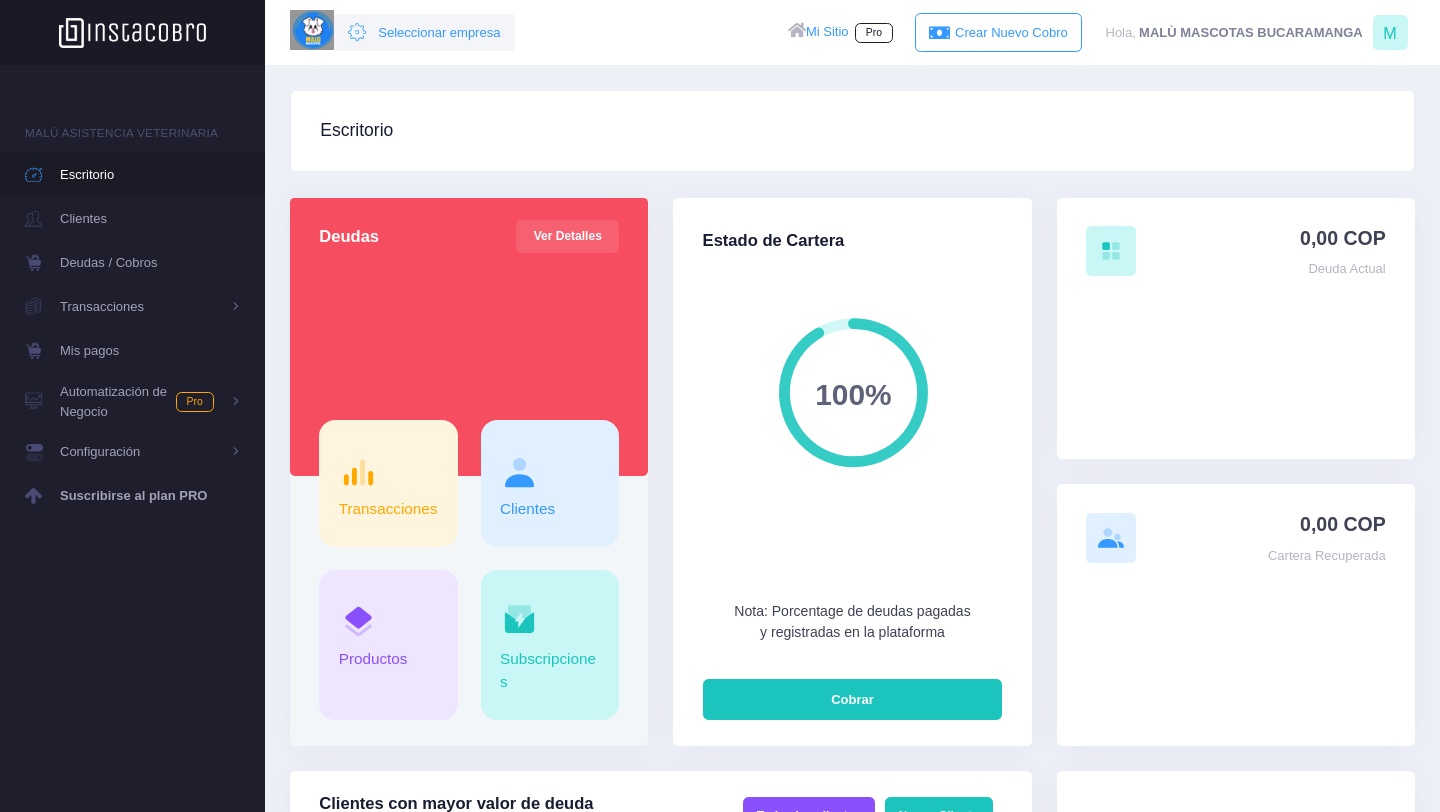 click on "Seleccionar empresa" at bounding box center (439, 33) 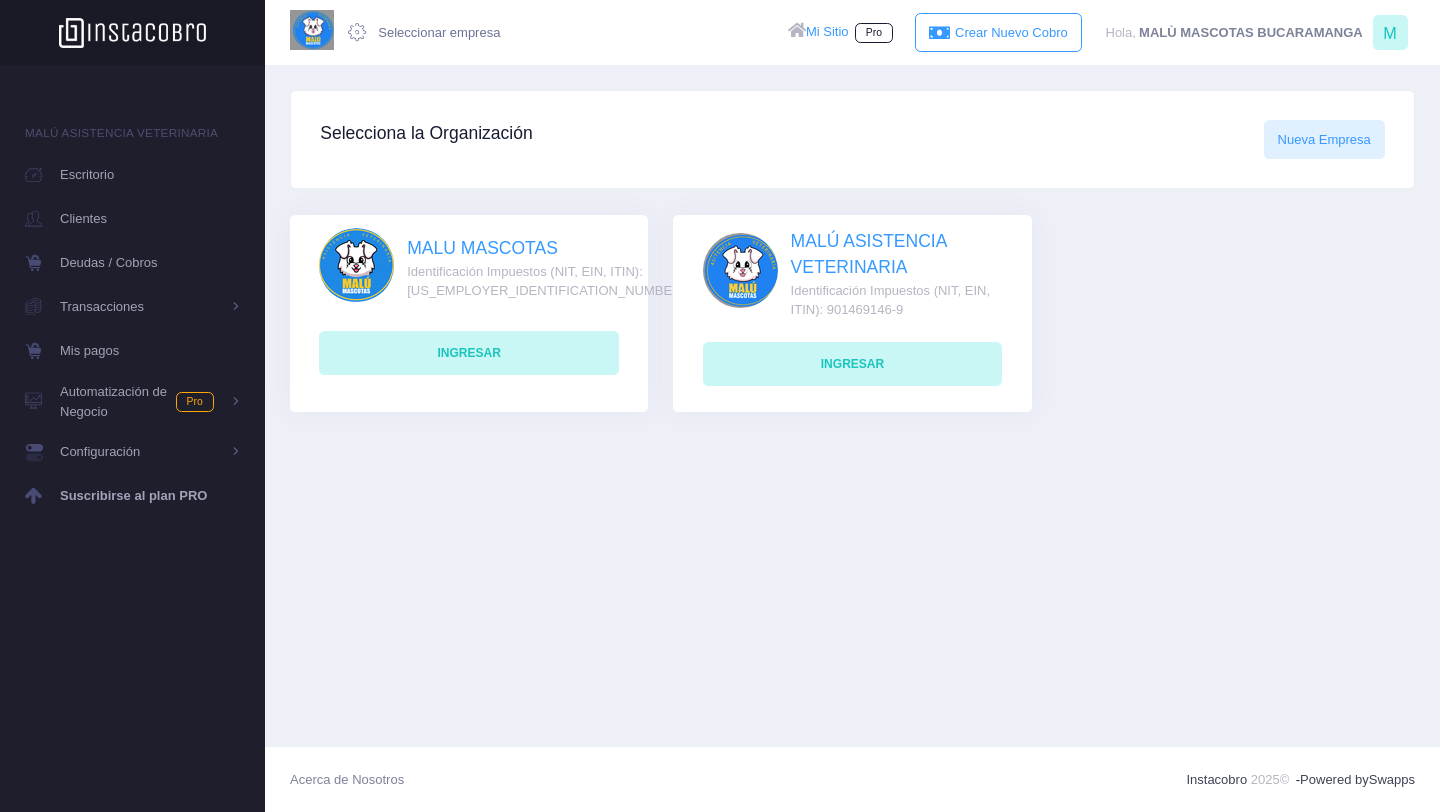 scroll, scrollTop: 0, scrollLeft: 0, axis: both 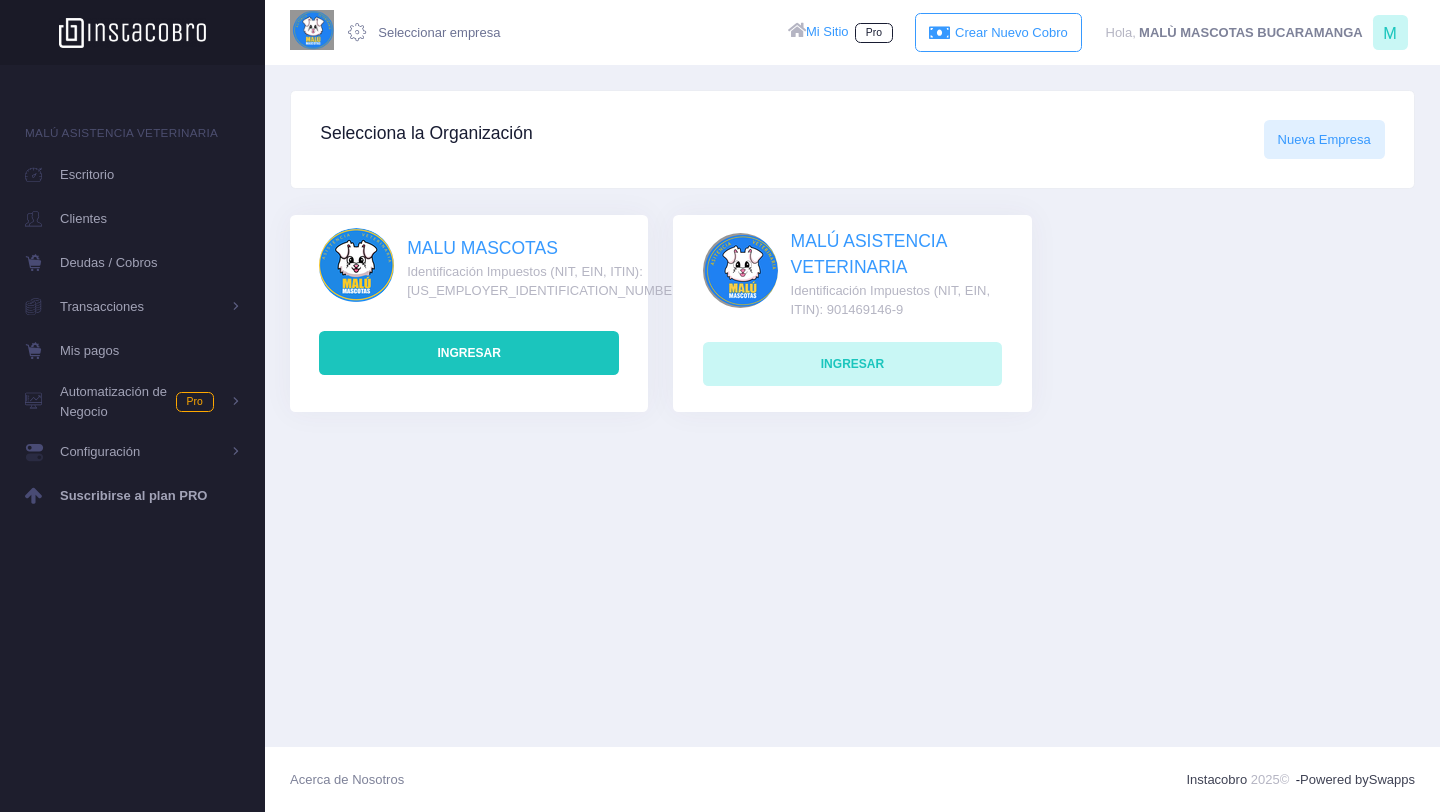 click on "Ingresar" at bounding box center (469, 353) 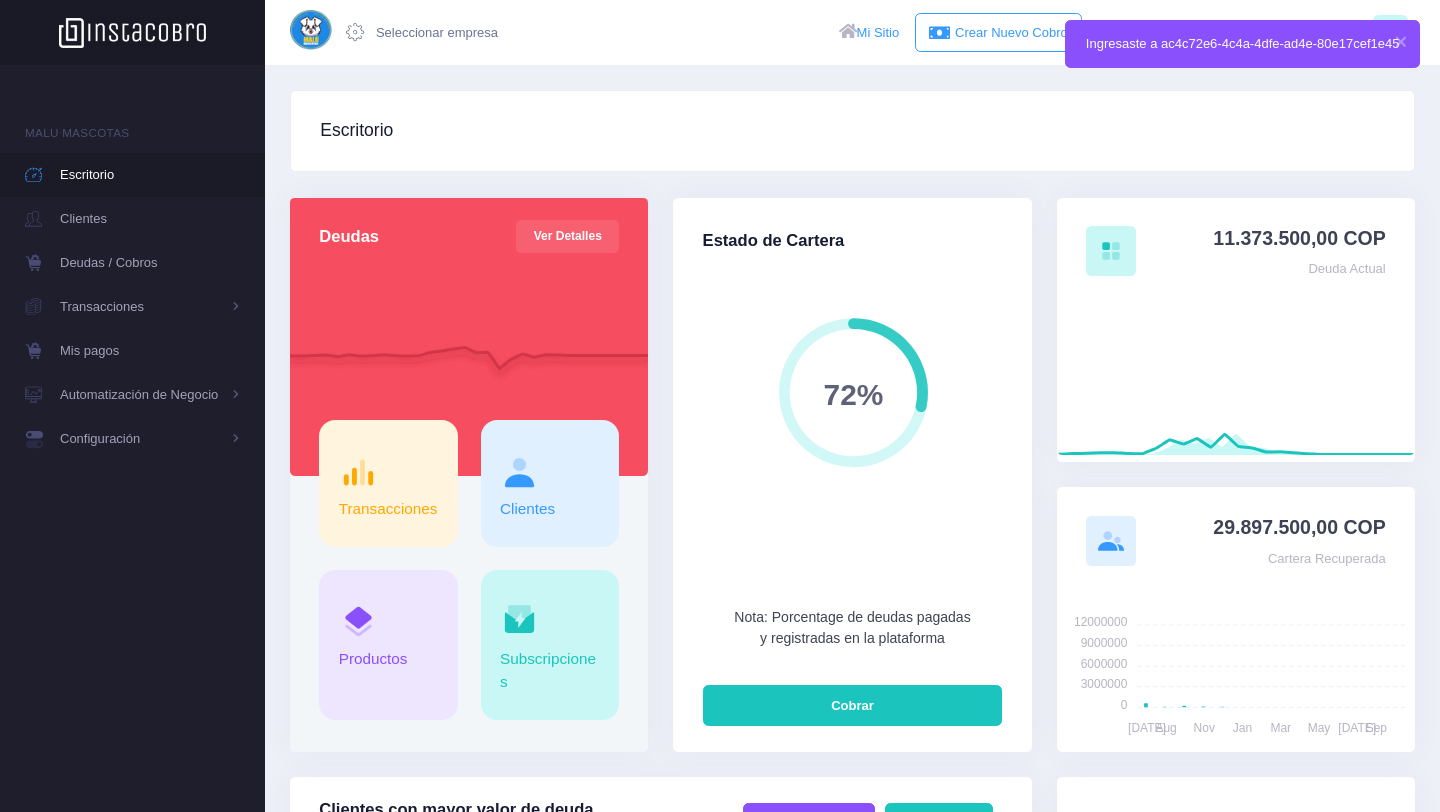 scroll, scrollTop: 0, scrollLeft: 0, axis: both 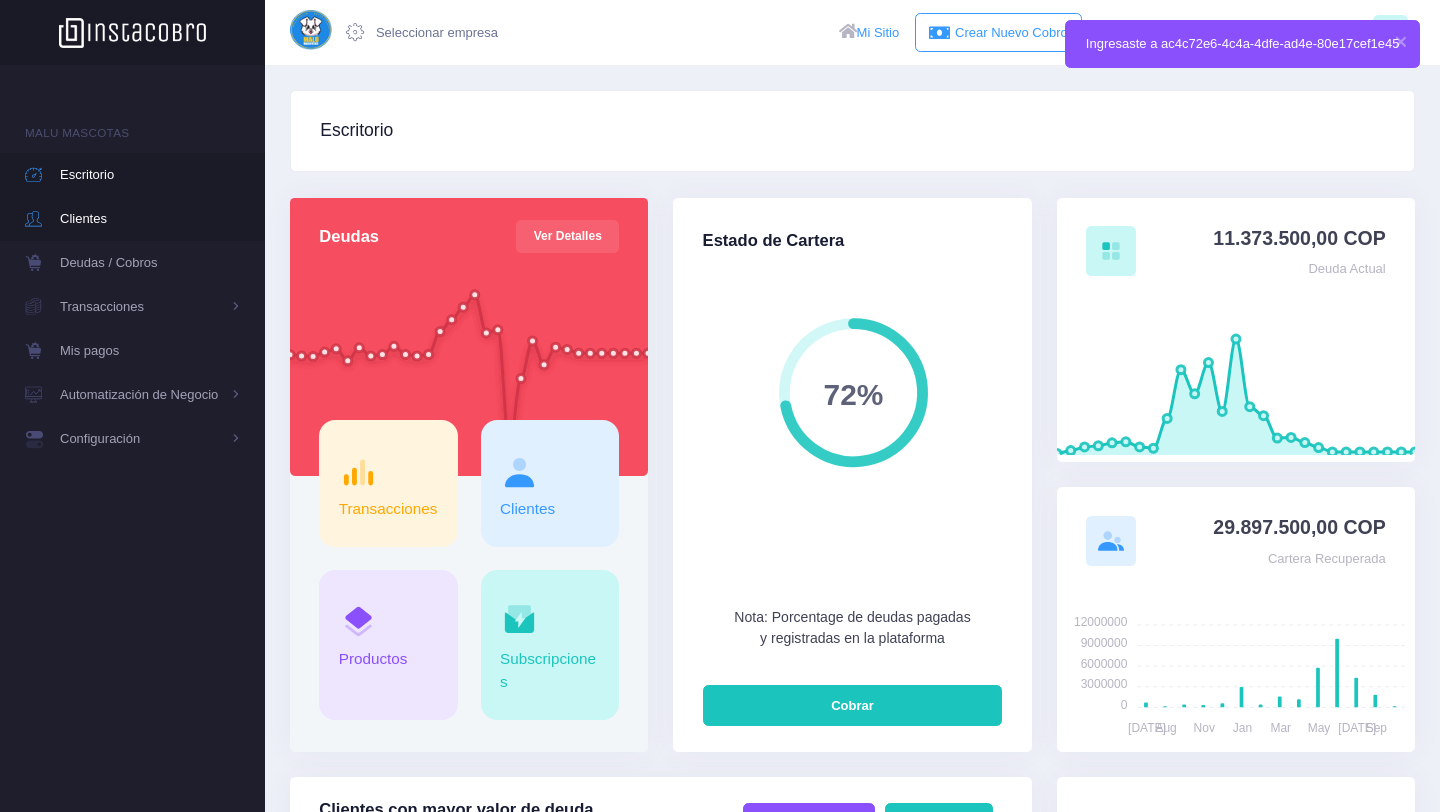 click on "Clientes" at bounding box center (116, 219) 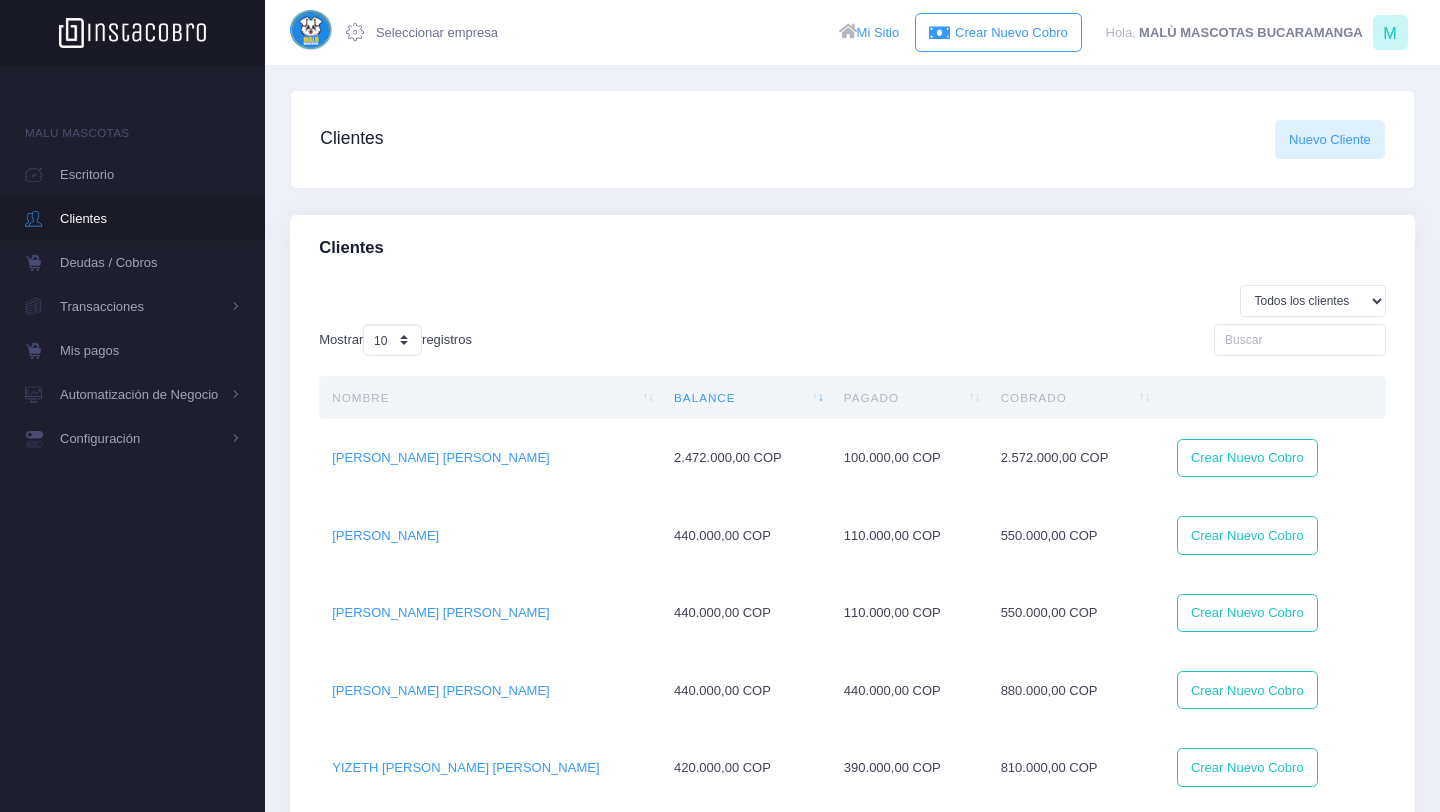 scroll, scrollTop: 0, scrollLeft: 0, axis: both 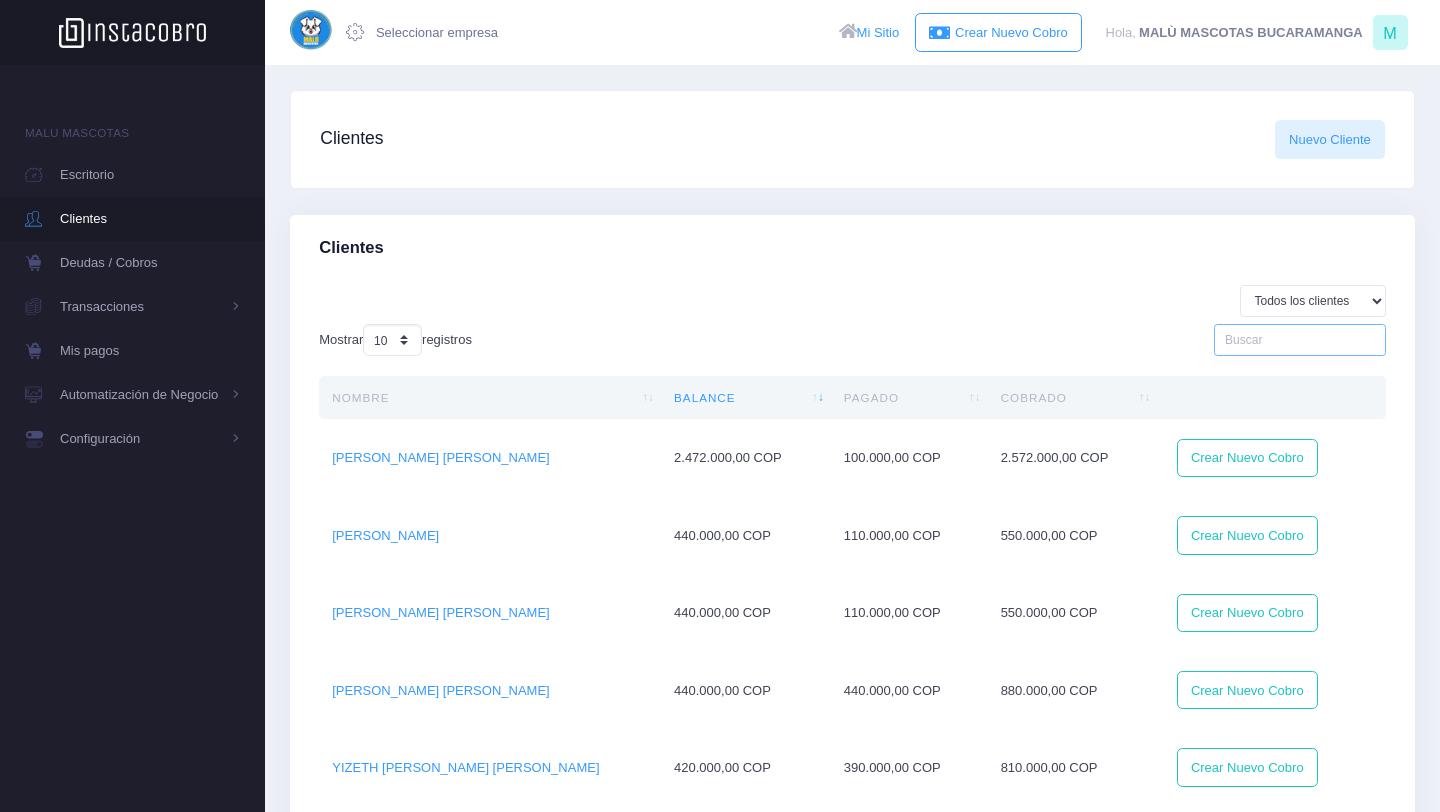 click at bounding box center [1300, 340] 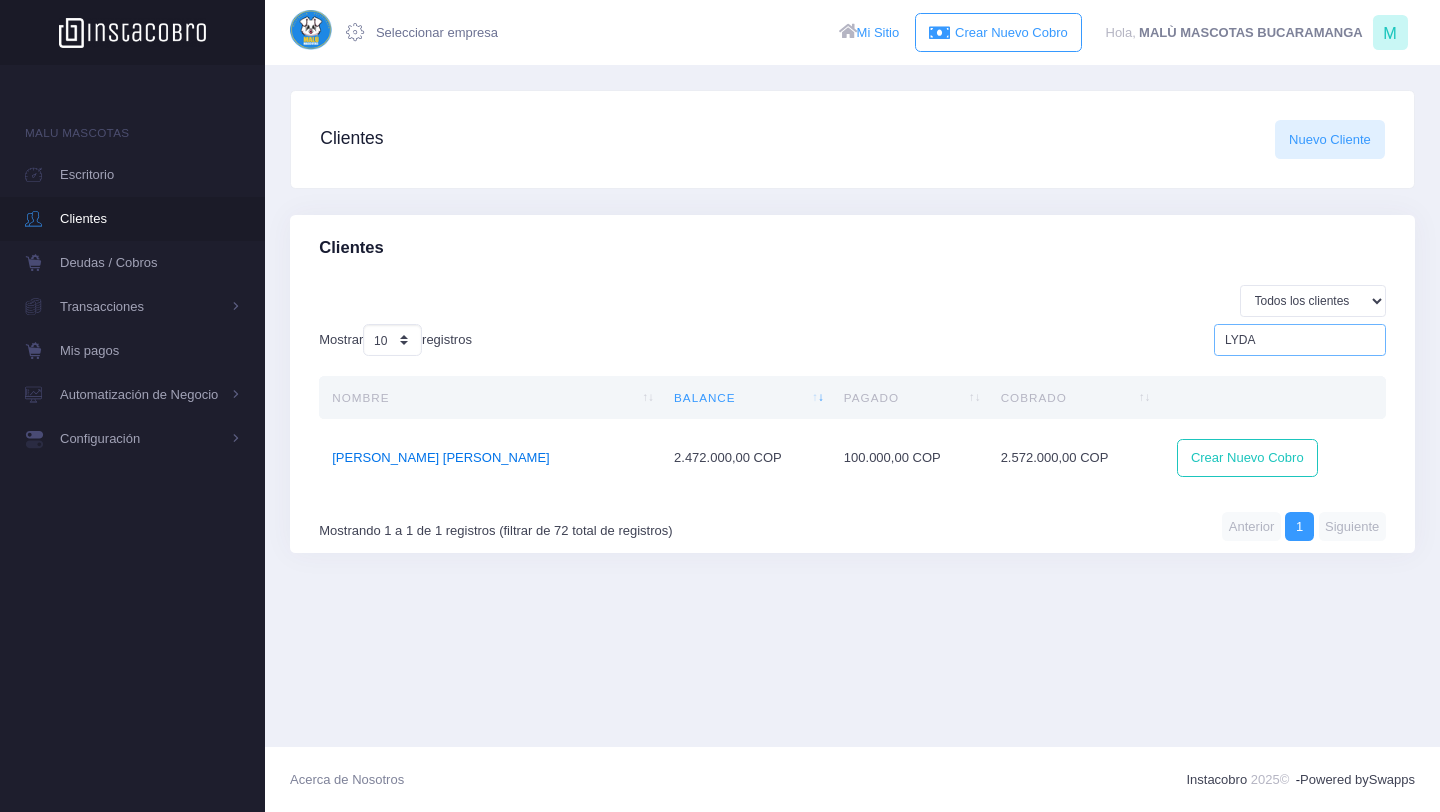 type on "LYDA" 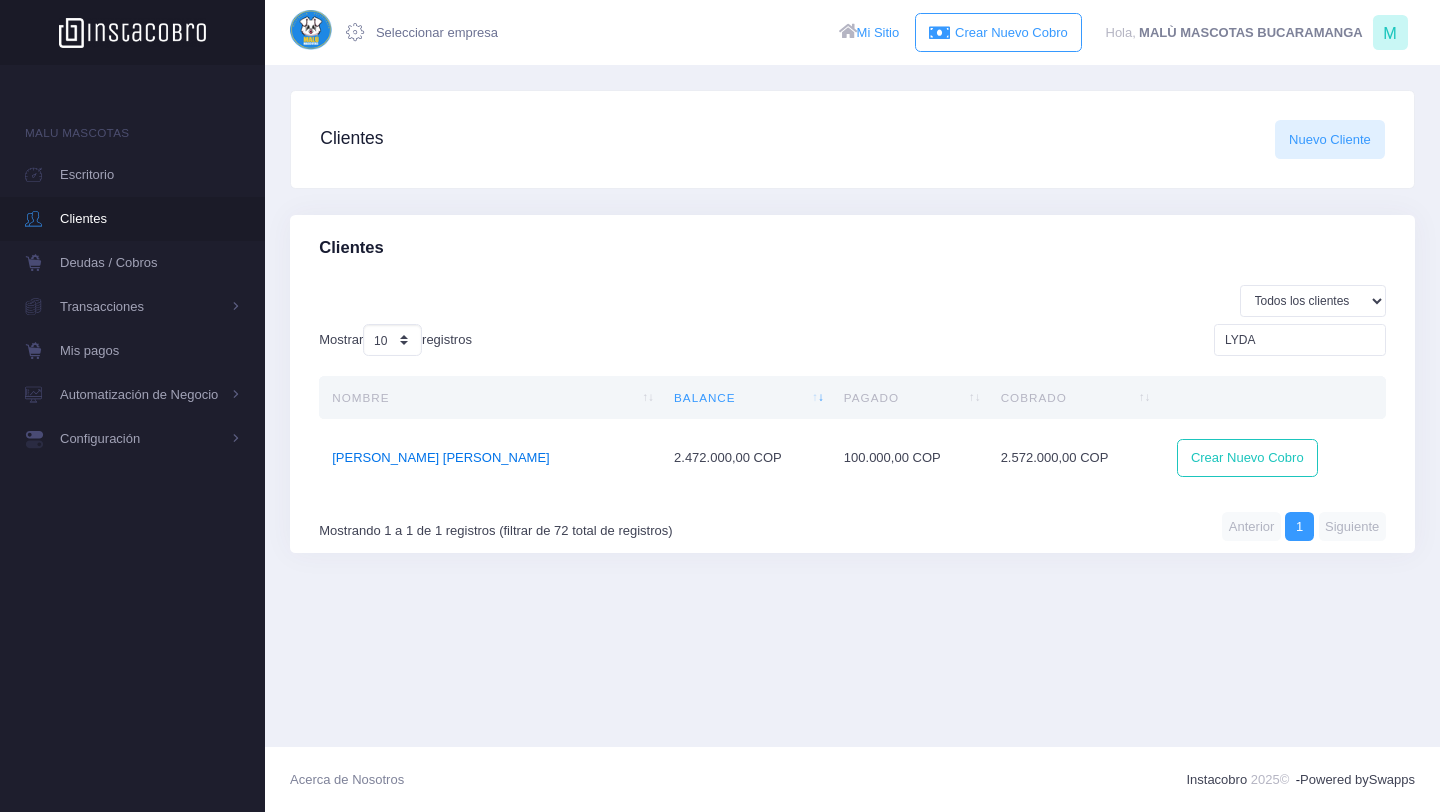 click on "[PERSON_NAME]  [PERSON_NAME]" at bounding box center (440, 457) 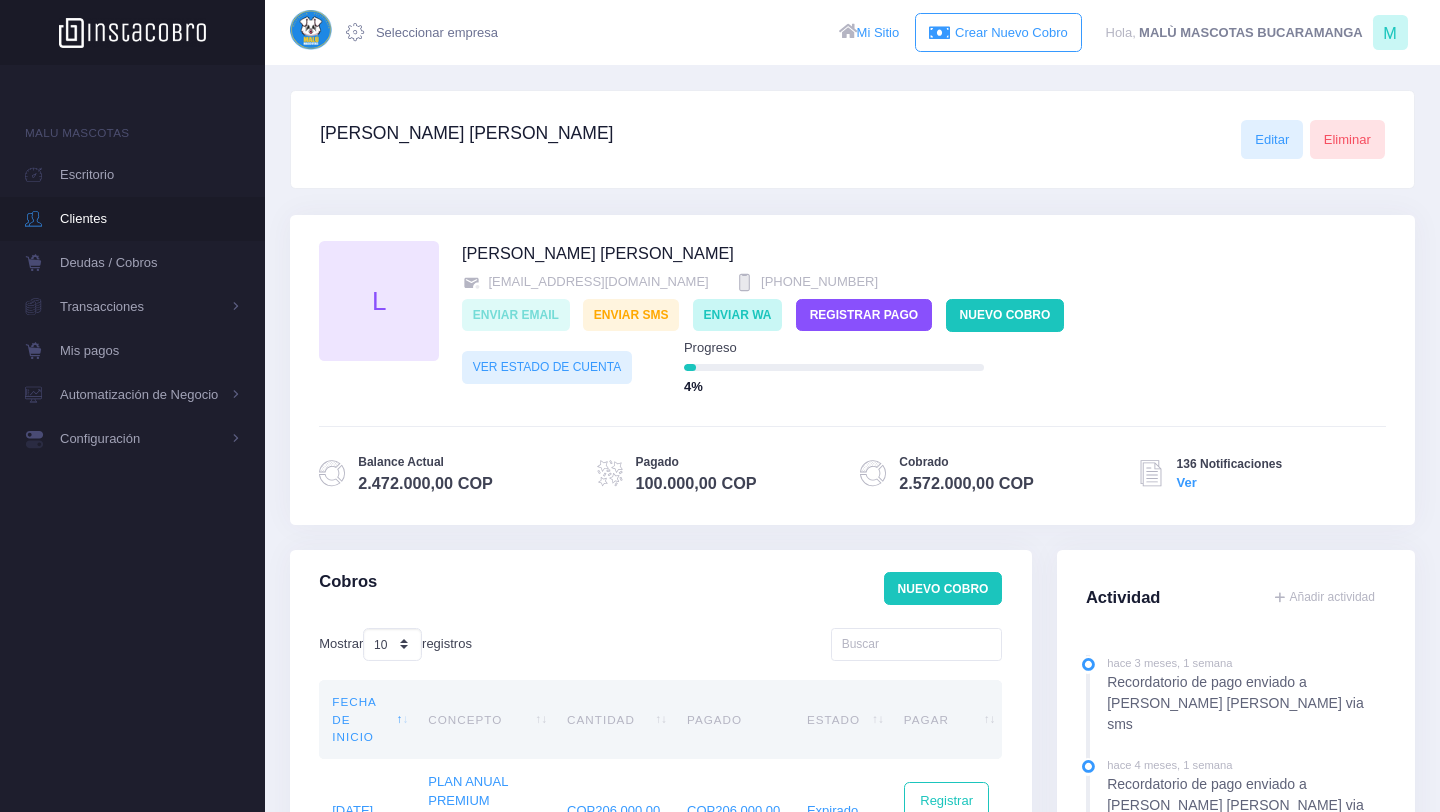 scroll, scrollTop: 0, scrollLeft: 0, axis: both 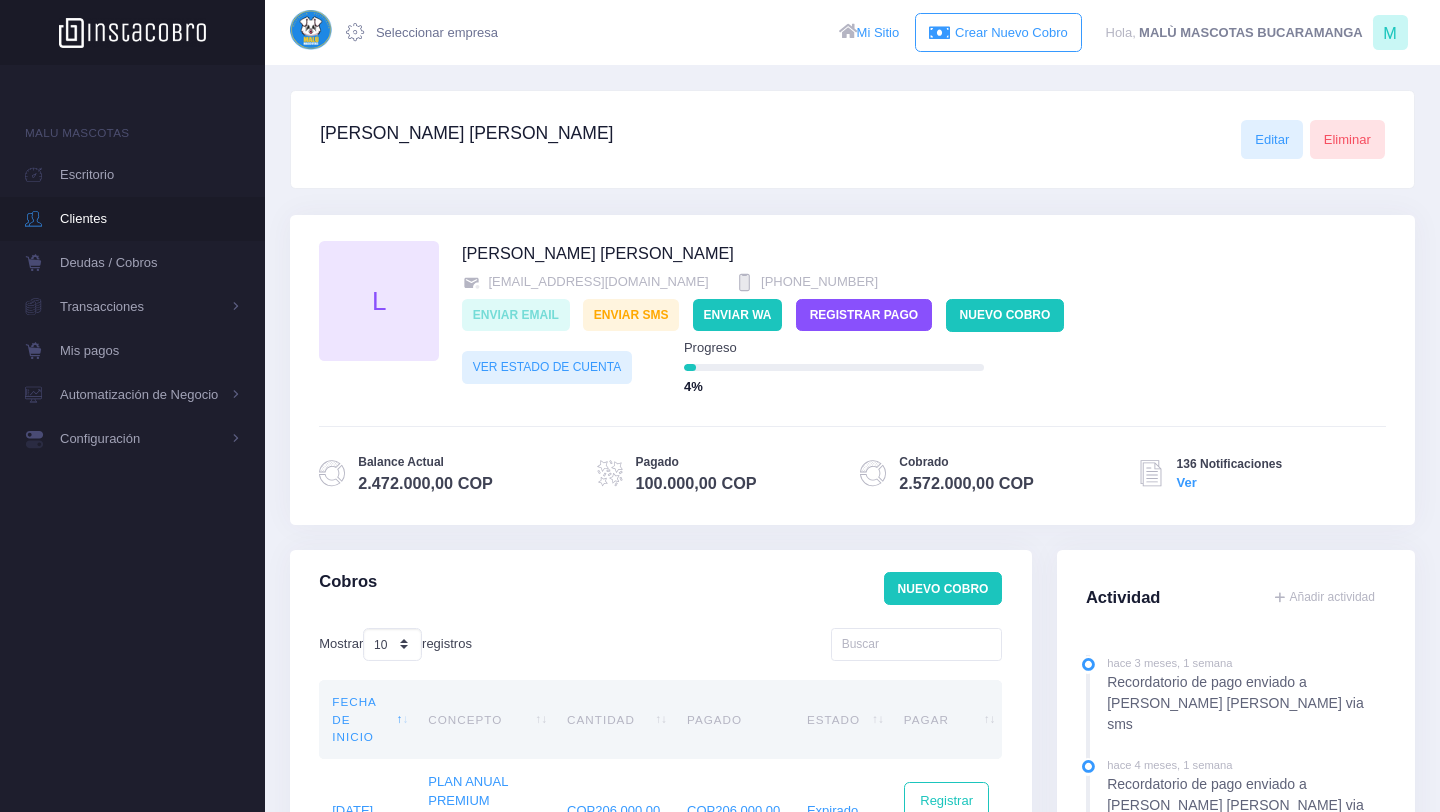 click on "Enviar WA" at bounding box center [738, 315] 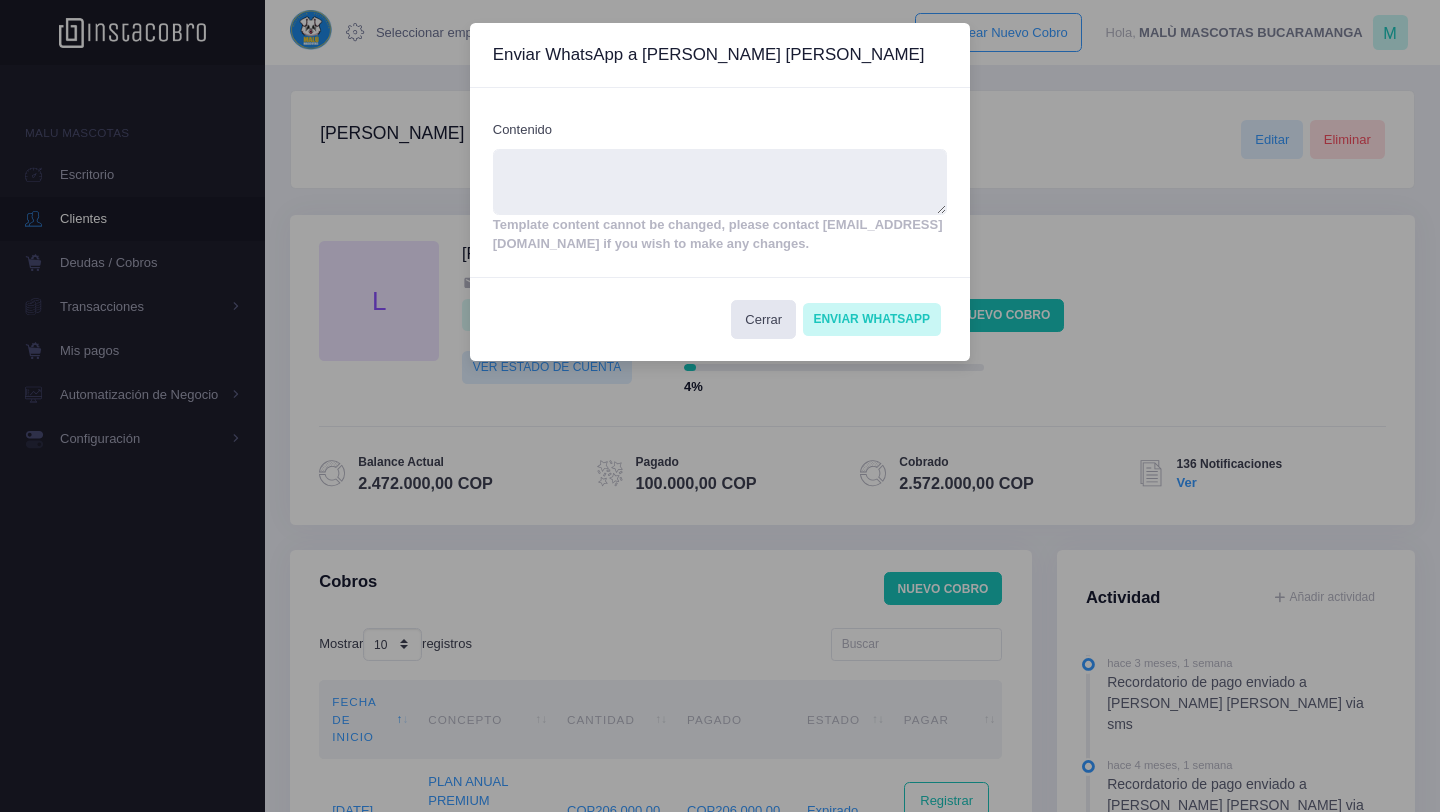click at bounding box center [720, 182] 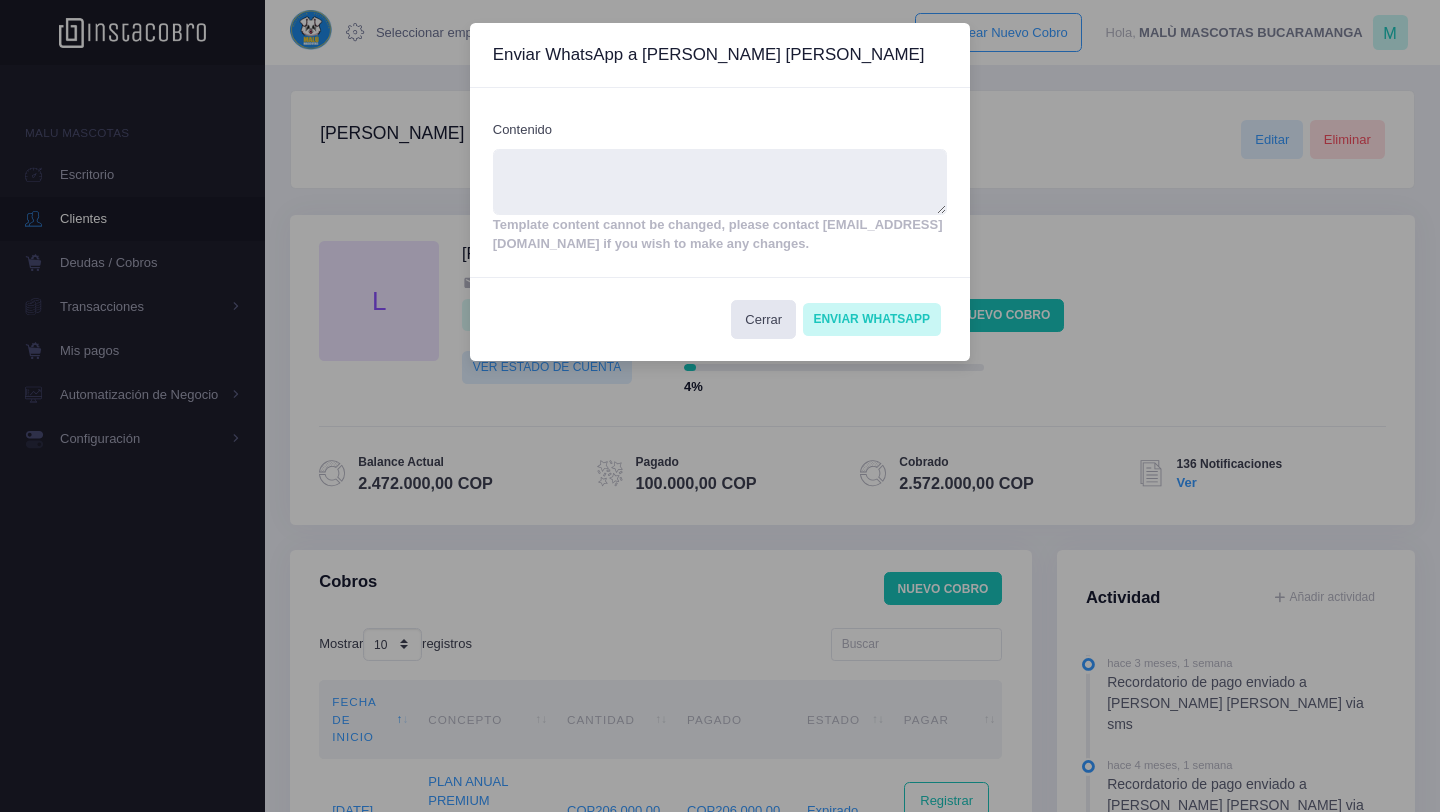 click at bounding box center (720, 182) 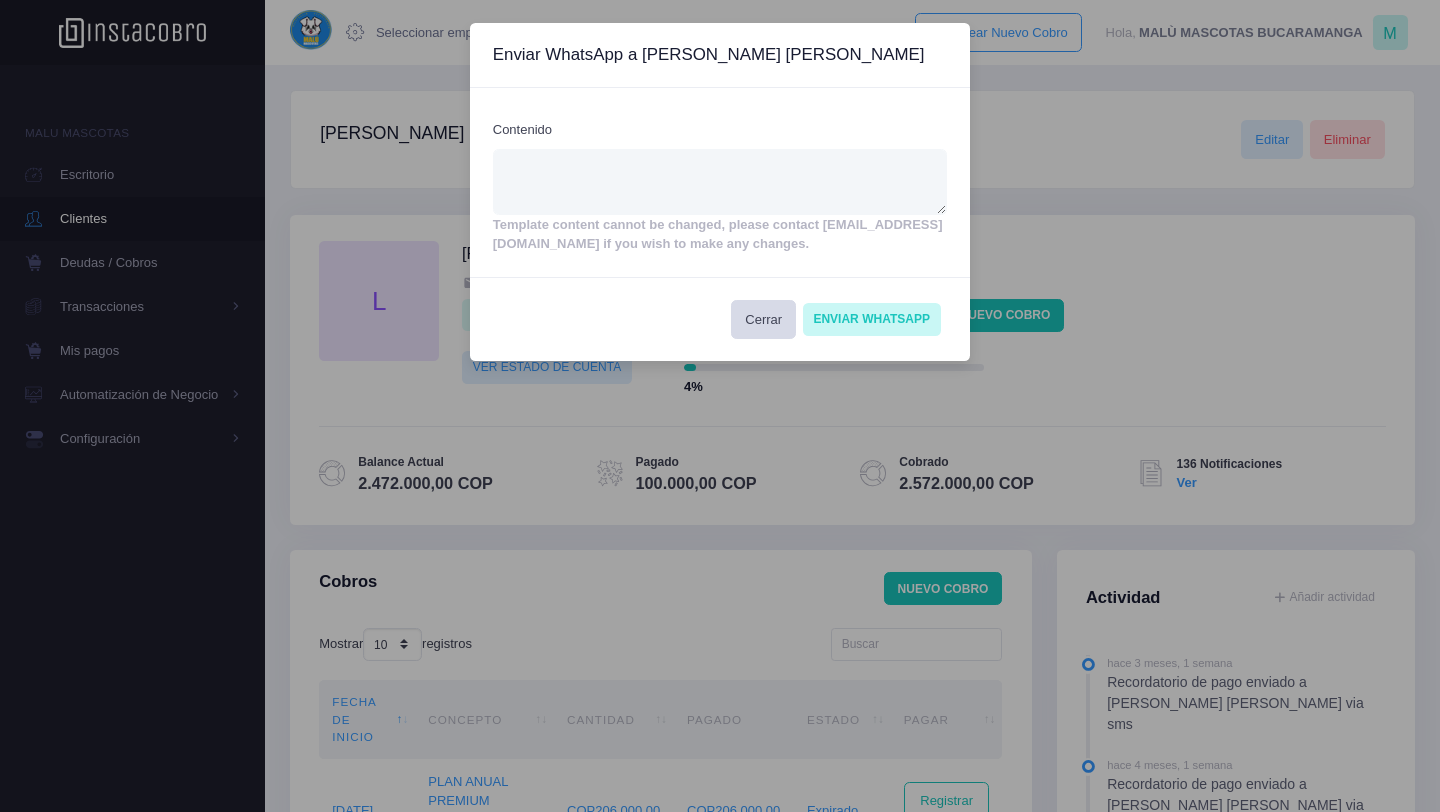 click on "Cerrar" at bounding box center [763, 319] 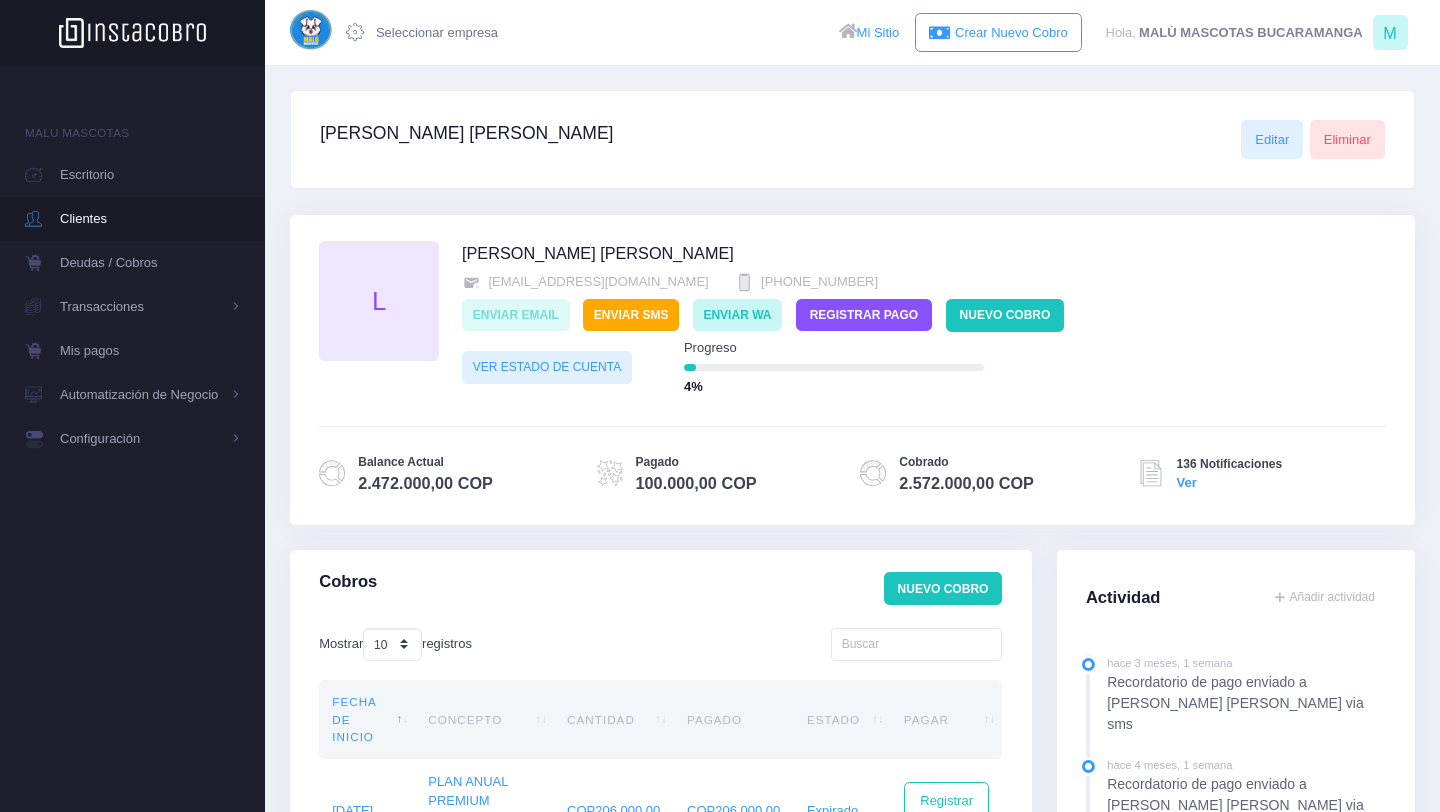 click on "Enviar SMS" at bounding box center [631, 315] 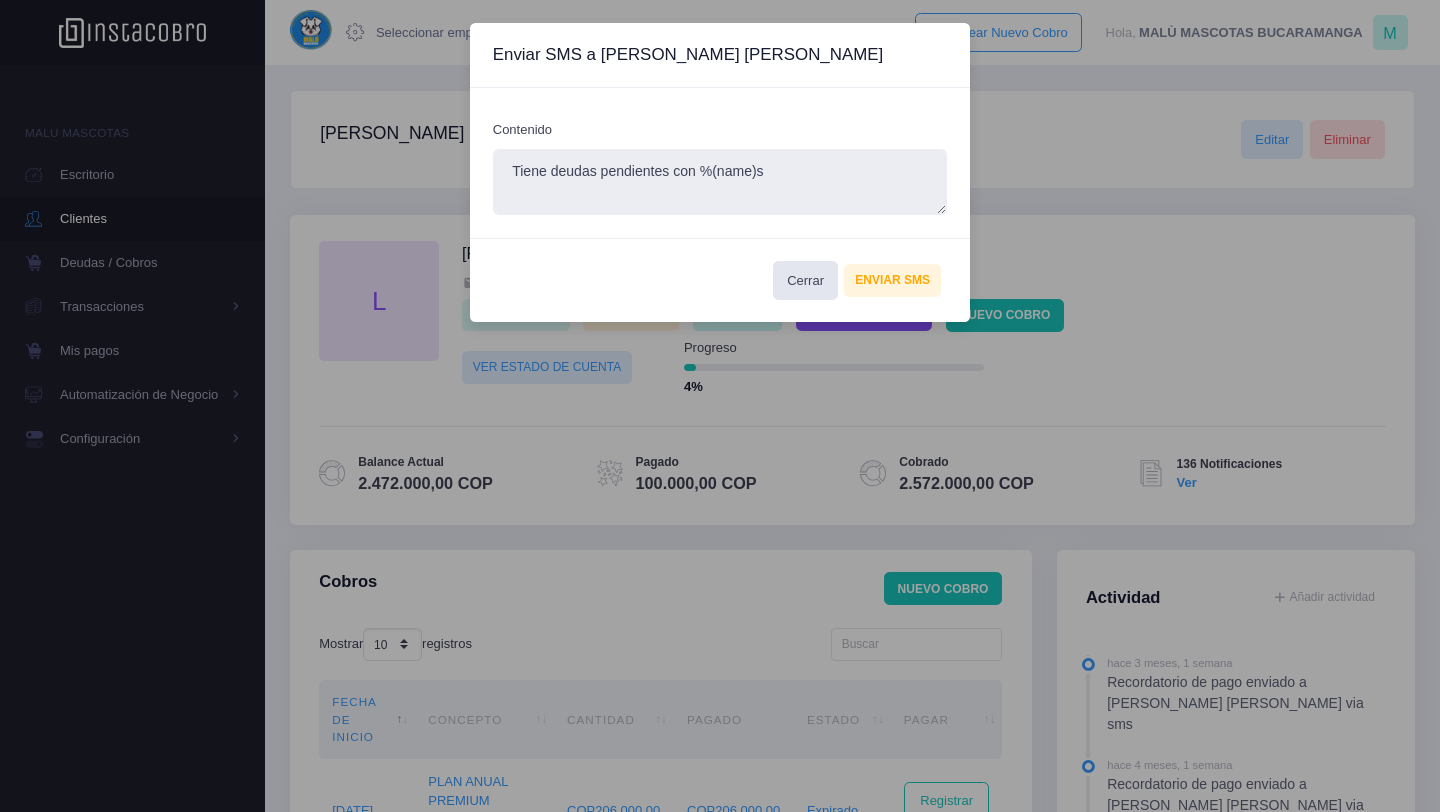 click on "Tiene deudas pendientes con %(name)s" at bounding box center (720, 182) 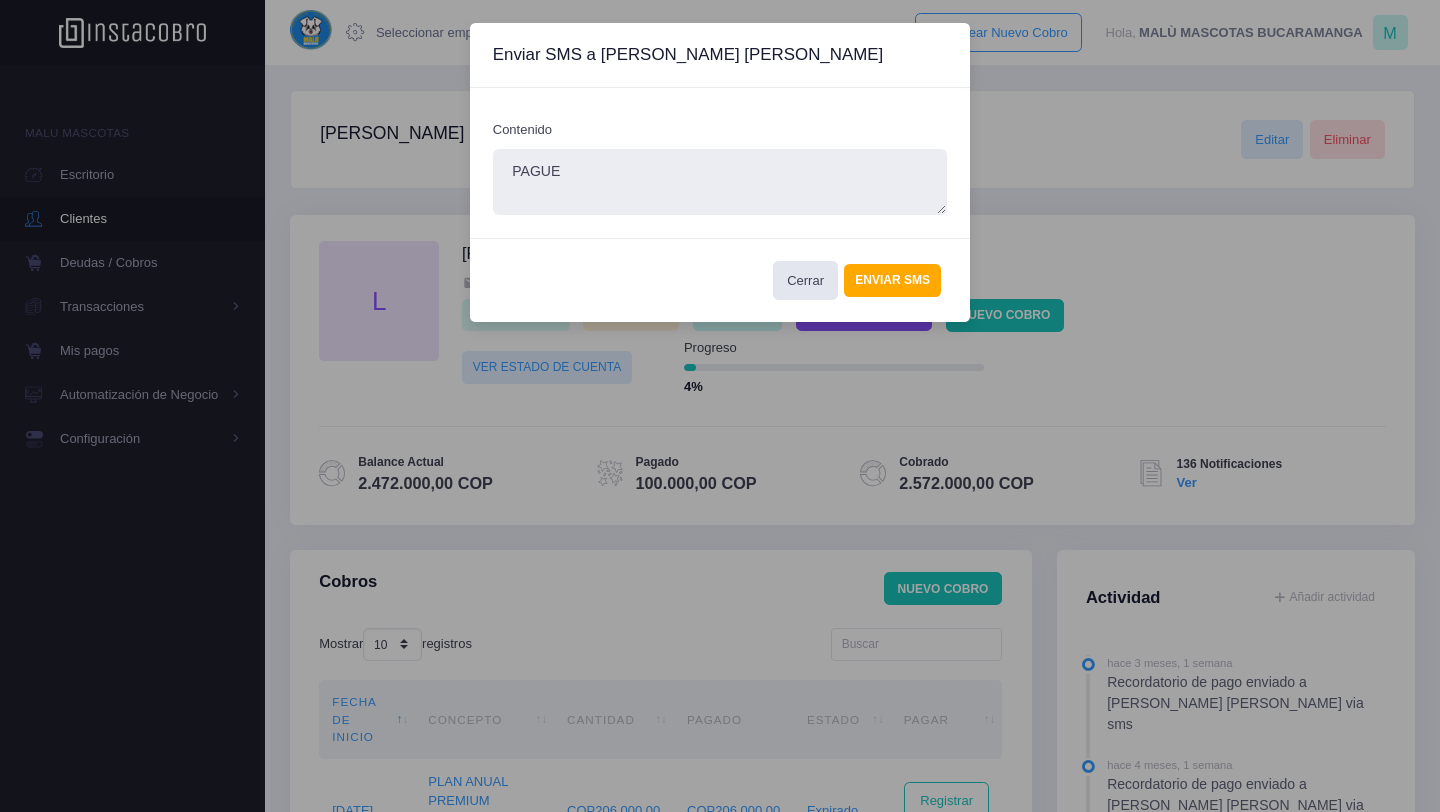 type on "PAGUE" 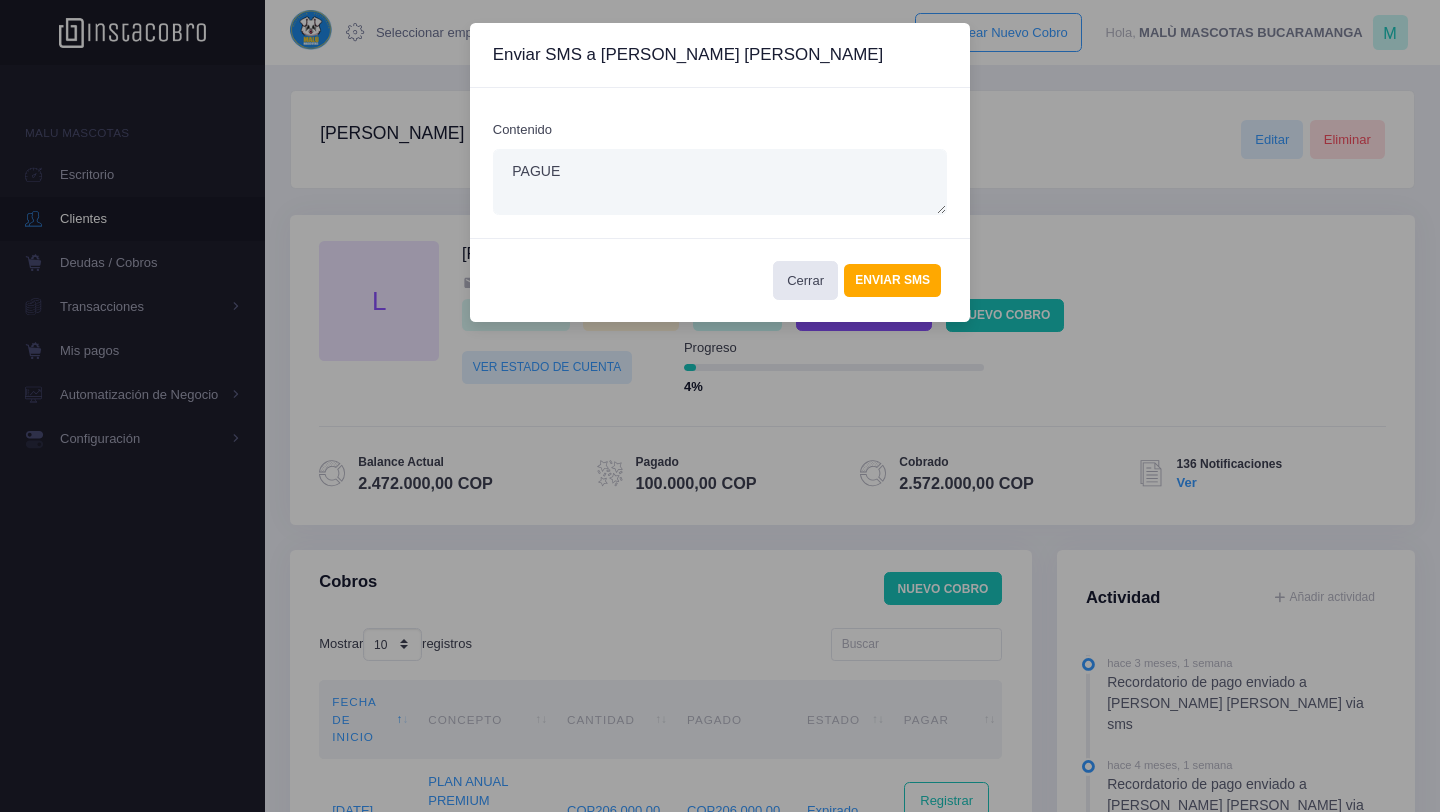 click on "Enviar SMS" at bounding box center (892, 280) 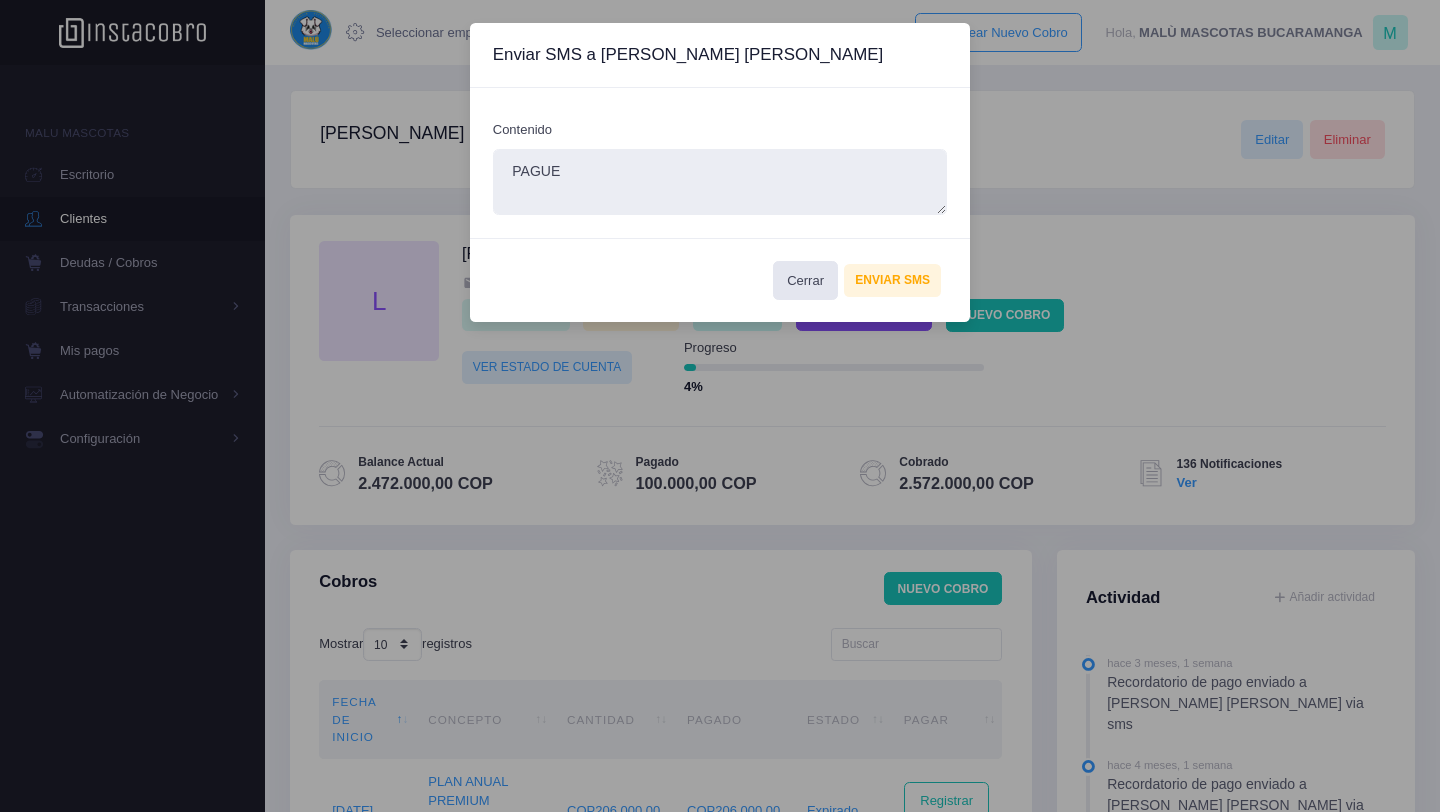 click on "Tiene deudas pendientes con %(name)s" at bounding box center [720, 182] 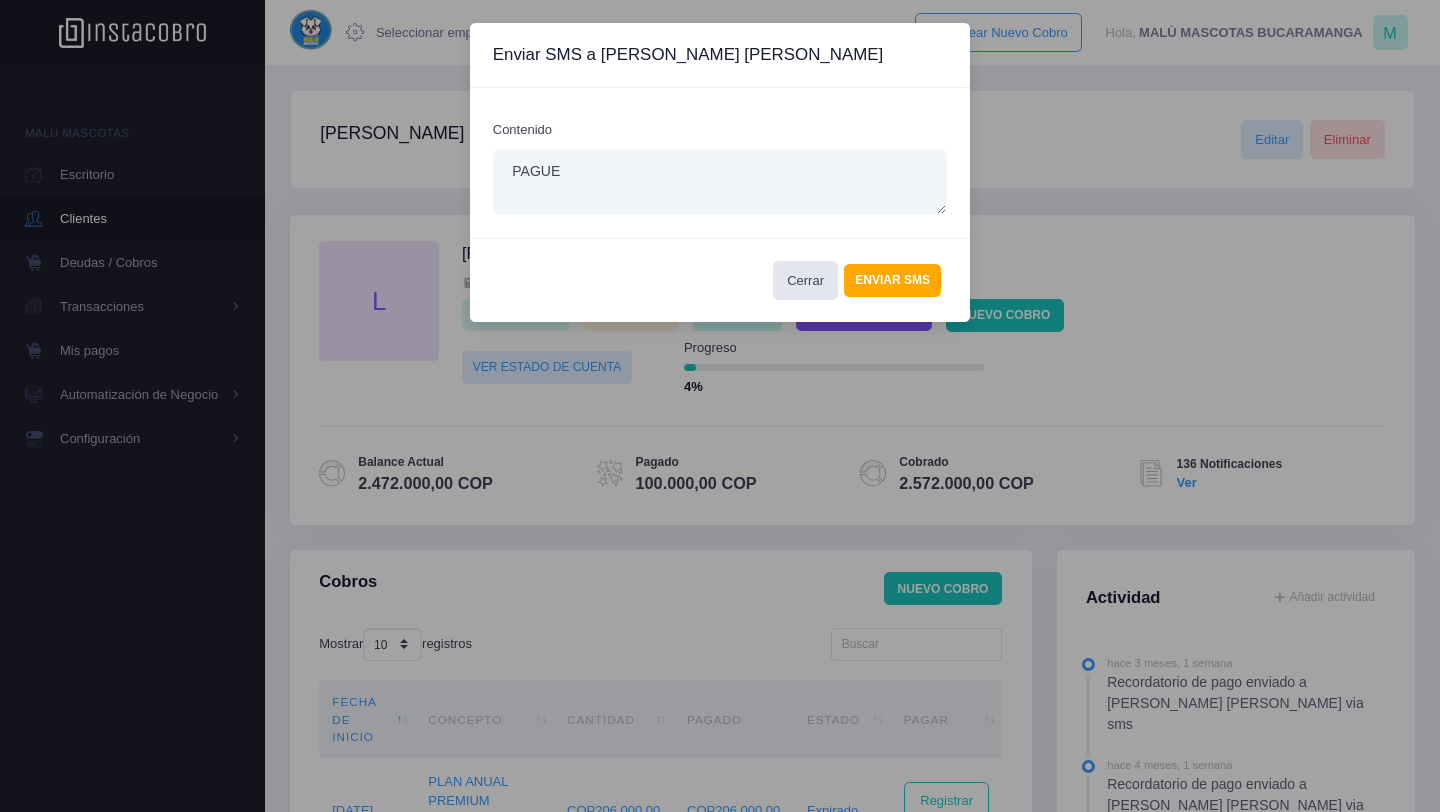 click on "Enviar SMS" at bounding box center [892, 280] 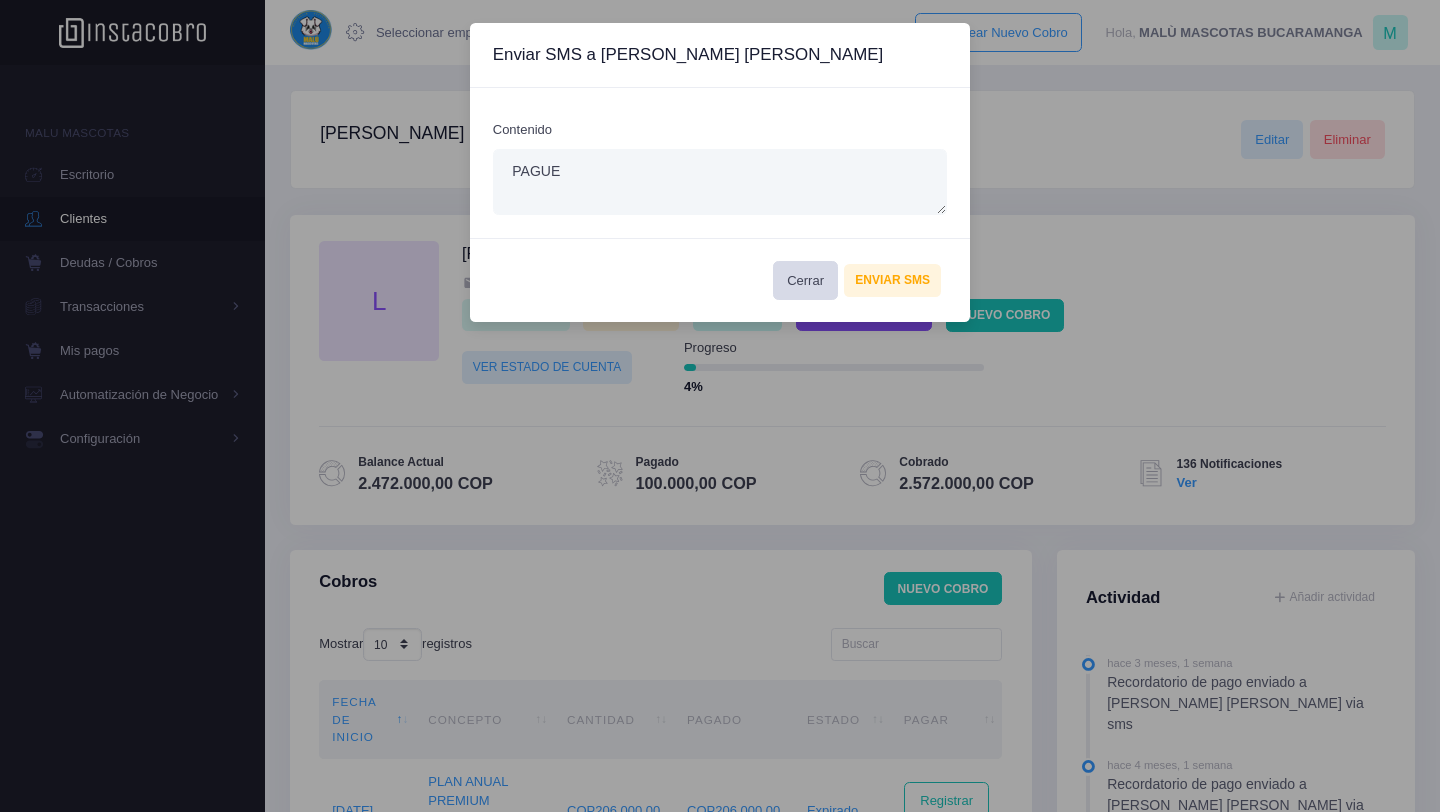 click on "Cerrar" at bounding box center (805, 280) 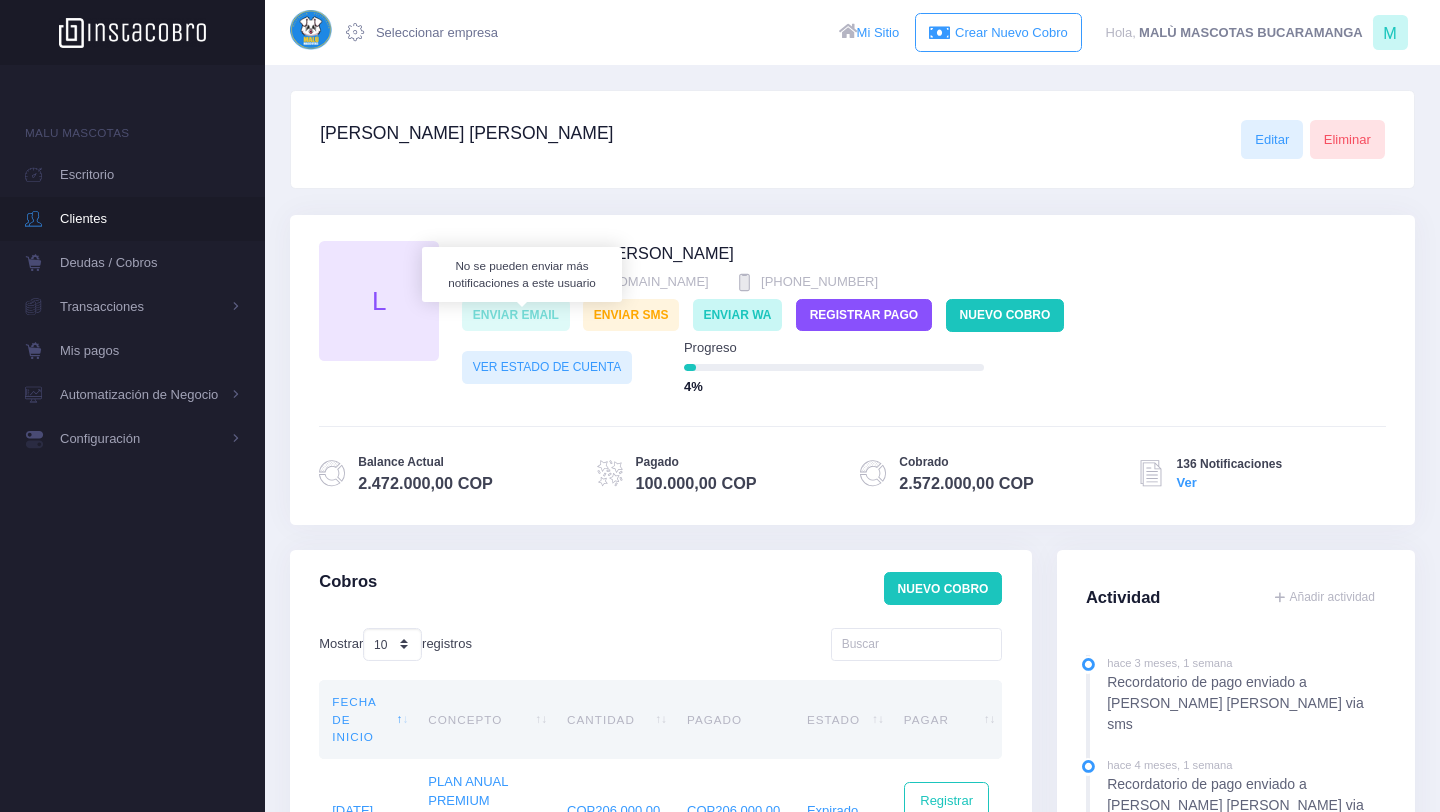 click on "Enviar Email" at bounding box center (522, 314) 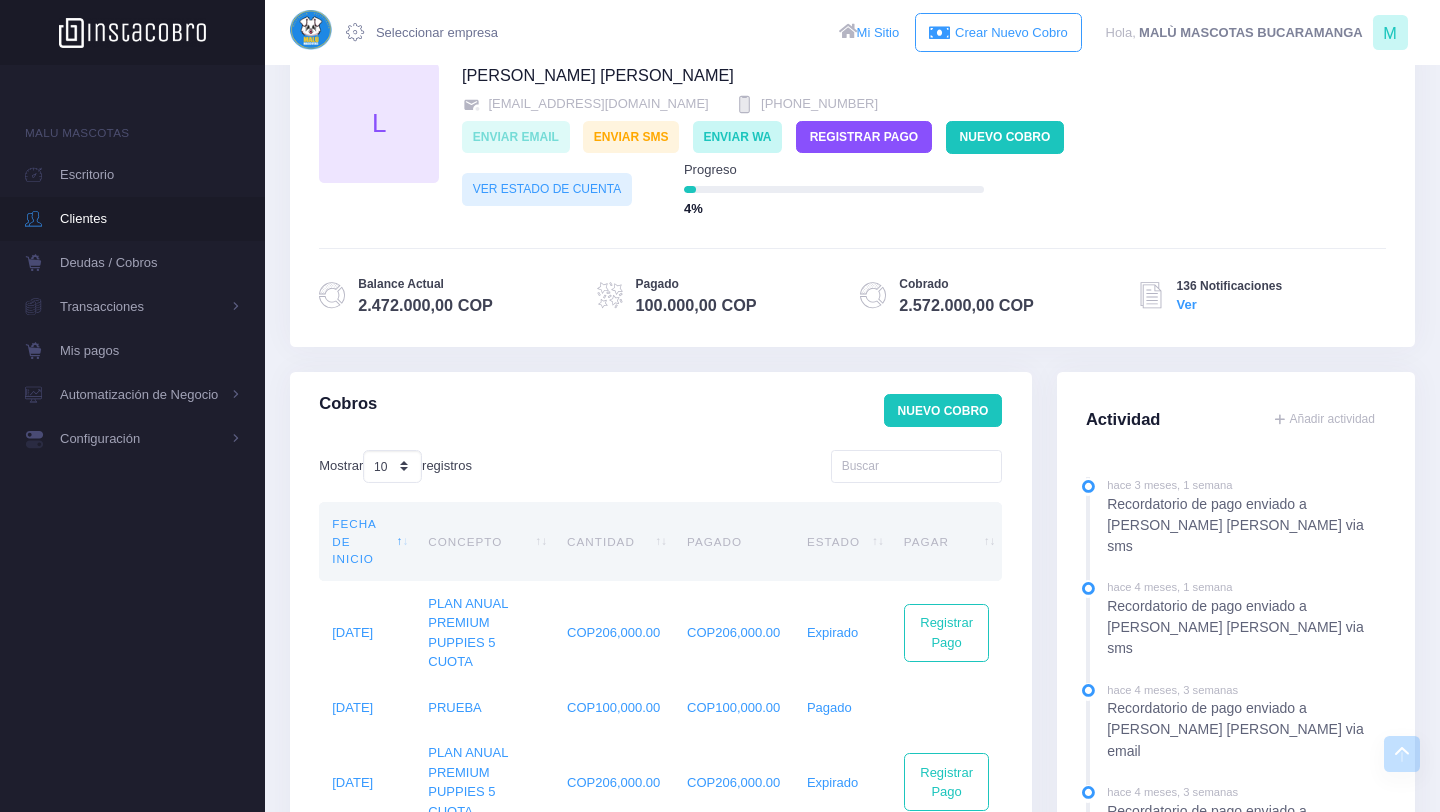scroll, scrollTop: 0, scrollLeft: 0, axis: both 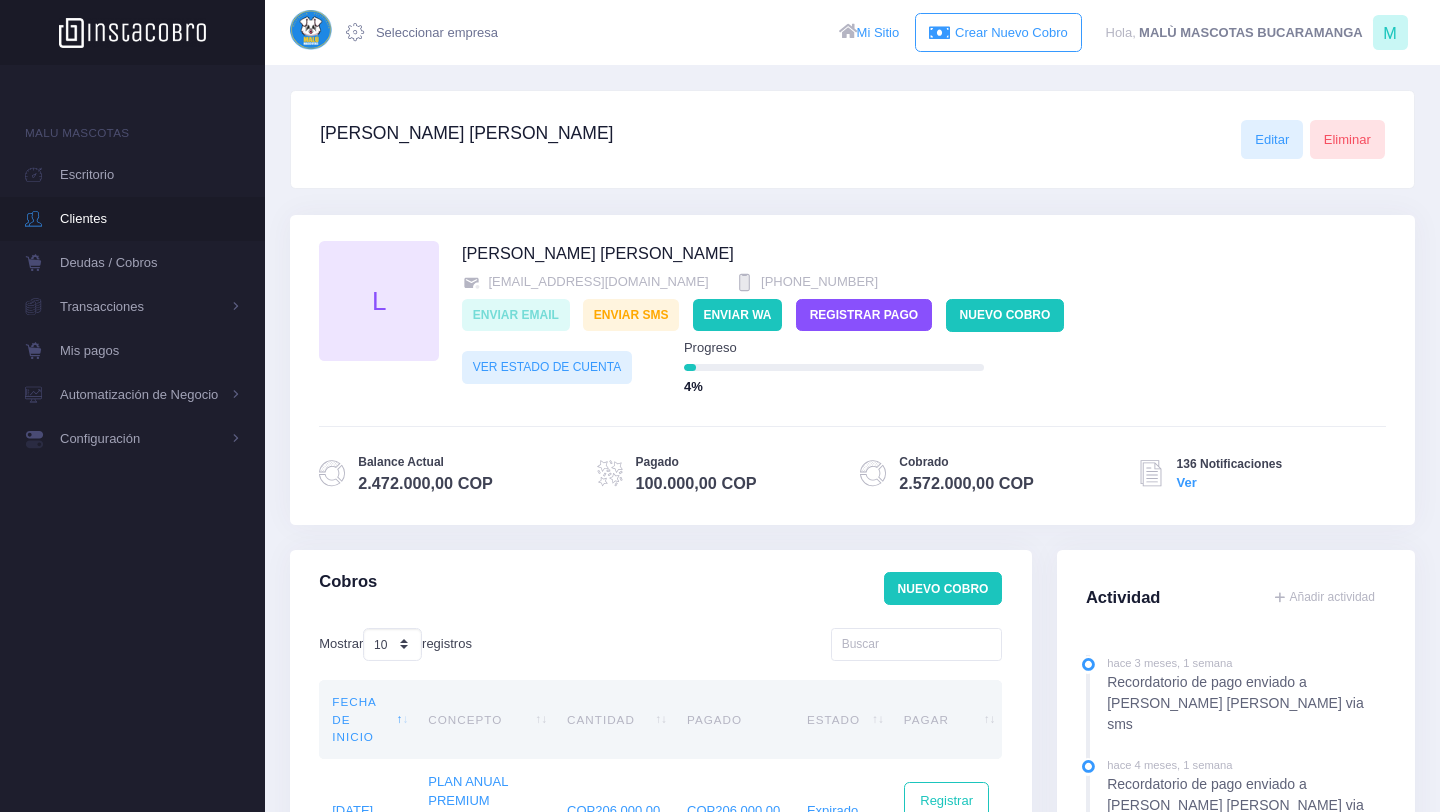 click on "Enviar WA" at bounding box center (738, 315) 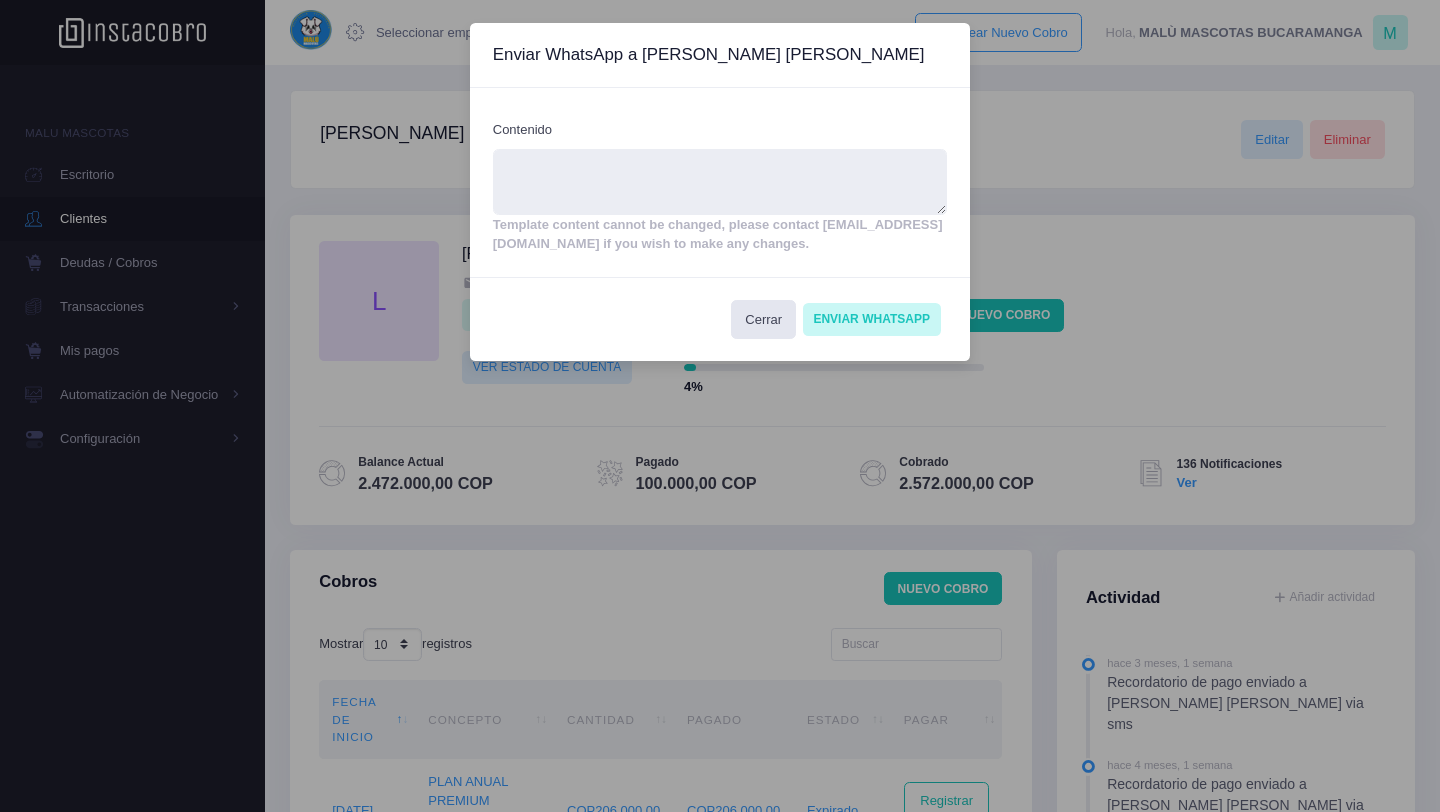 click at bounding box center [720, 182] 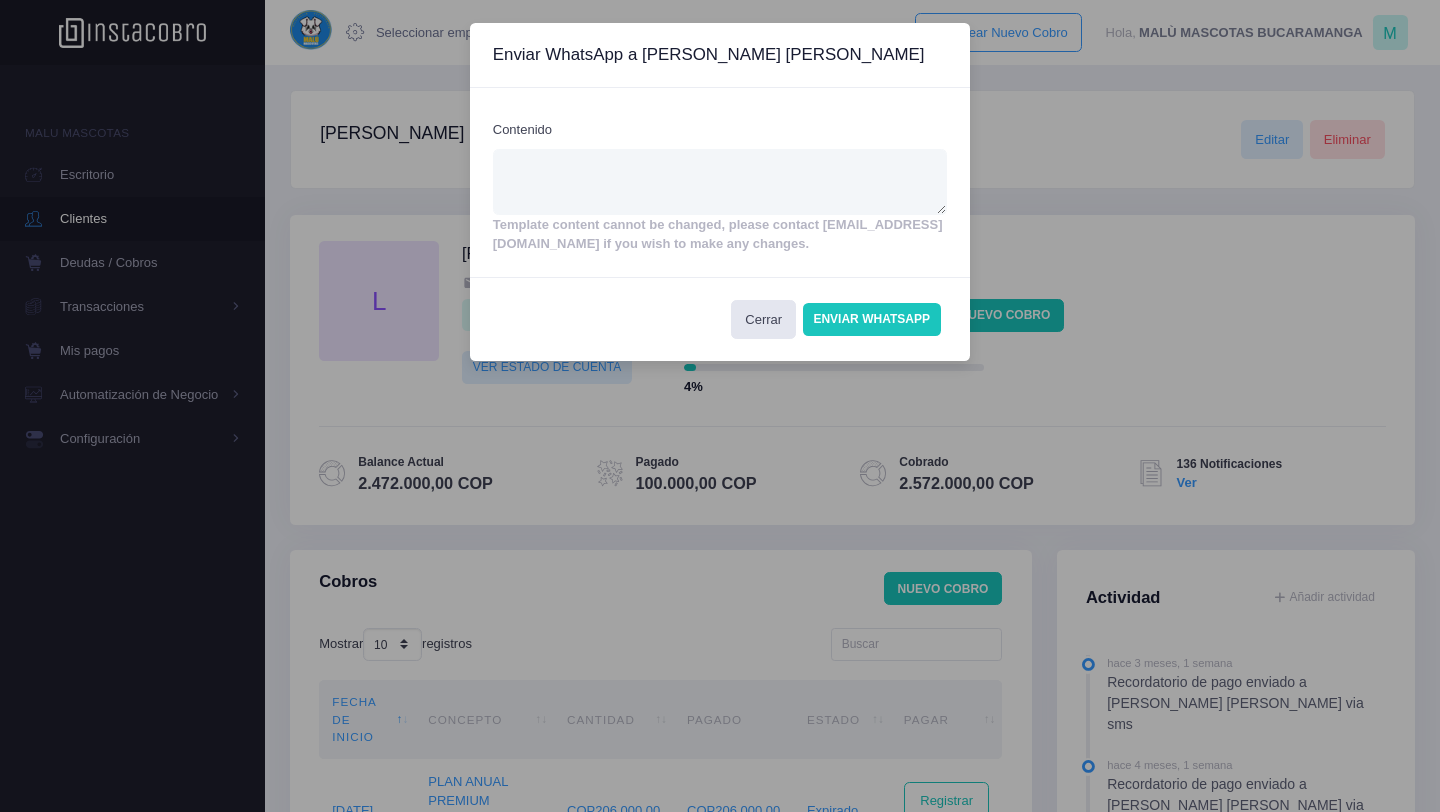 click on "Enviar WhatsApp" at bounding box center [872, 319] 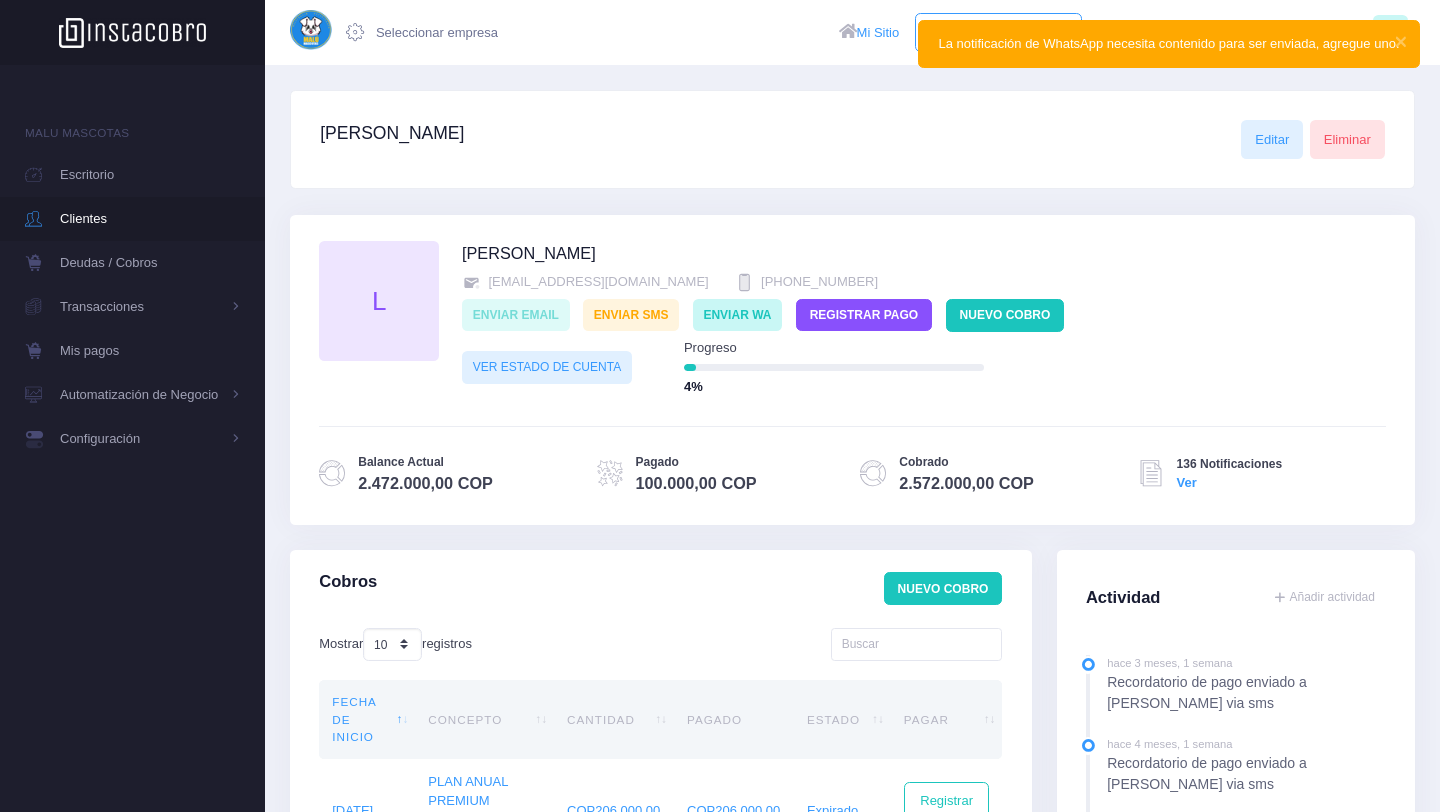 scroll, scrollTop: 0, scrollLeft: 0, axis: both 